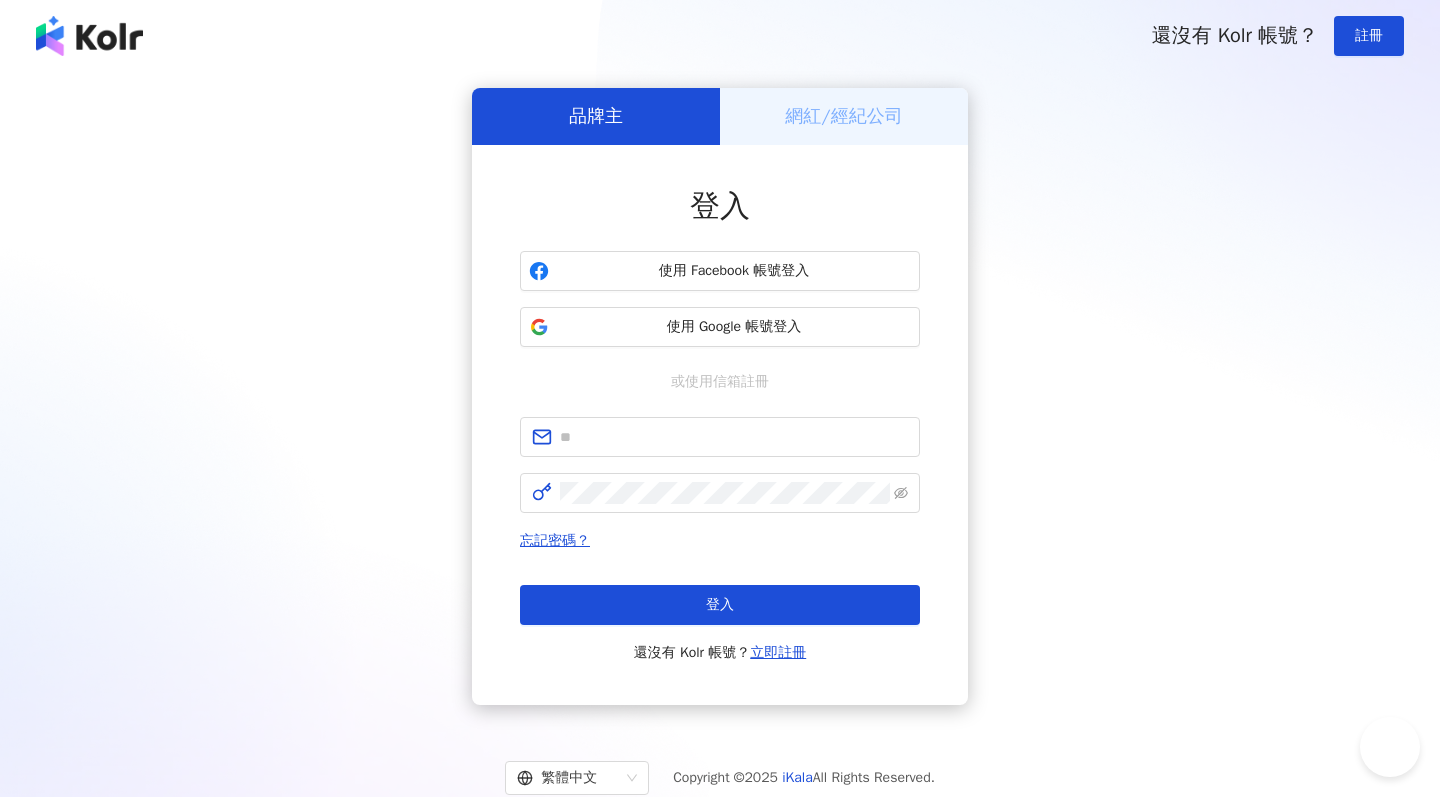 click on "使用 Google 帳號登入" at bounding box center (734, 327) 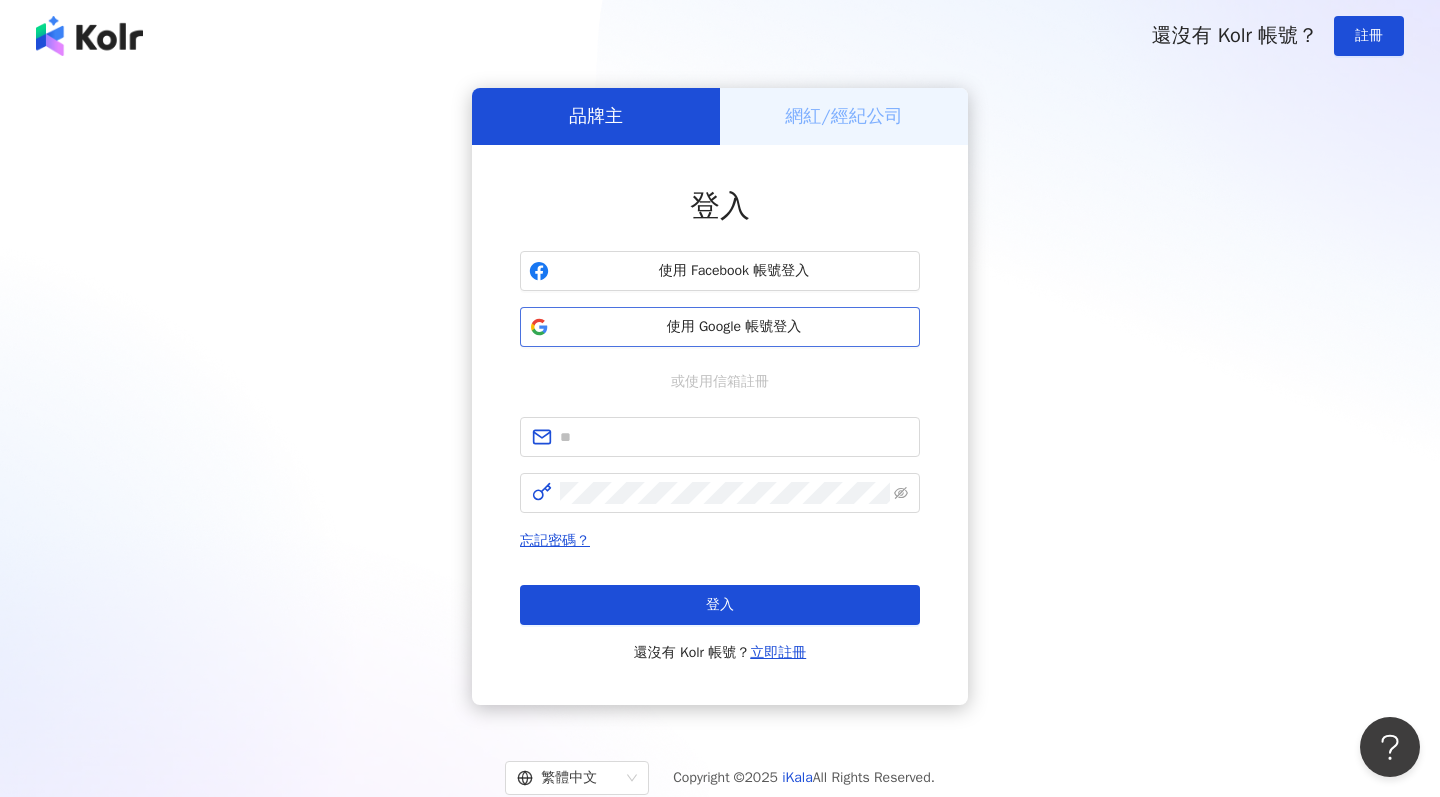 scroll, scrollTop: 0, scrollLeft: 0, axis: both 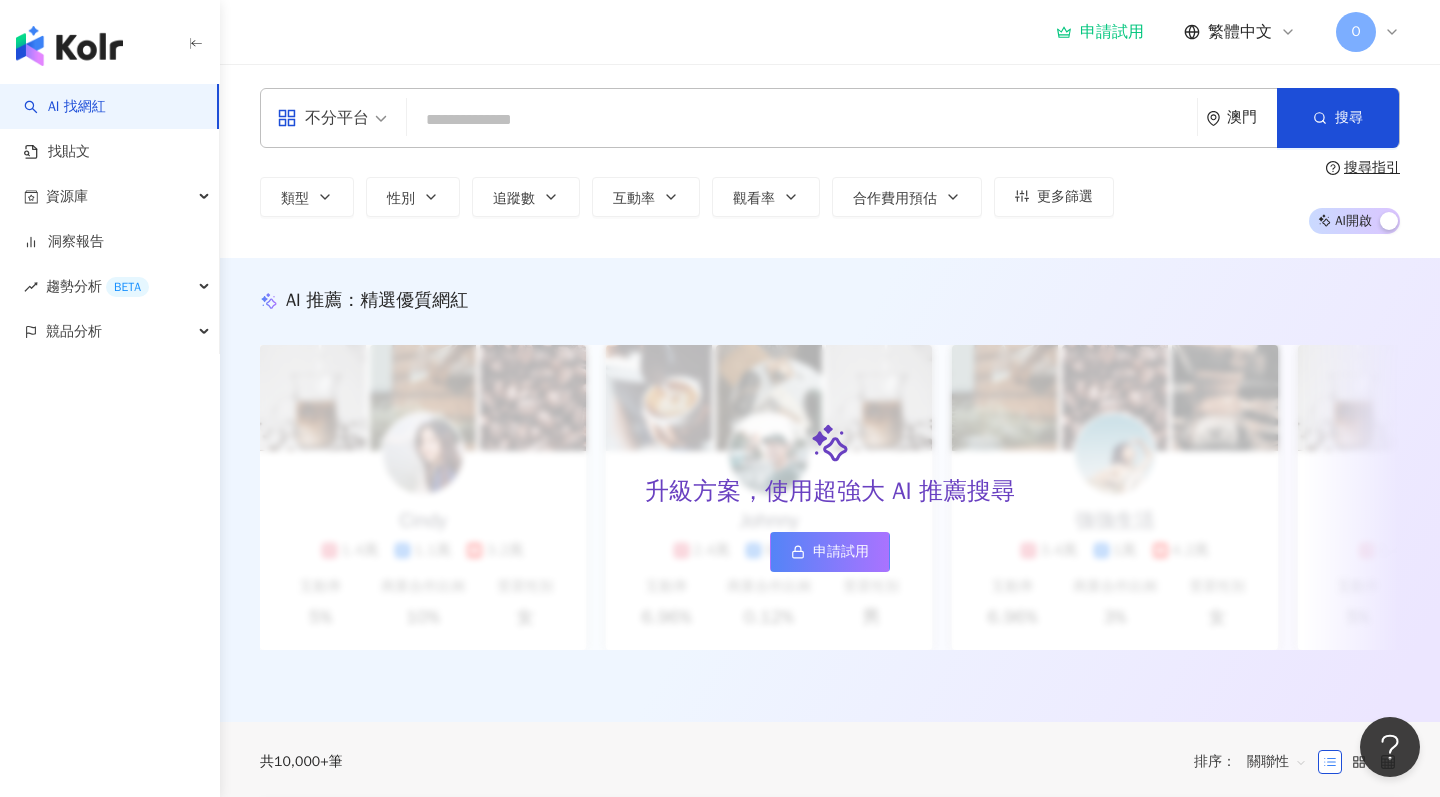 click on "不分平台" at bounding box center (323, 118) 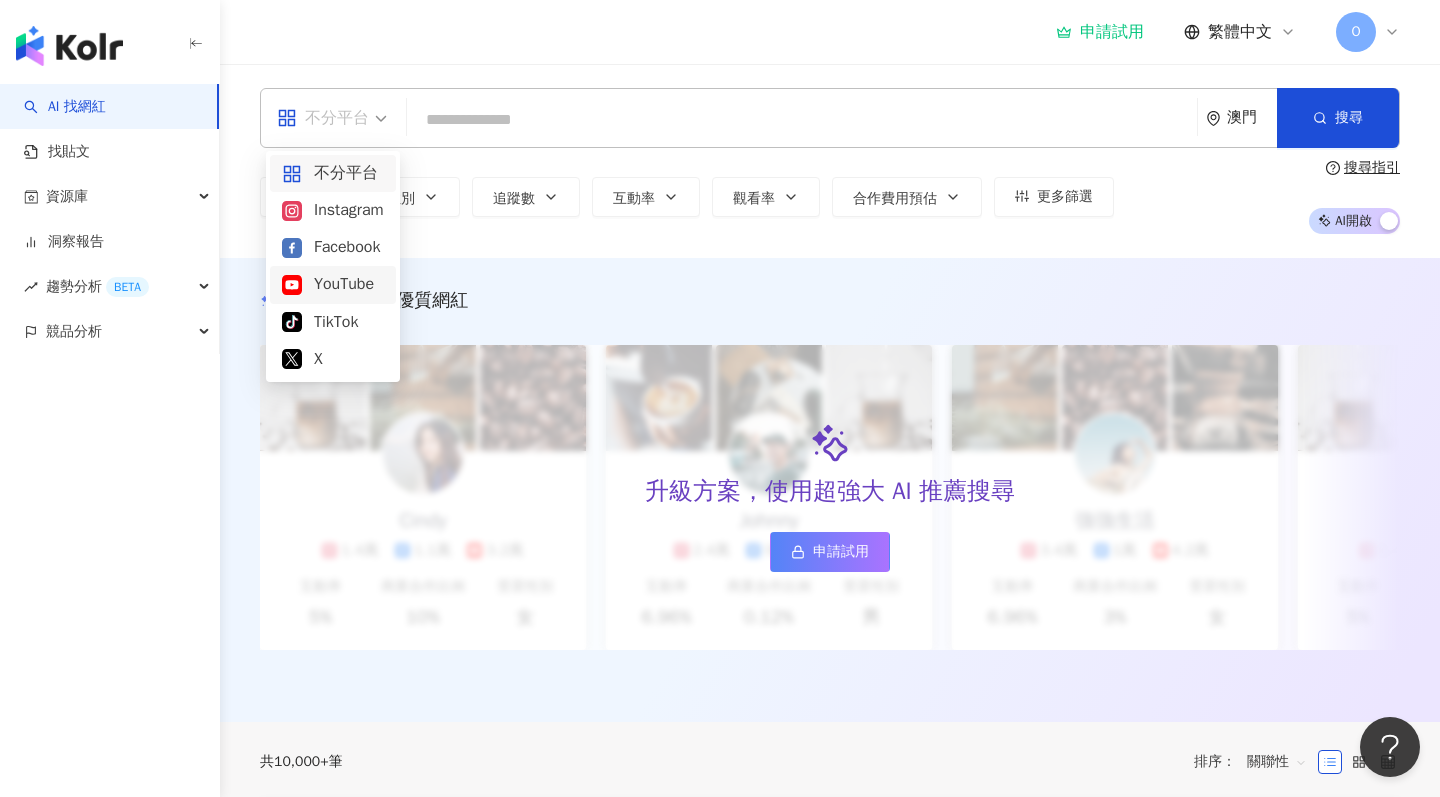 click on "YouTube" at bounding box center (333, 284) 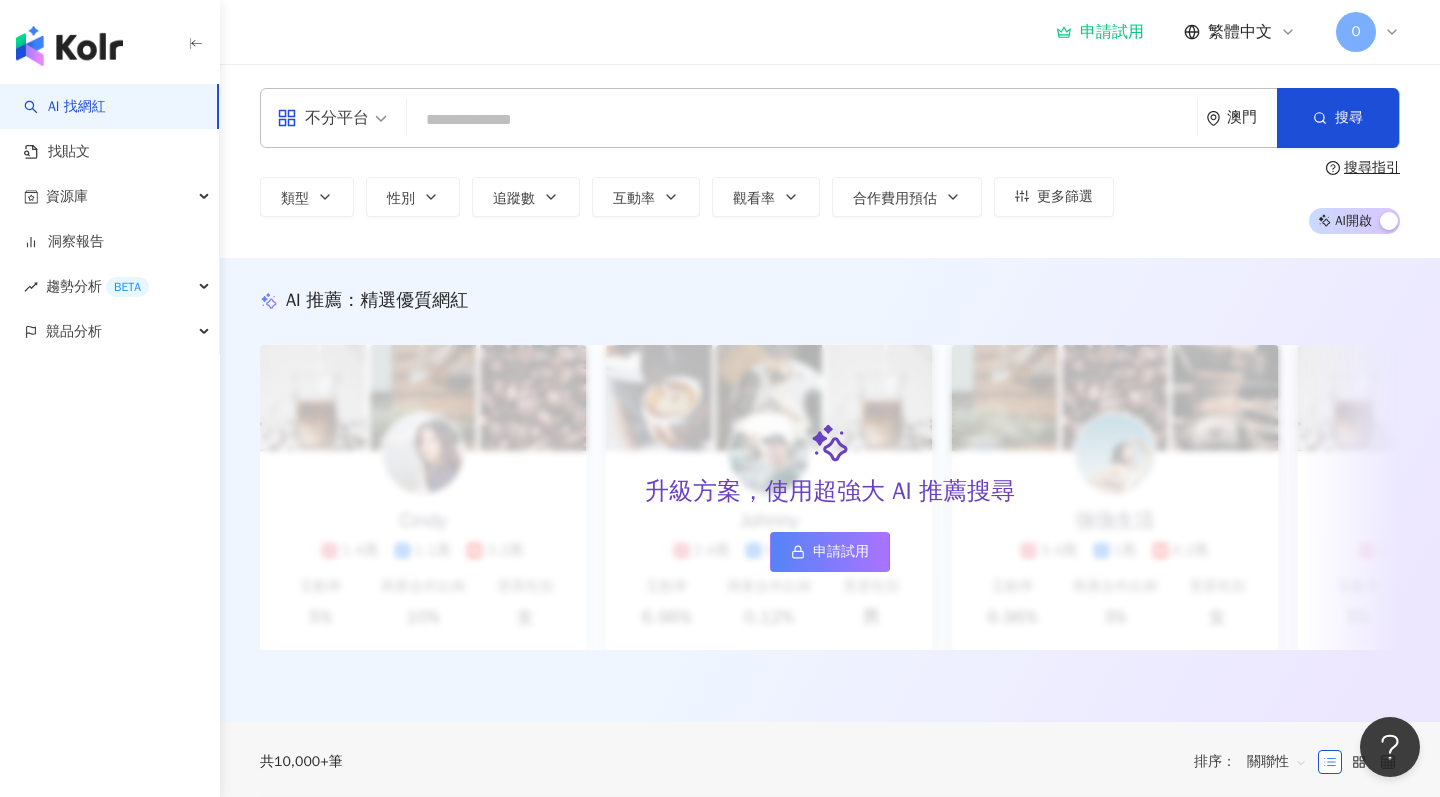 click at bounding box center [802, 120] 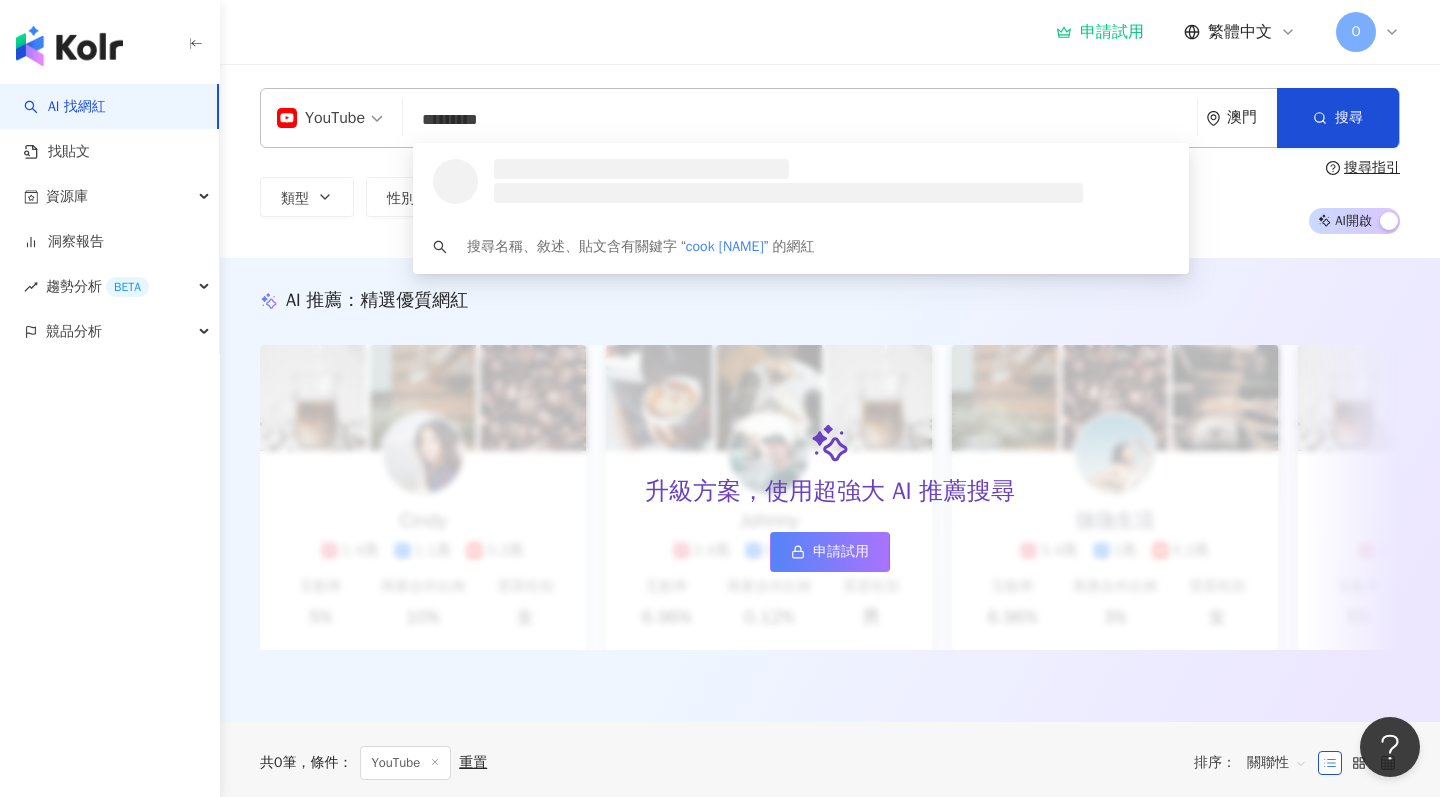 type on "**********" 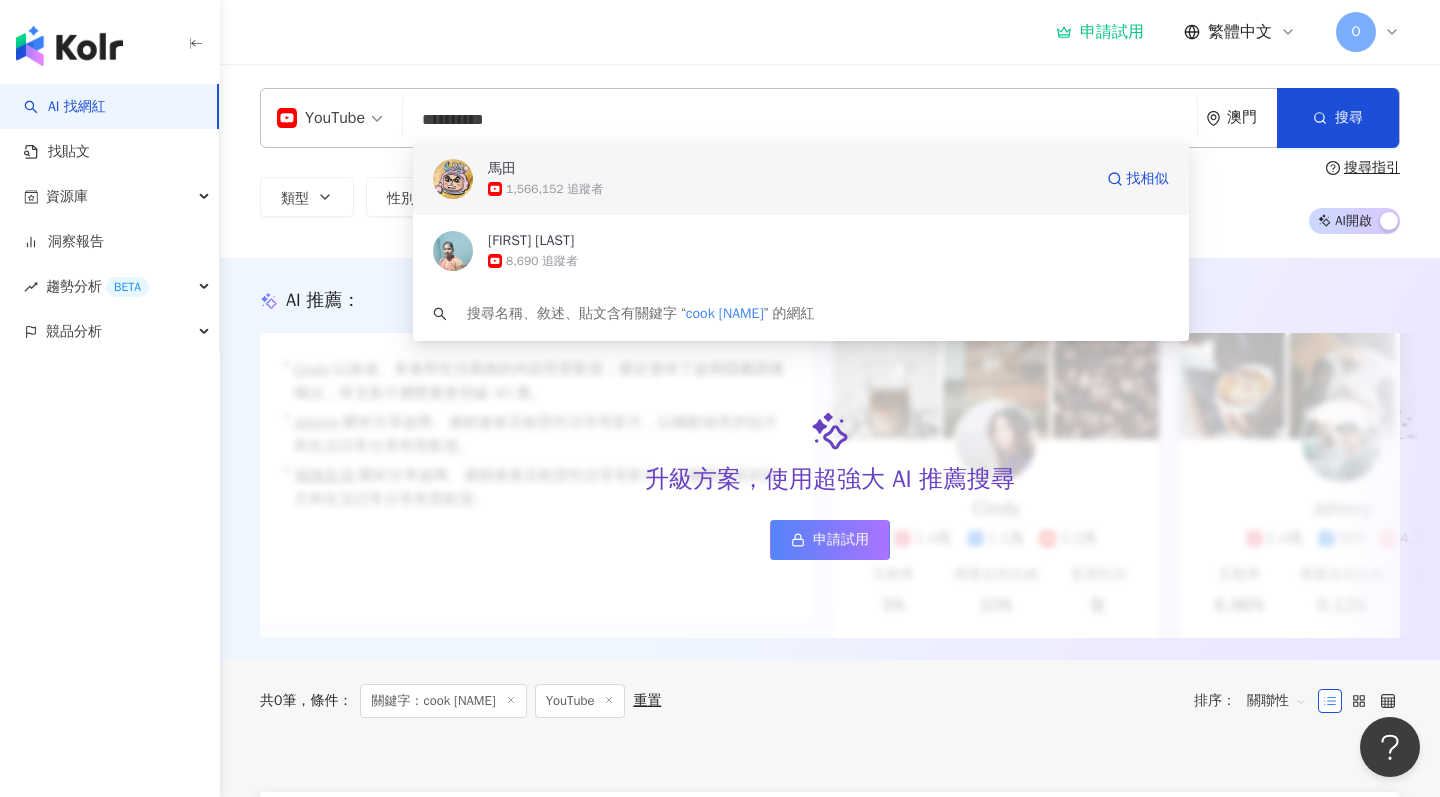click on "1,566,152   追蹤者" at bounding box center [790, 189] 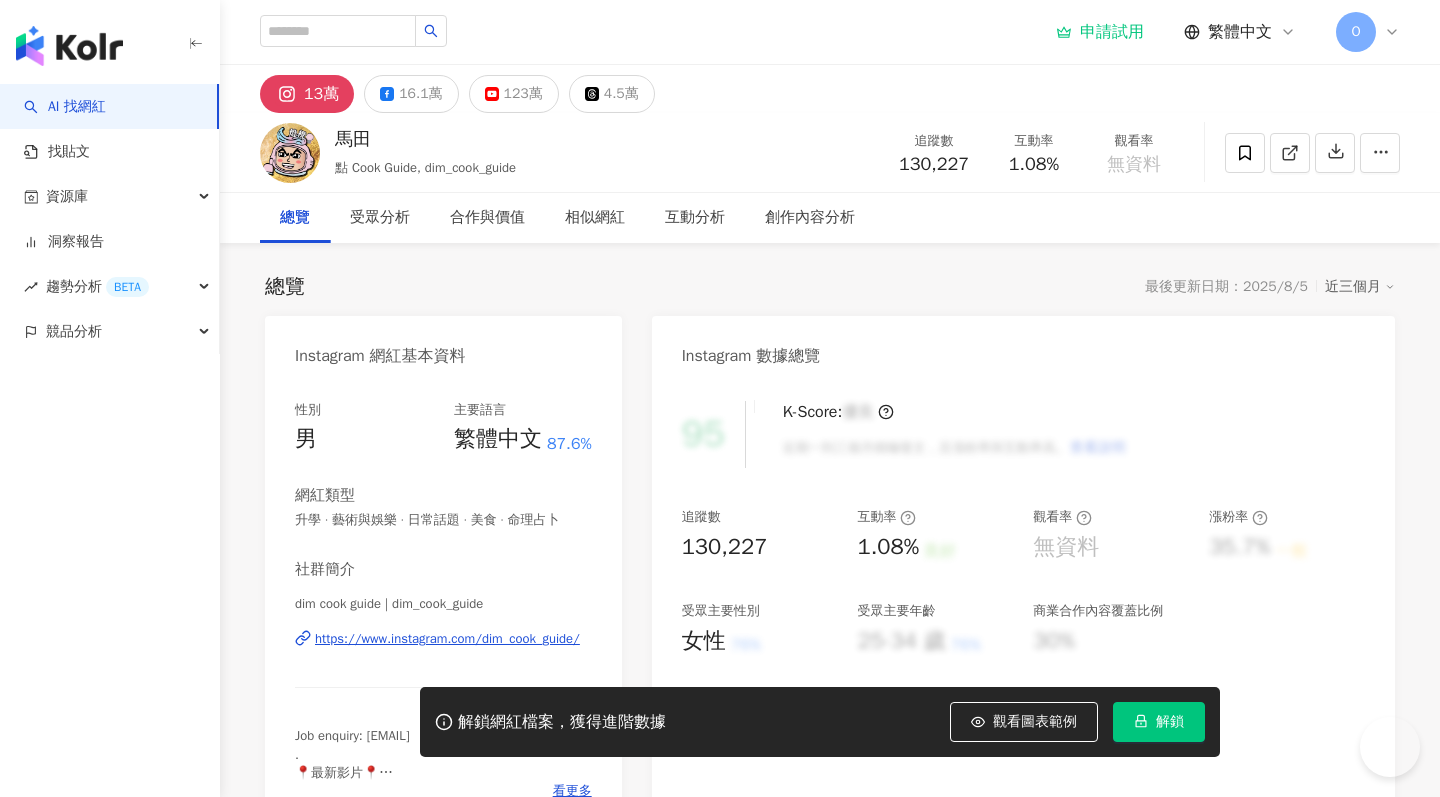 scroll, scrollTop: 0, scrollLeft: 0, axis: both 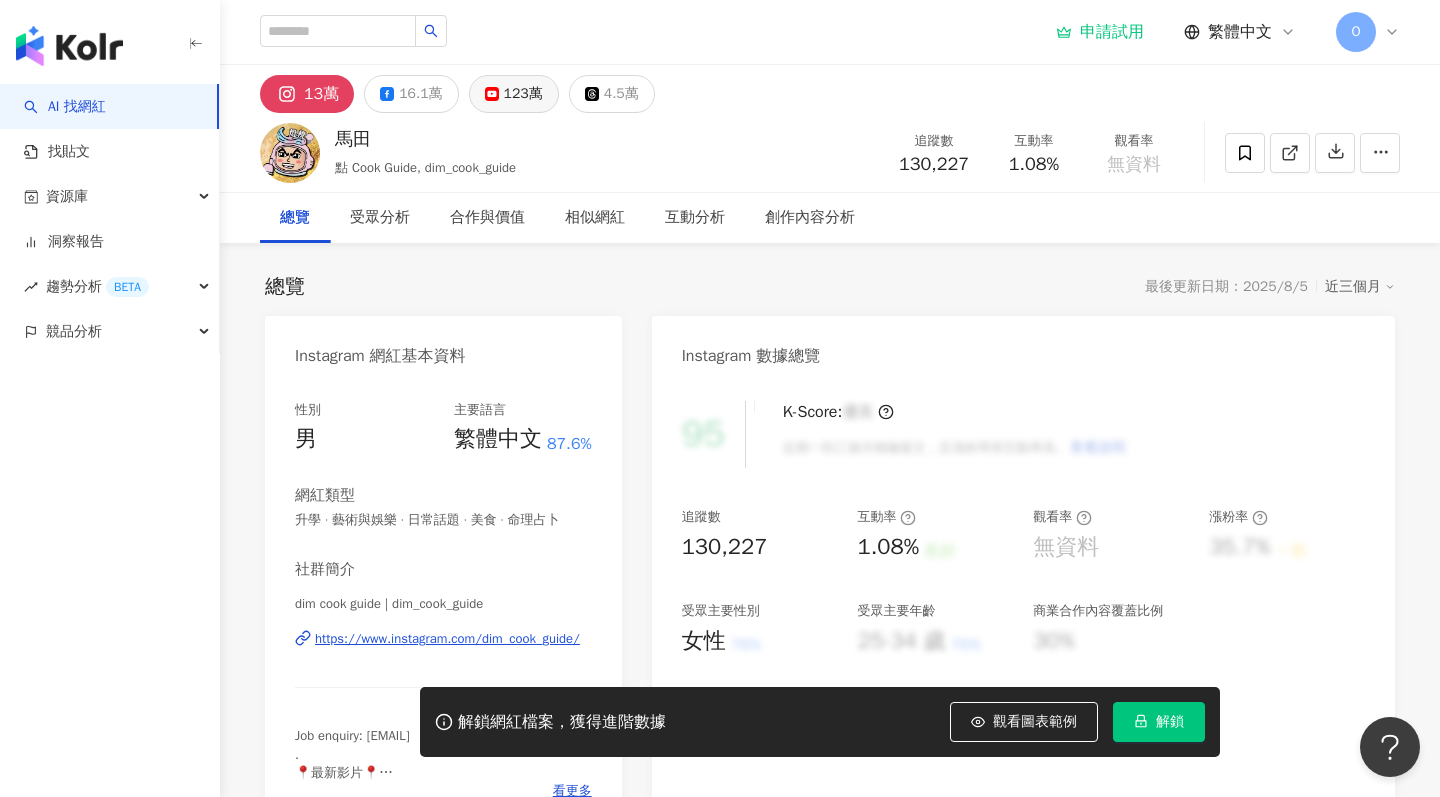 click on "123萬" at bounding box center [523, 94] 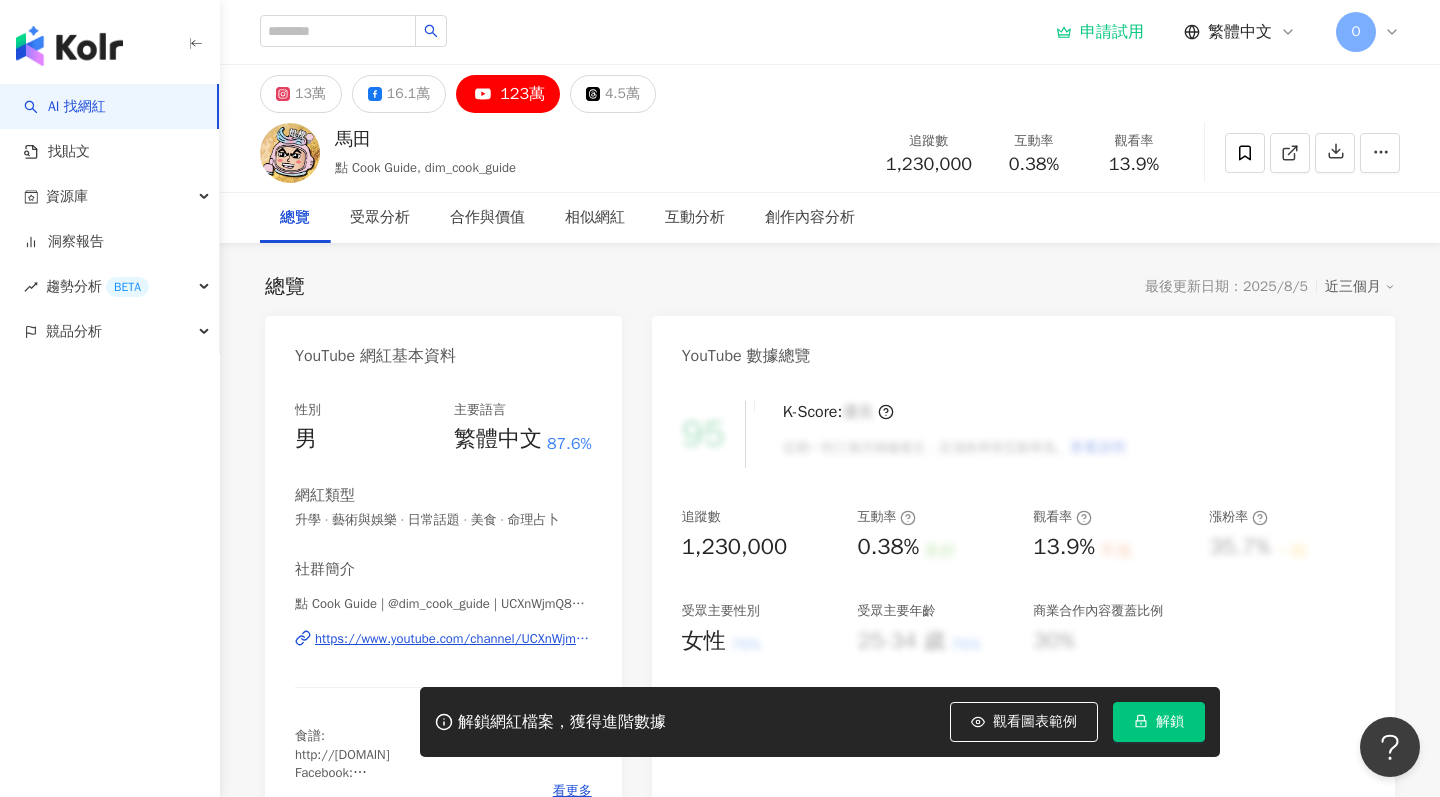 click on "123萬" at bounding box center (522, 94) 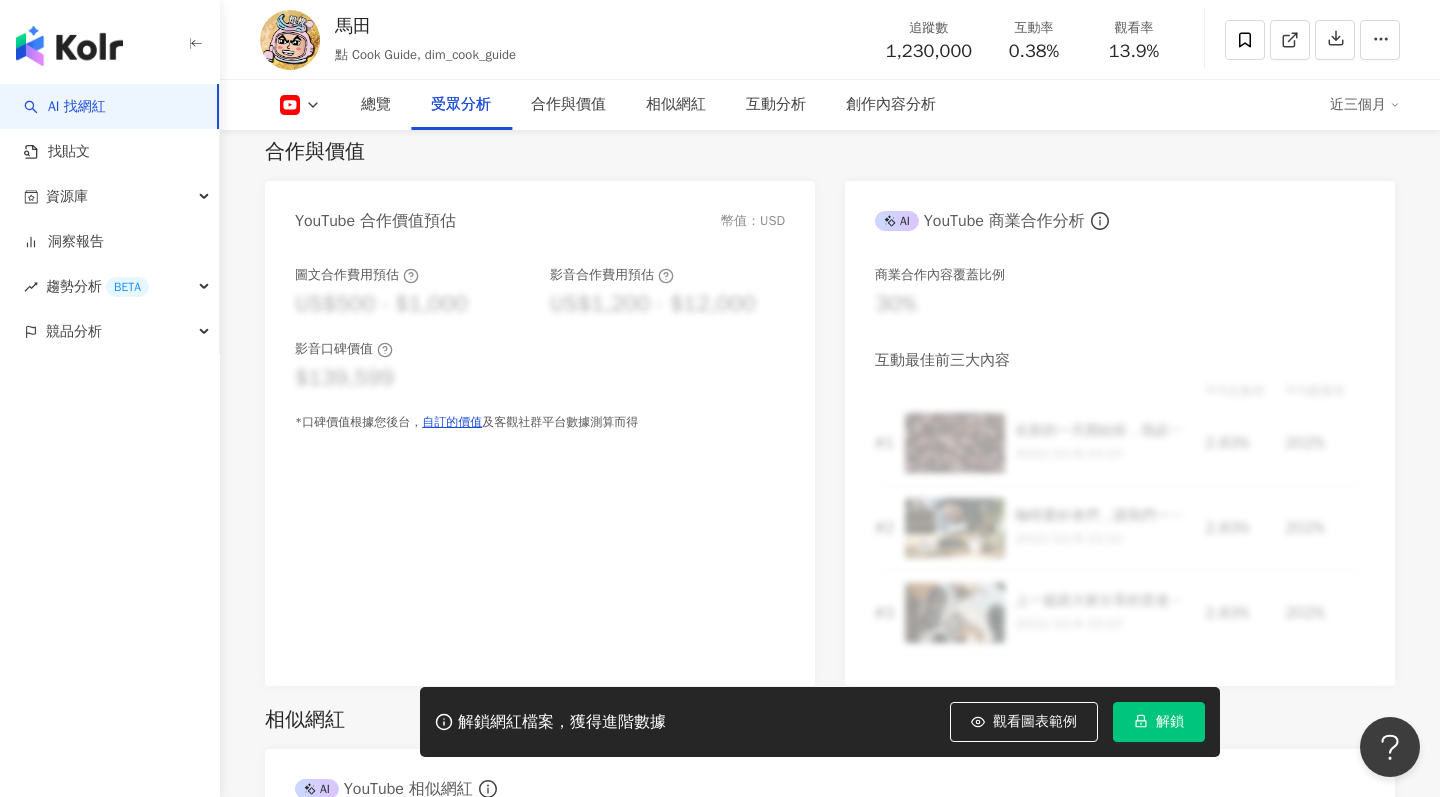scroll, scrollTop: 2274, scrollLeft: 0, axis: vertical 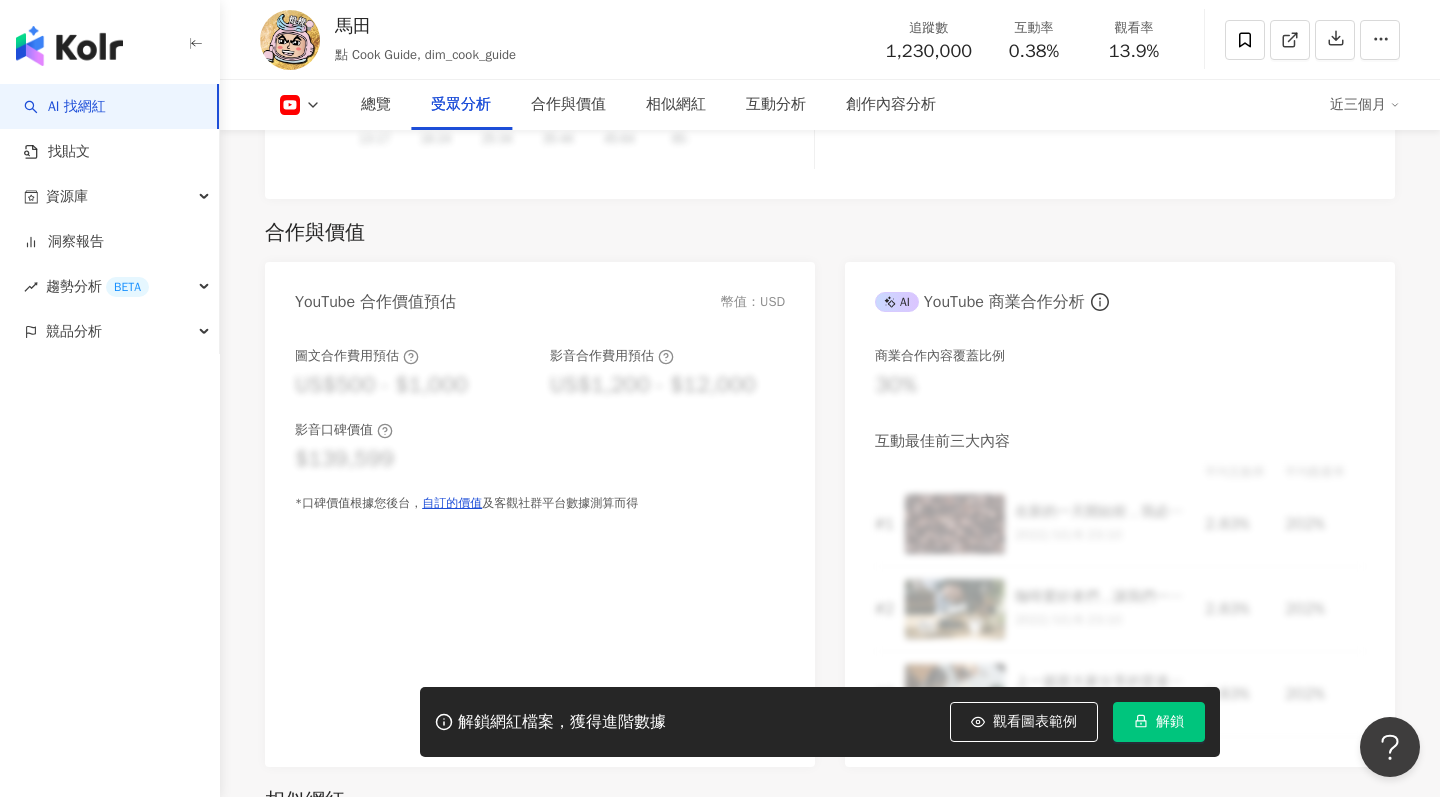 drag, startPoint x: 483, startPoint y: 387, endPoint x: 431, endPoint y: 385, distance: 52.03845 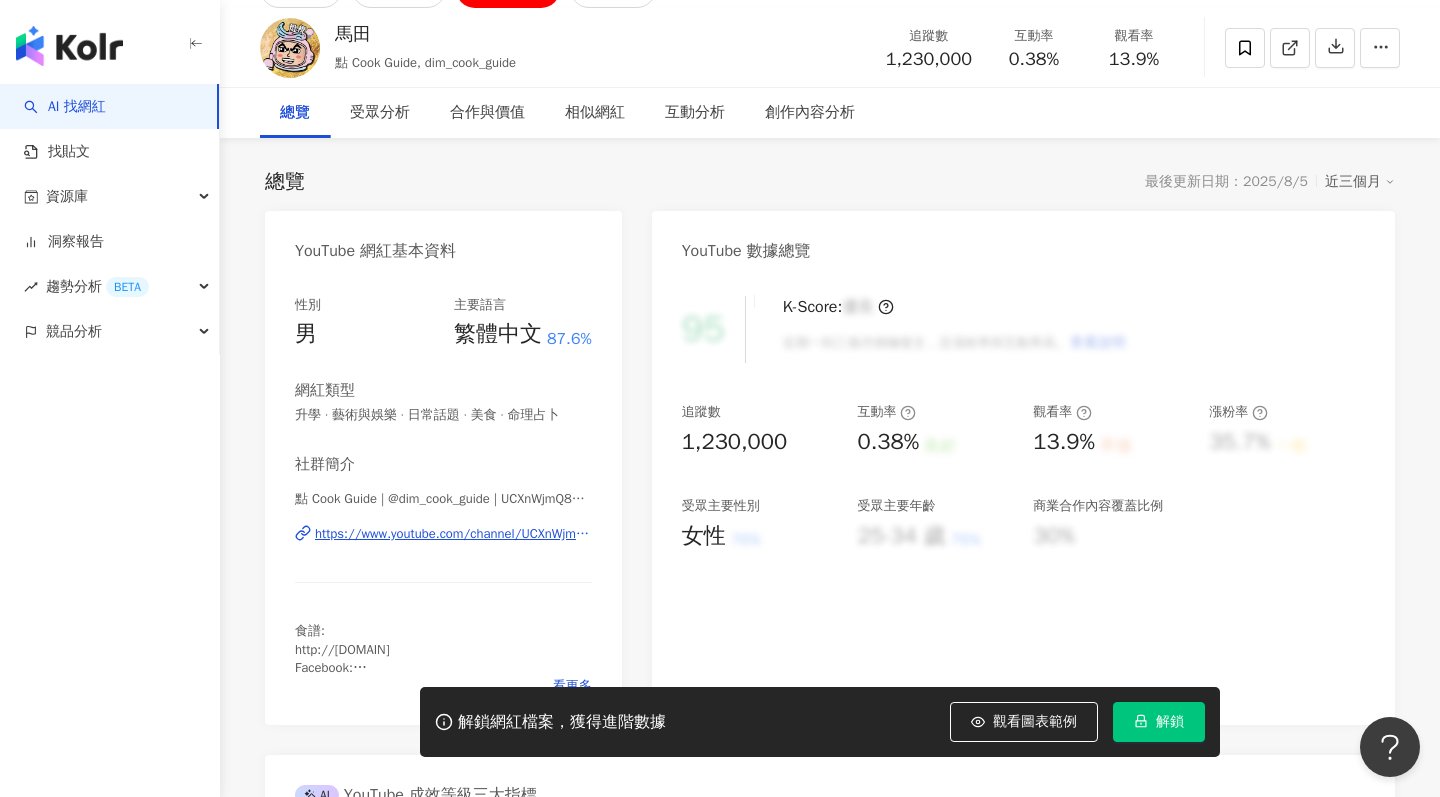 scroll, scrollTop: 0, scrollLeft: 0, axis: both 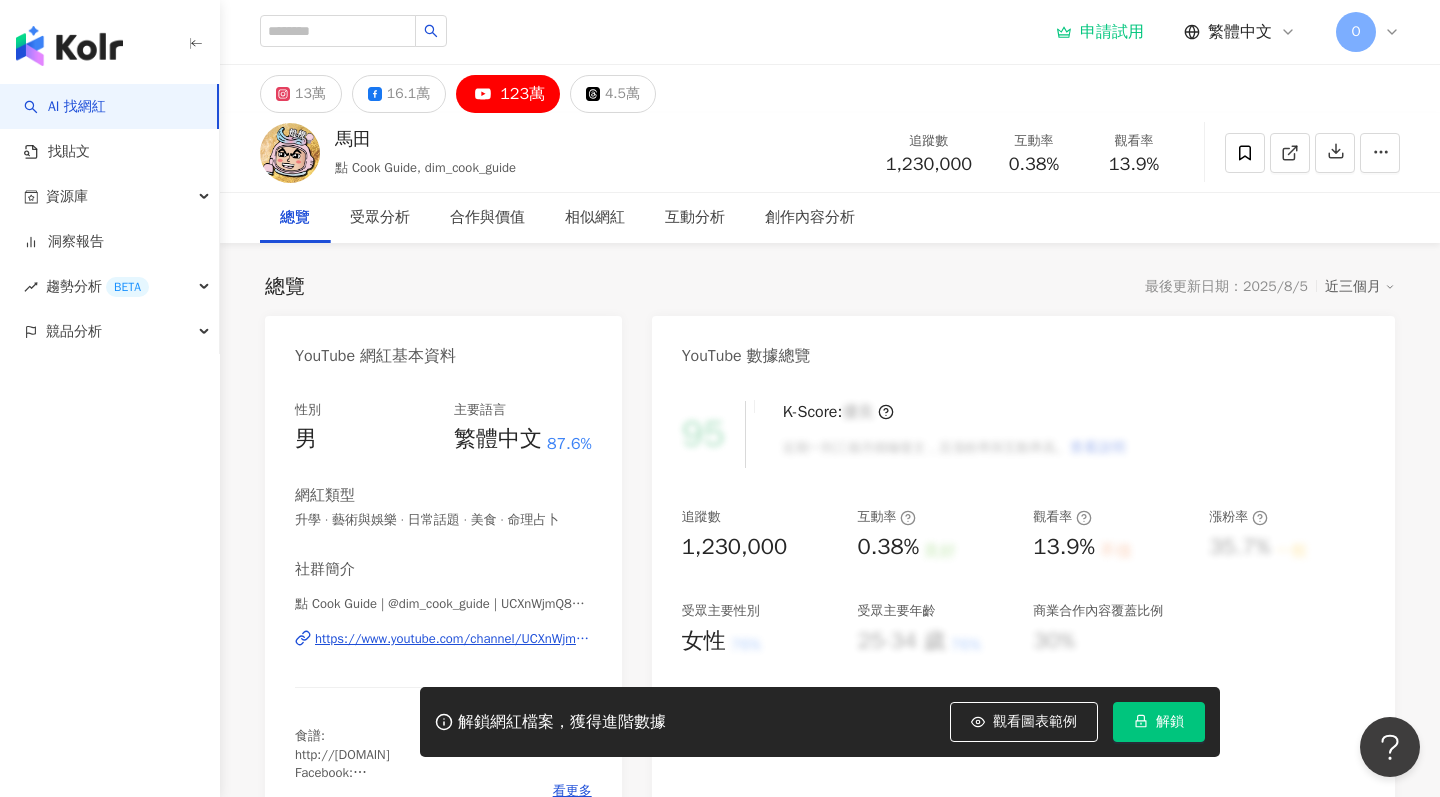 drag, startPoint x: 536, startPoint y: 163, endPoint x: 428, endPoint y: 166, distance: 108.04166 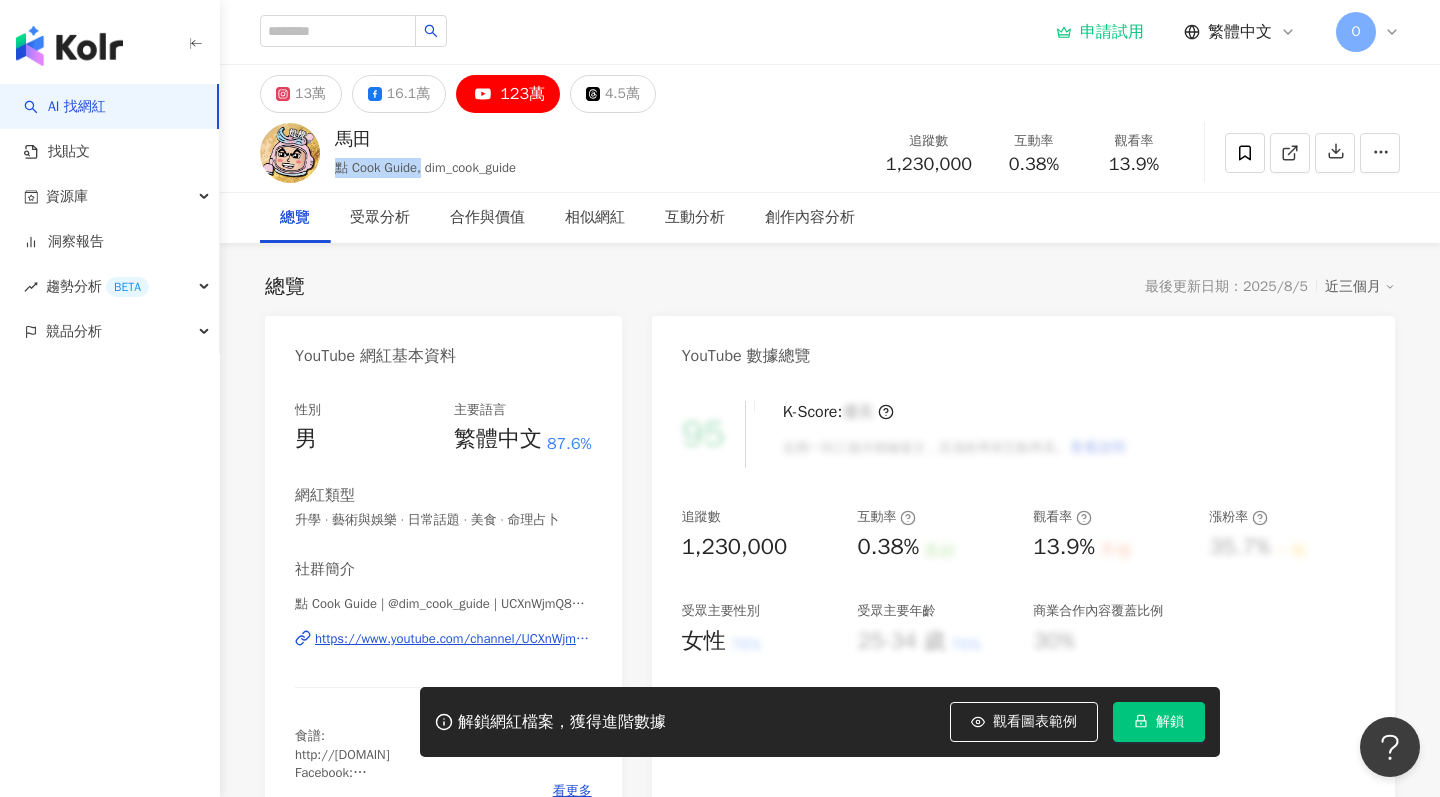 drag, startPoint x: 335, startPoint y: 169, endPoint x: 425, endPoint y: 170, distance: 90.005554 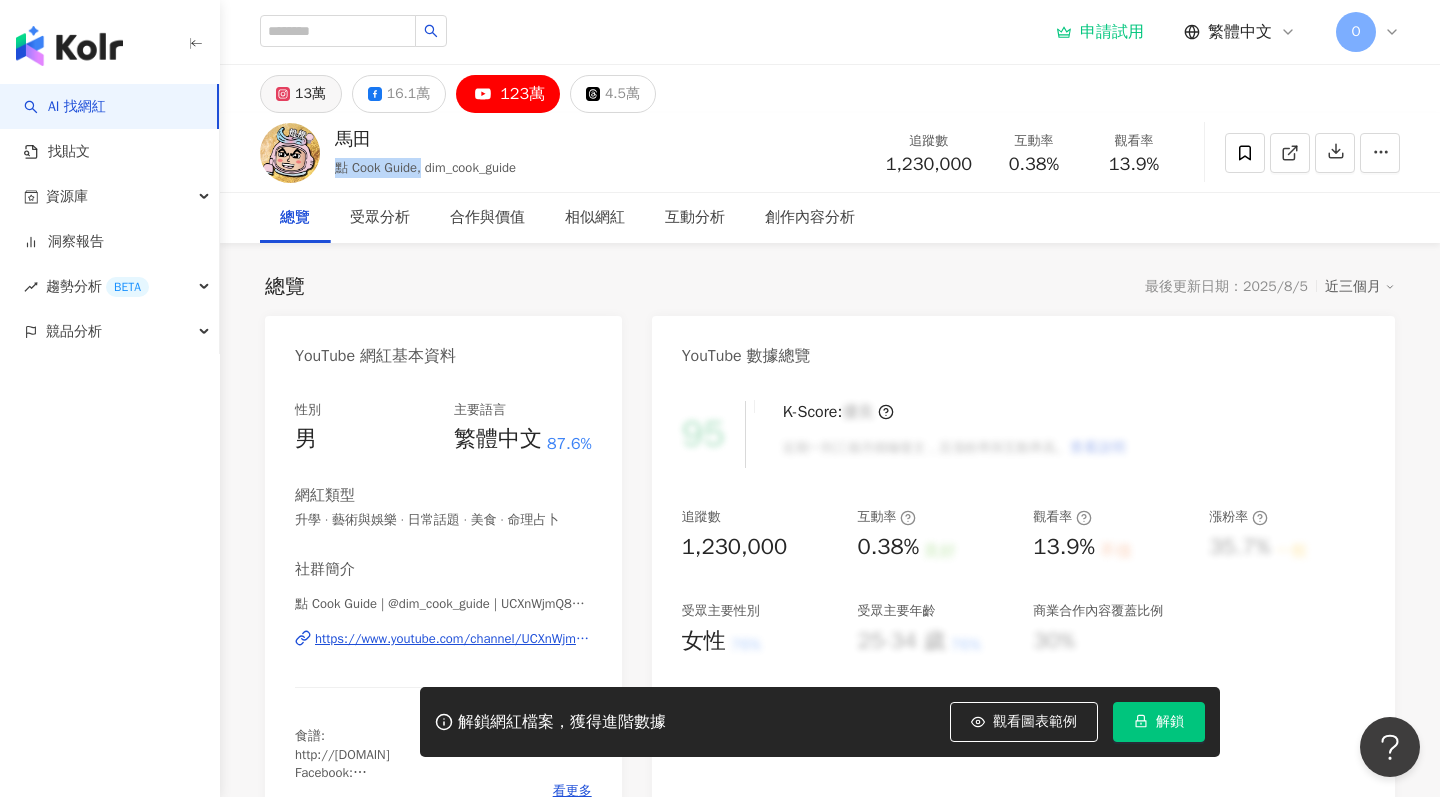 click on "13萬" at bounding box center [310, 94] 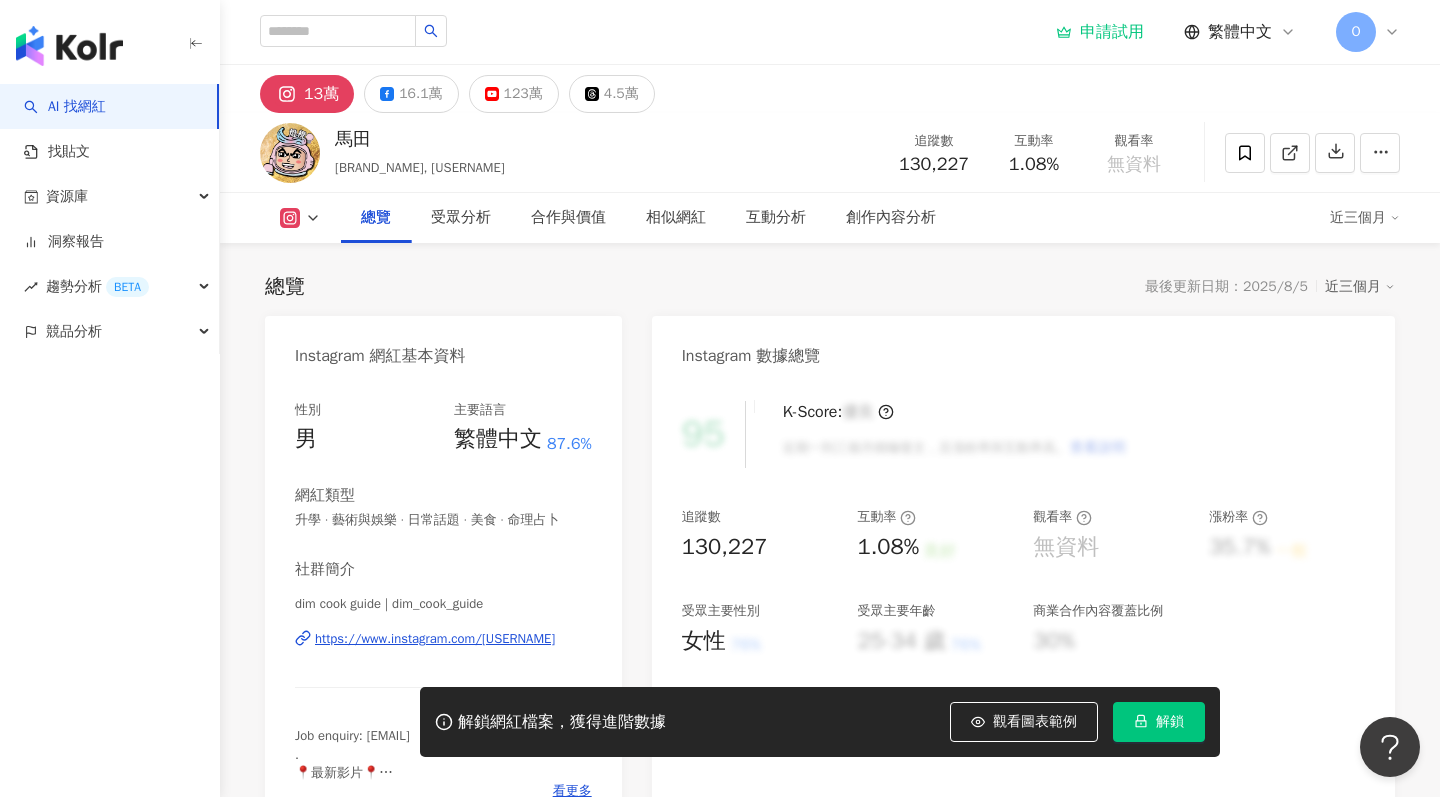 scroll, scrollTop: 209, scrollLeft: 0, axis: vertical 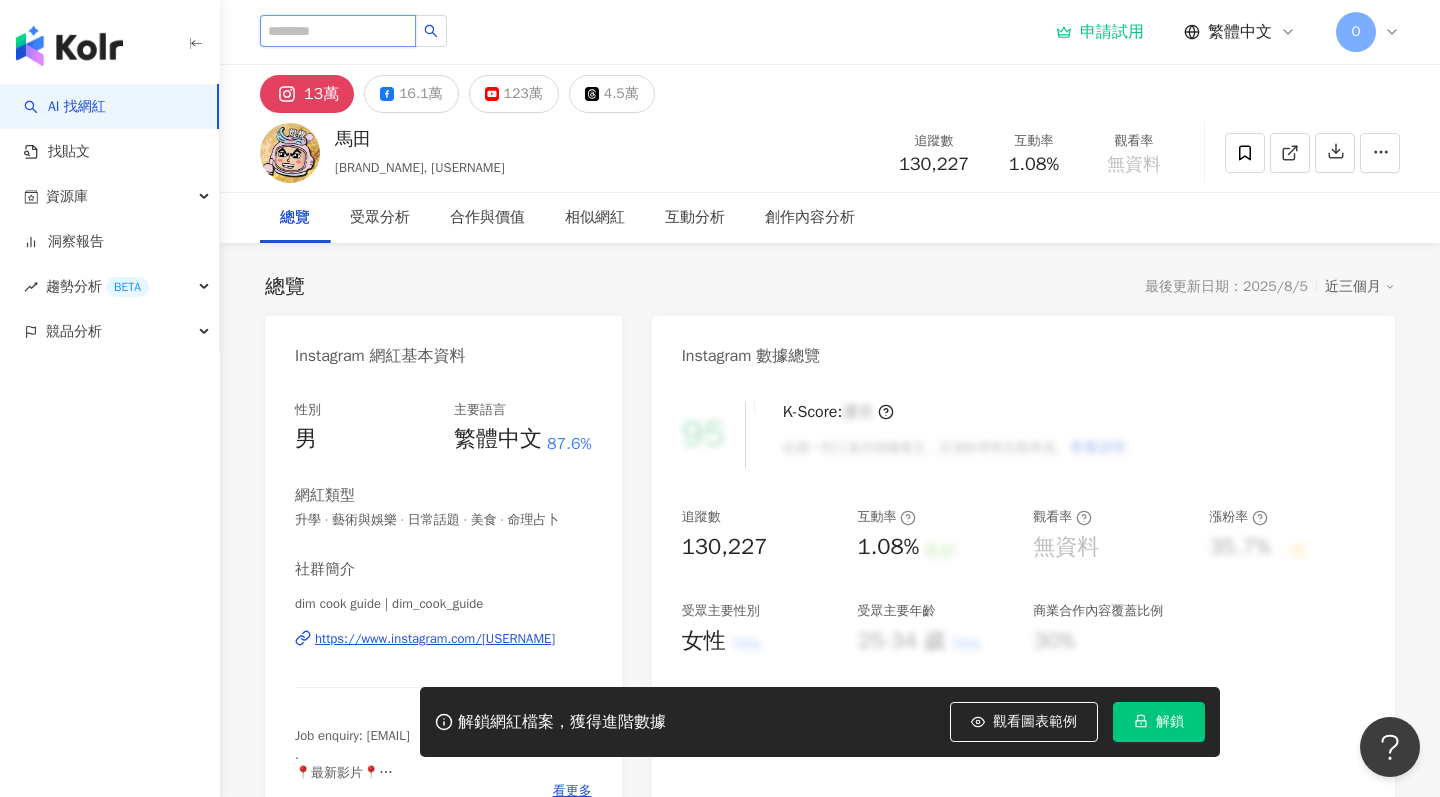 click at bounding box center [338, 31] 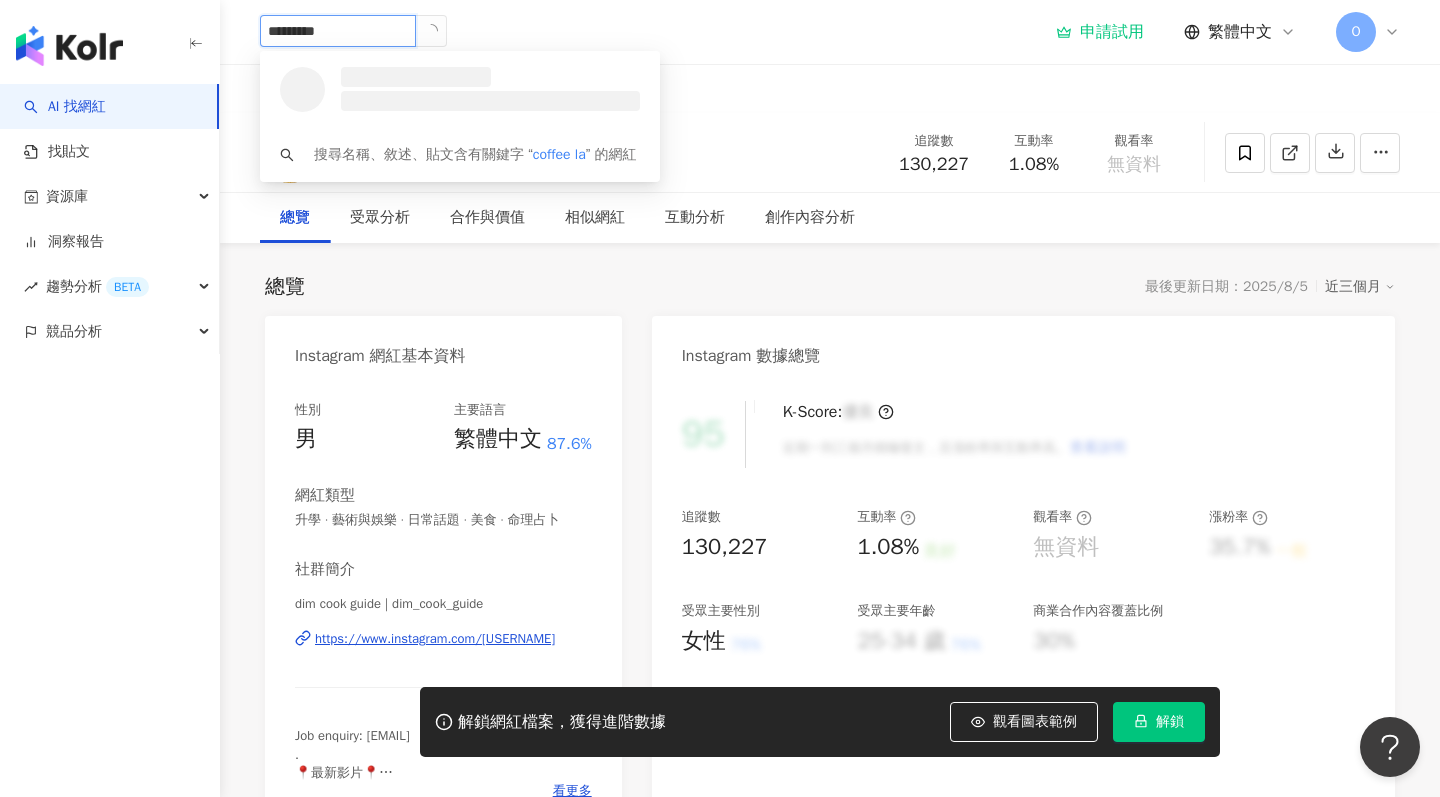 type on "**********" 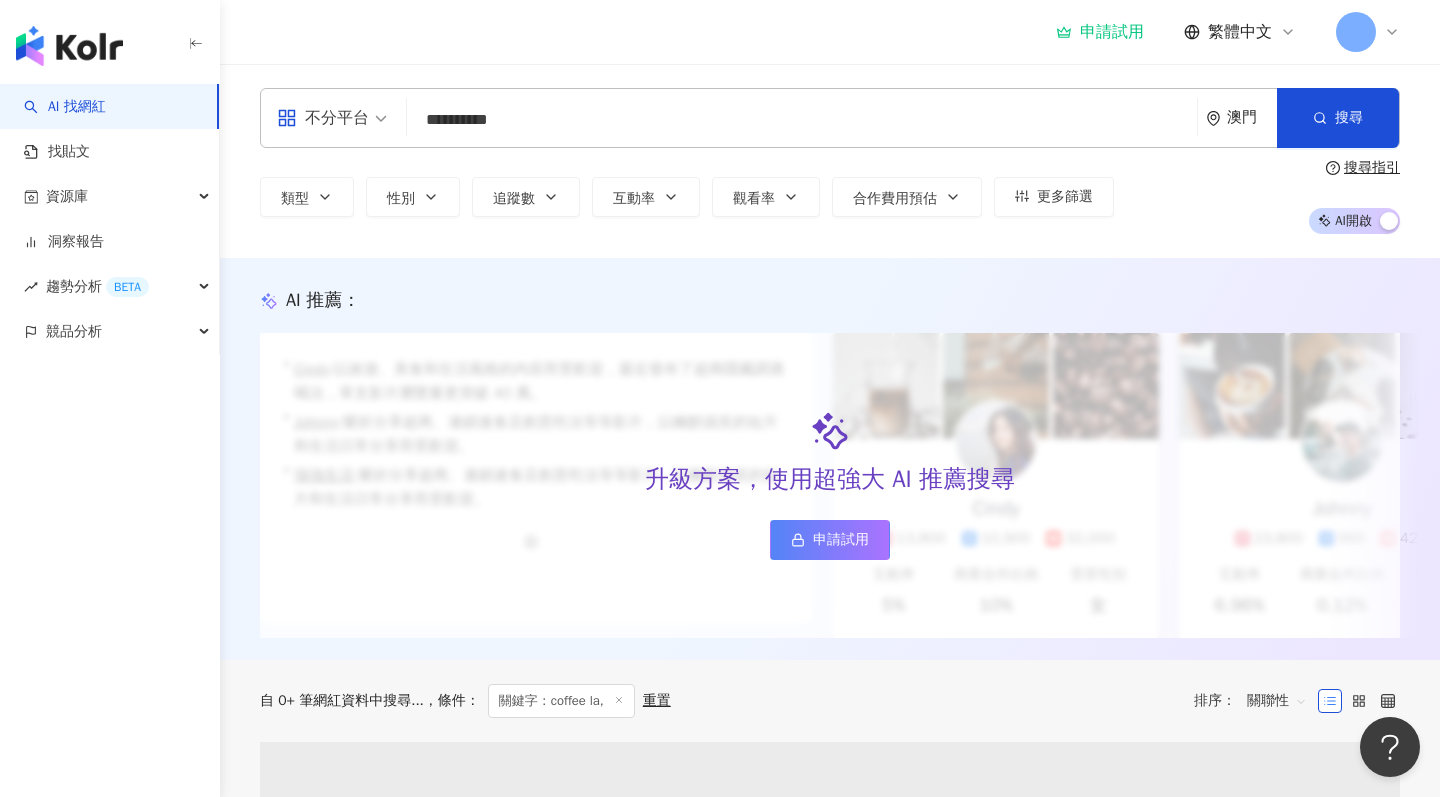 drag, startPoint x: 361, startPoint y: 13, endPoint x: 465, endPoint y: 38, distance: 106.96261 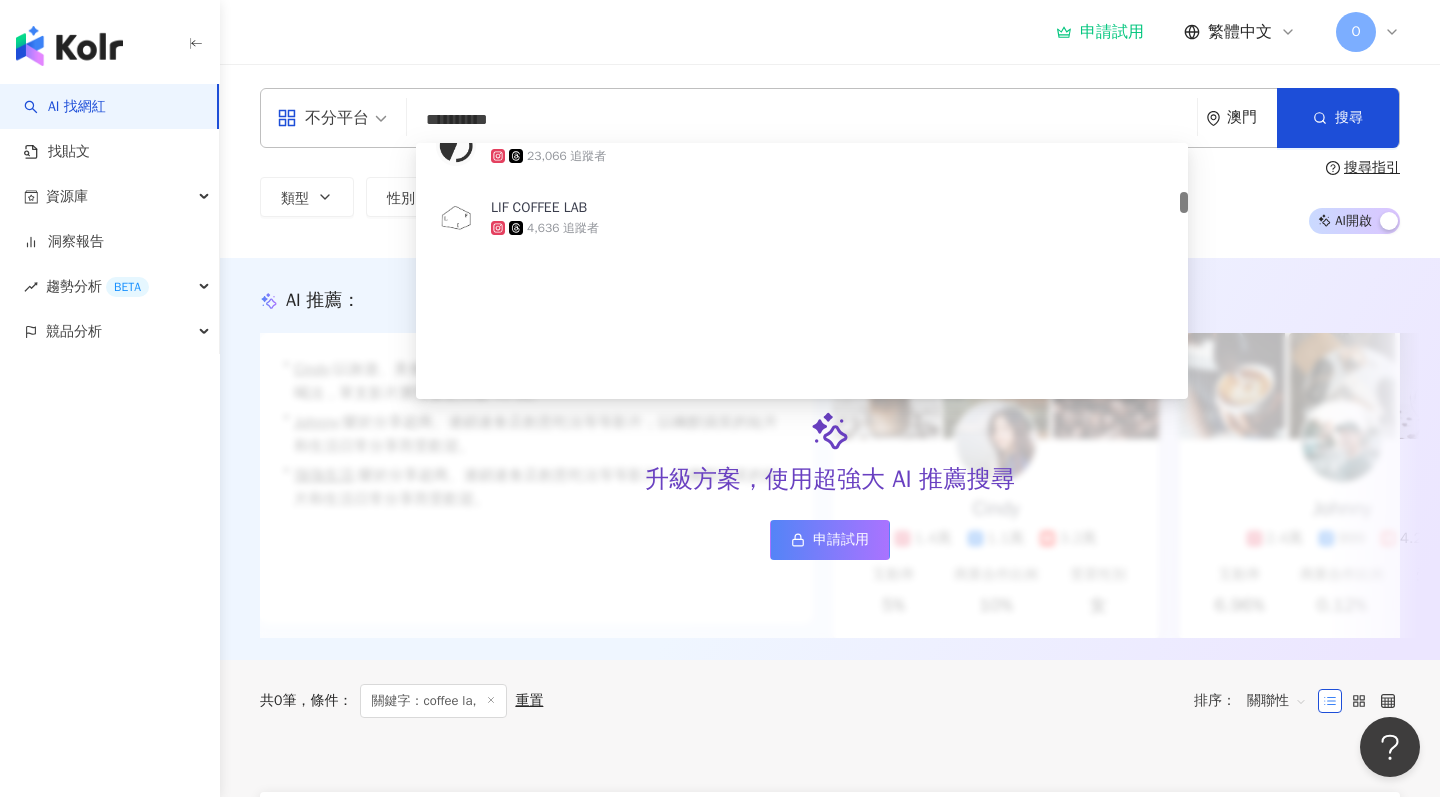 scroll, scrollTop: 0, scrollLeft: 0, axis: both 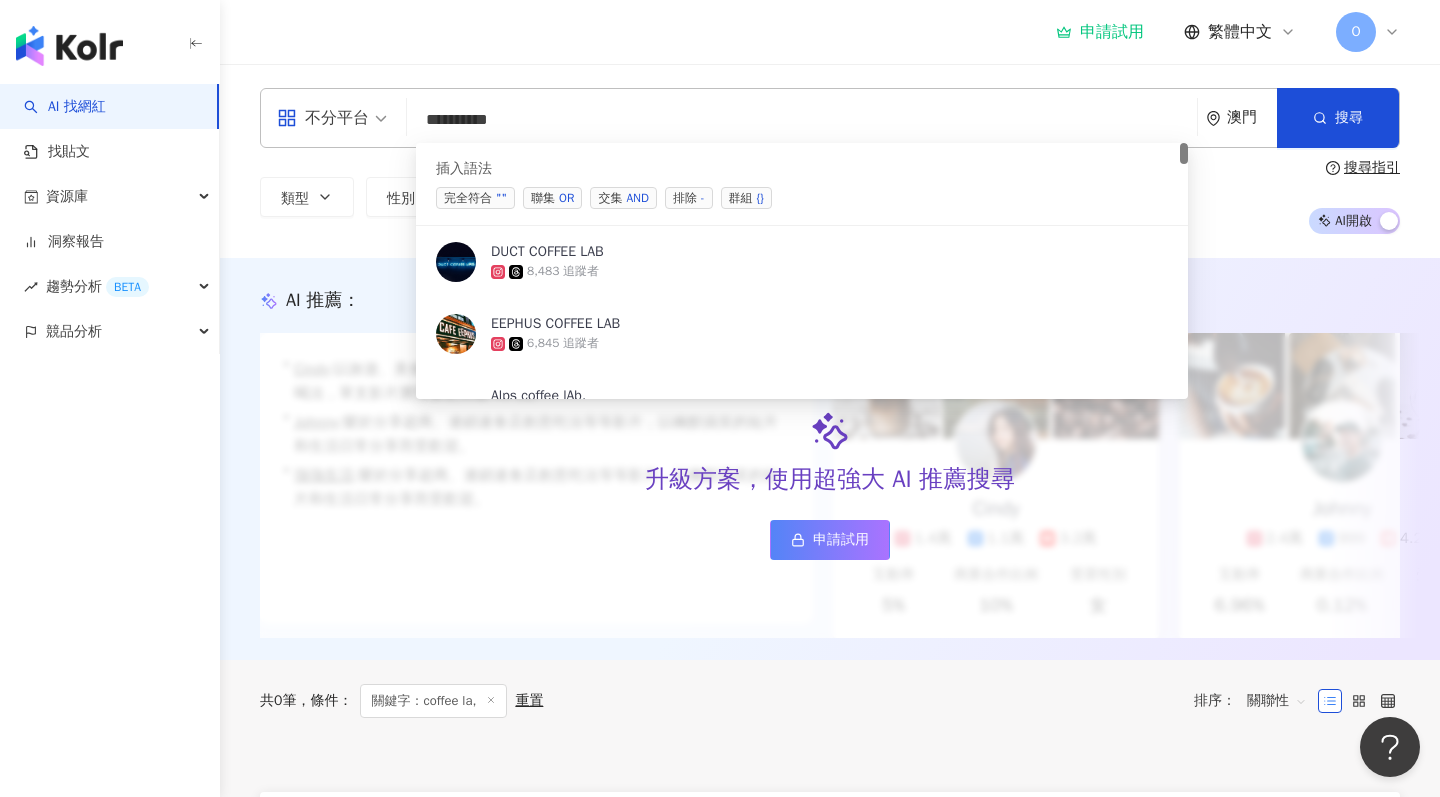 click on "**********" at bounding box center [802, 120] 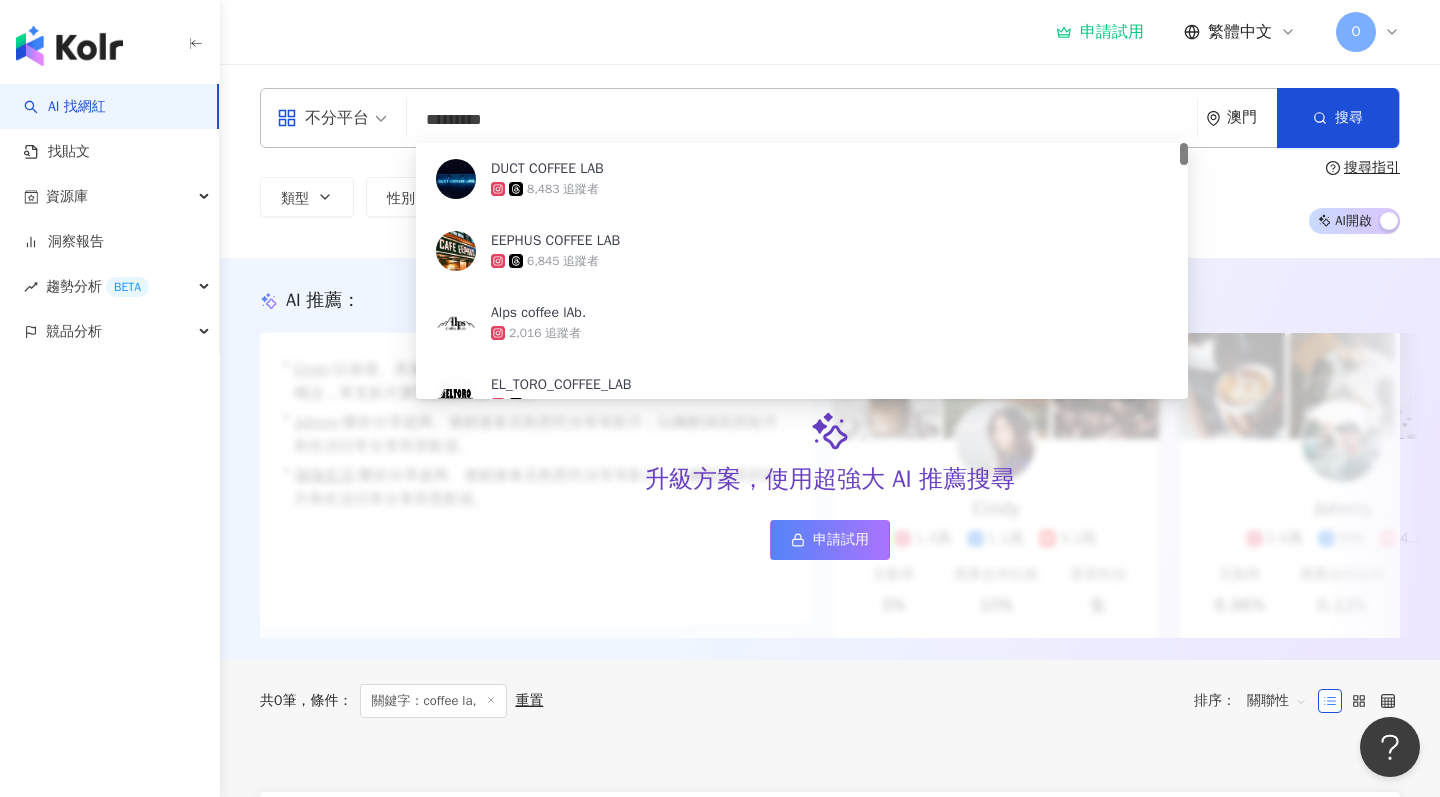 type on "**********" 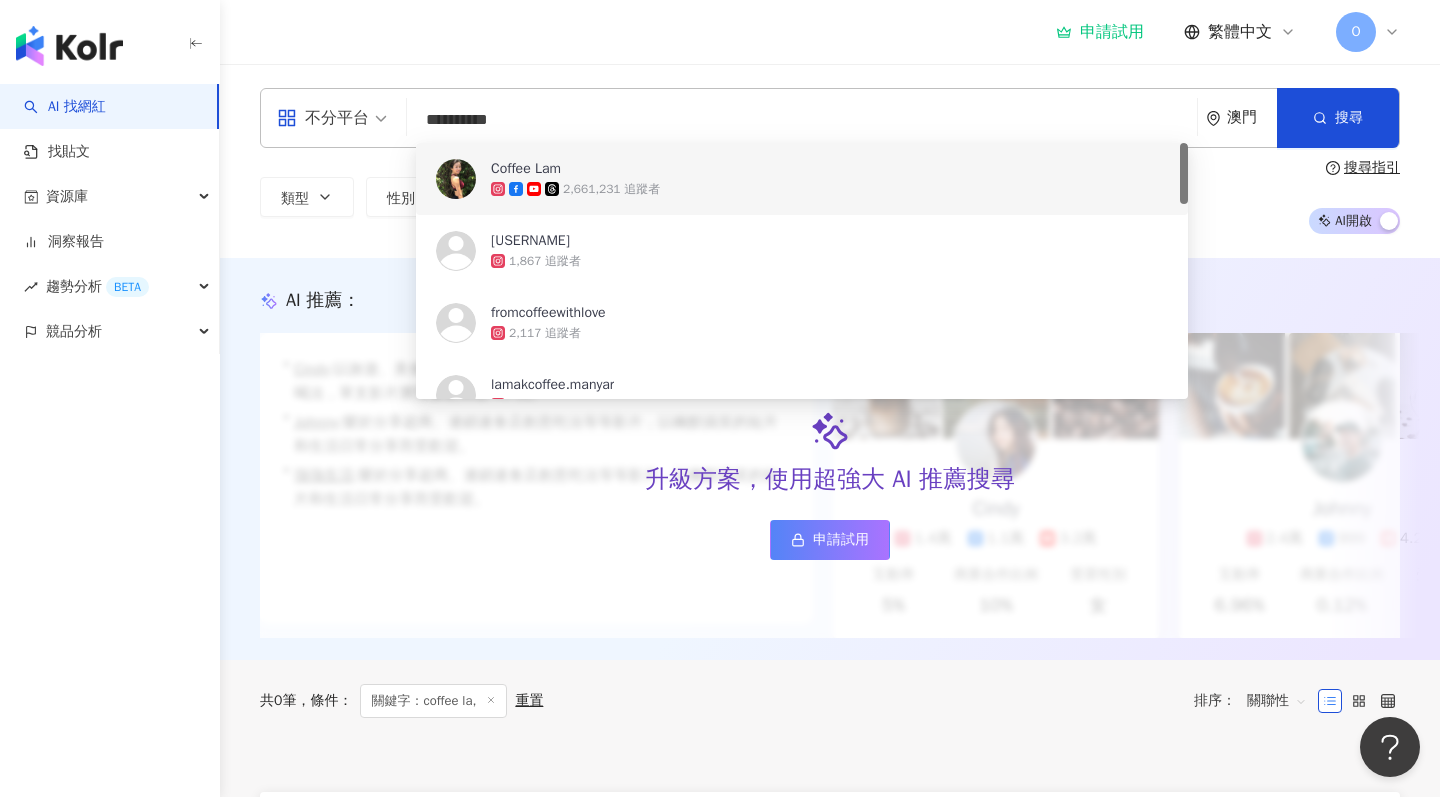 click on "2,661,231   追蹤者" at bounding box center [829, 189] 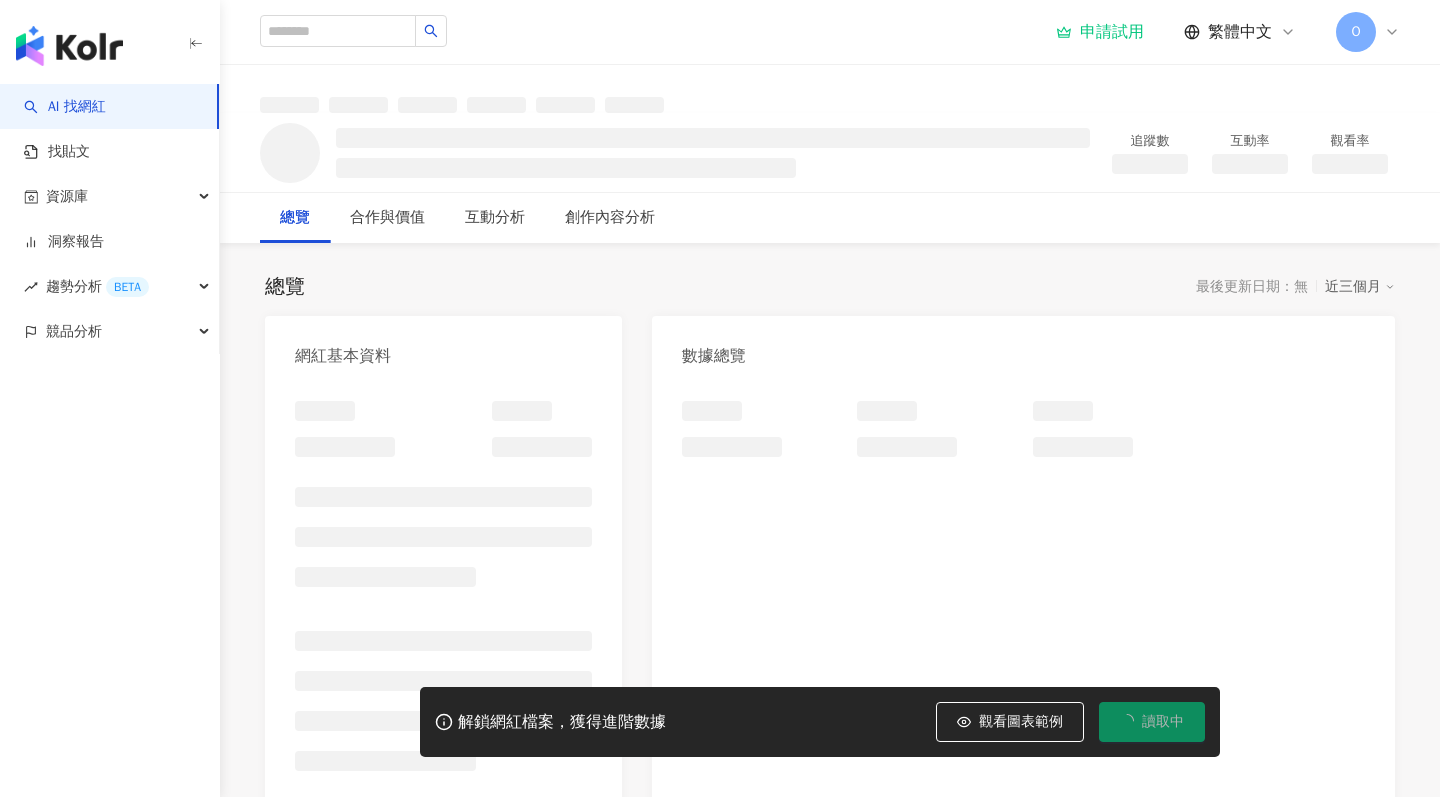 scroll, scrollTop: 0, scrollLeft: 0, axis: both 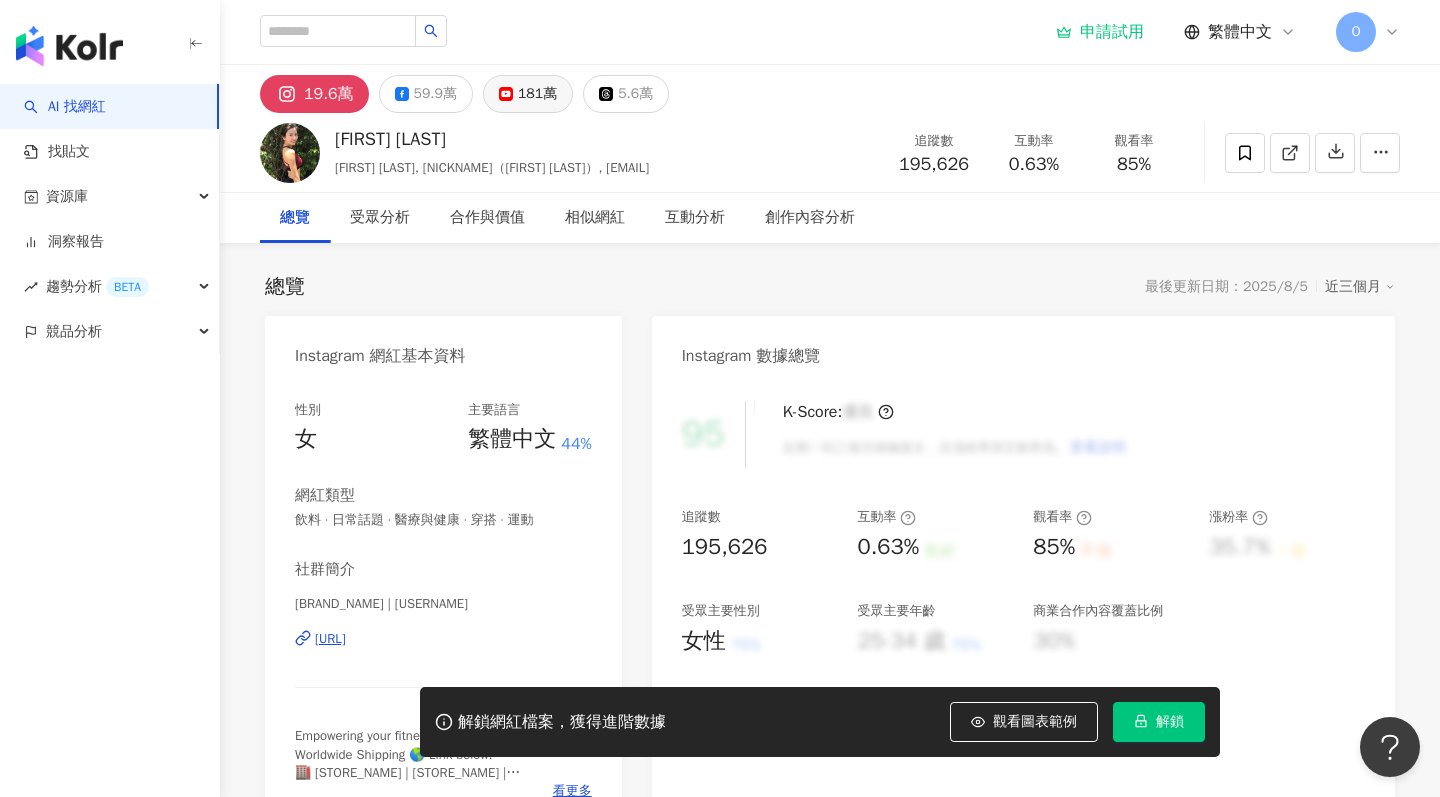 click on "181萬" at bounding box center (537, 94) 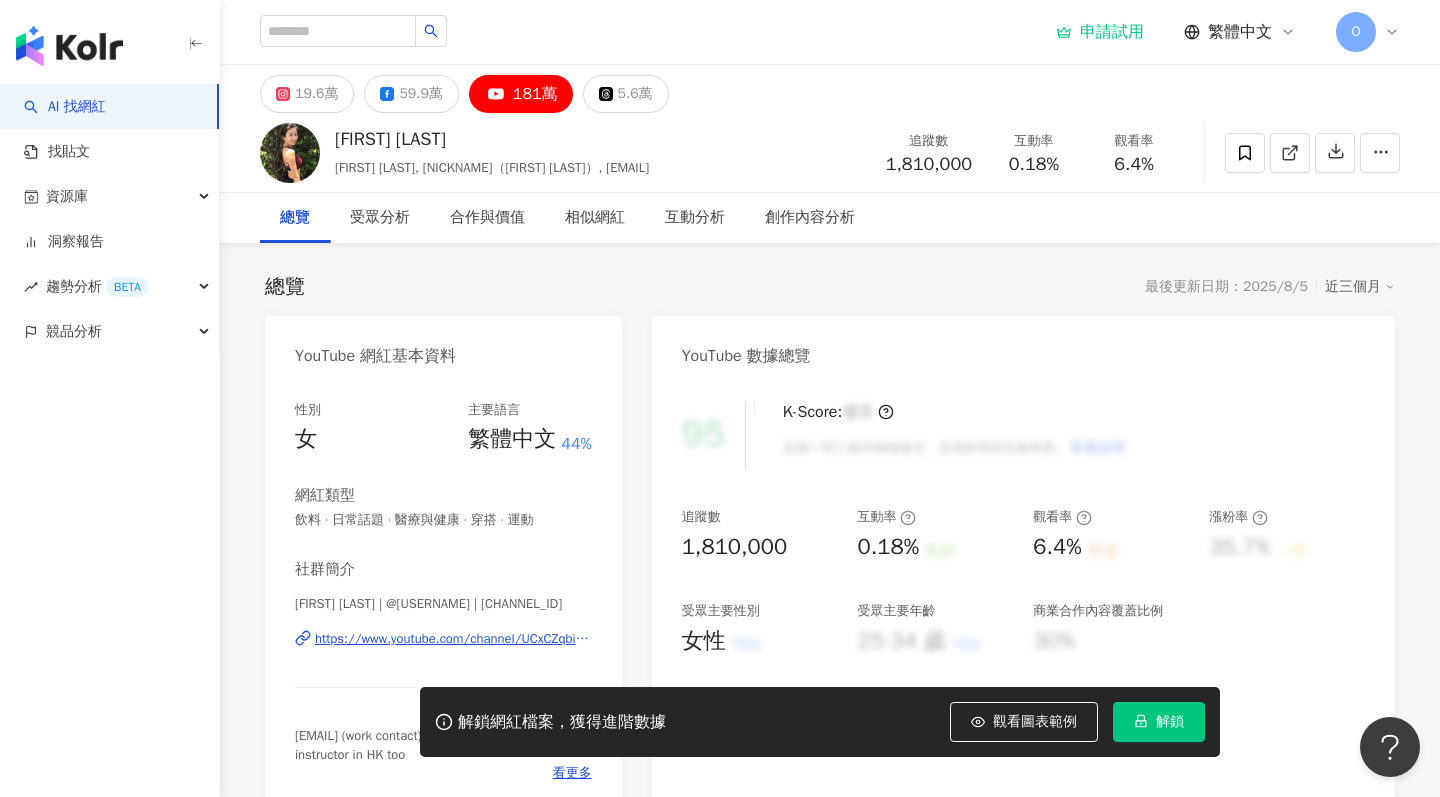 click on "181萬" at bounding box center [535, 94] 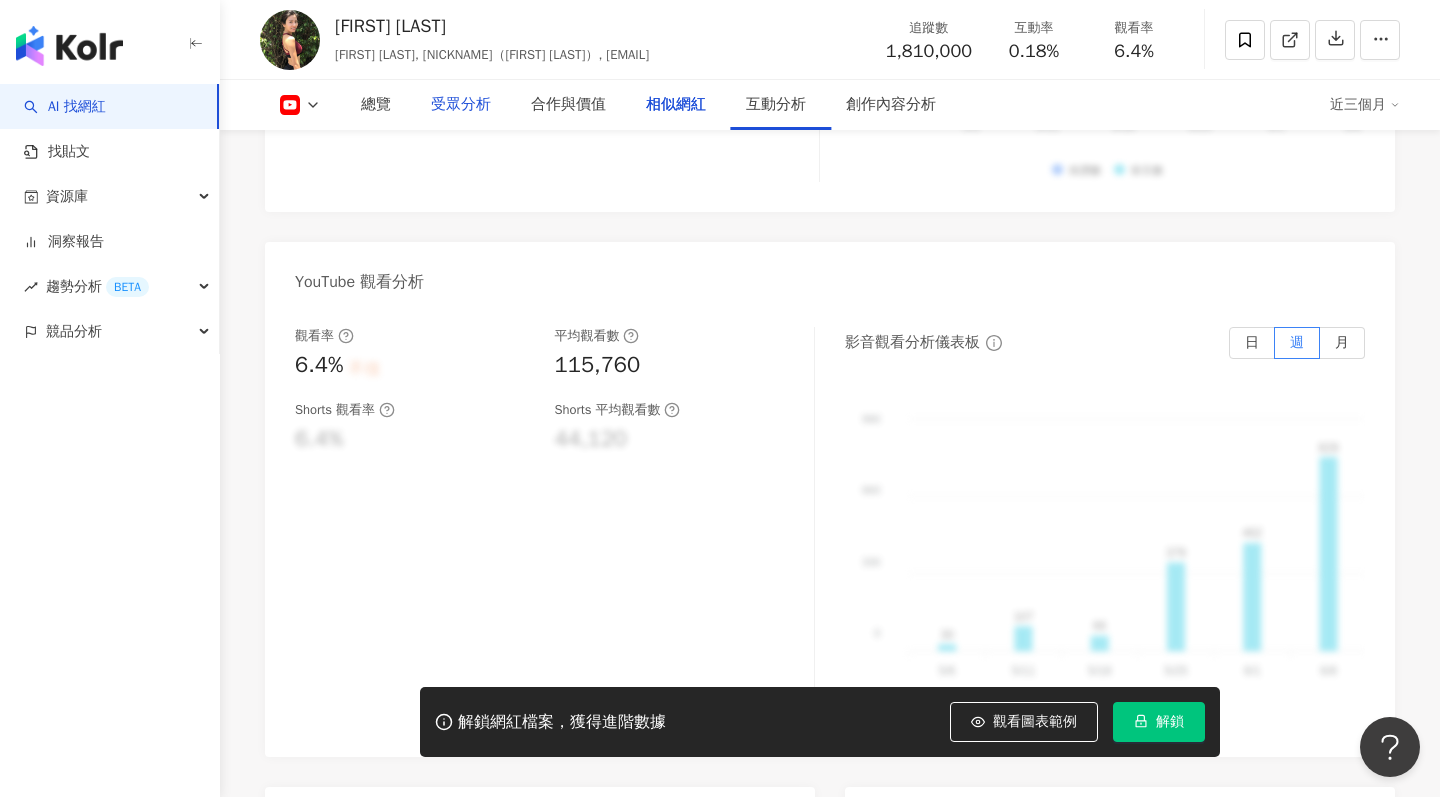 scroll, scrollTop: 2196, scrollLeft: 0, axis: vertical 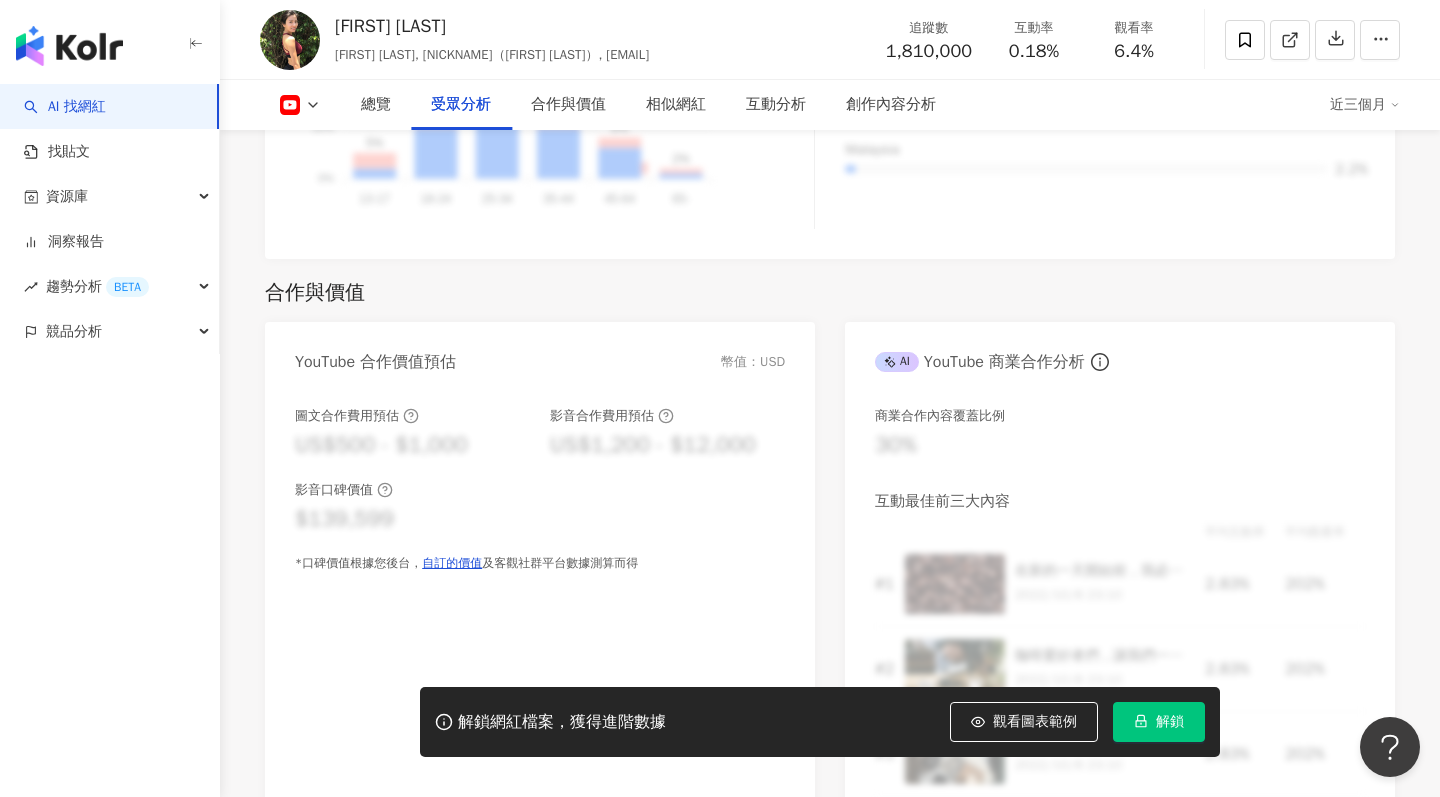 click 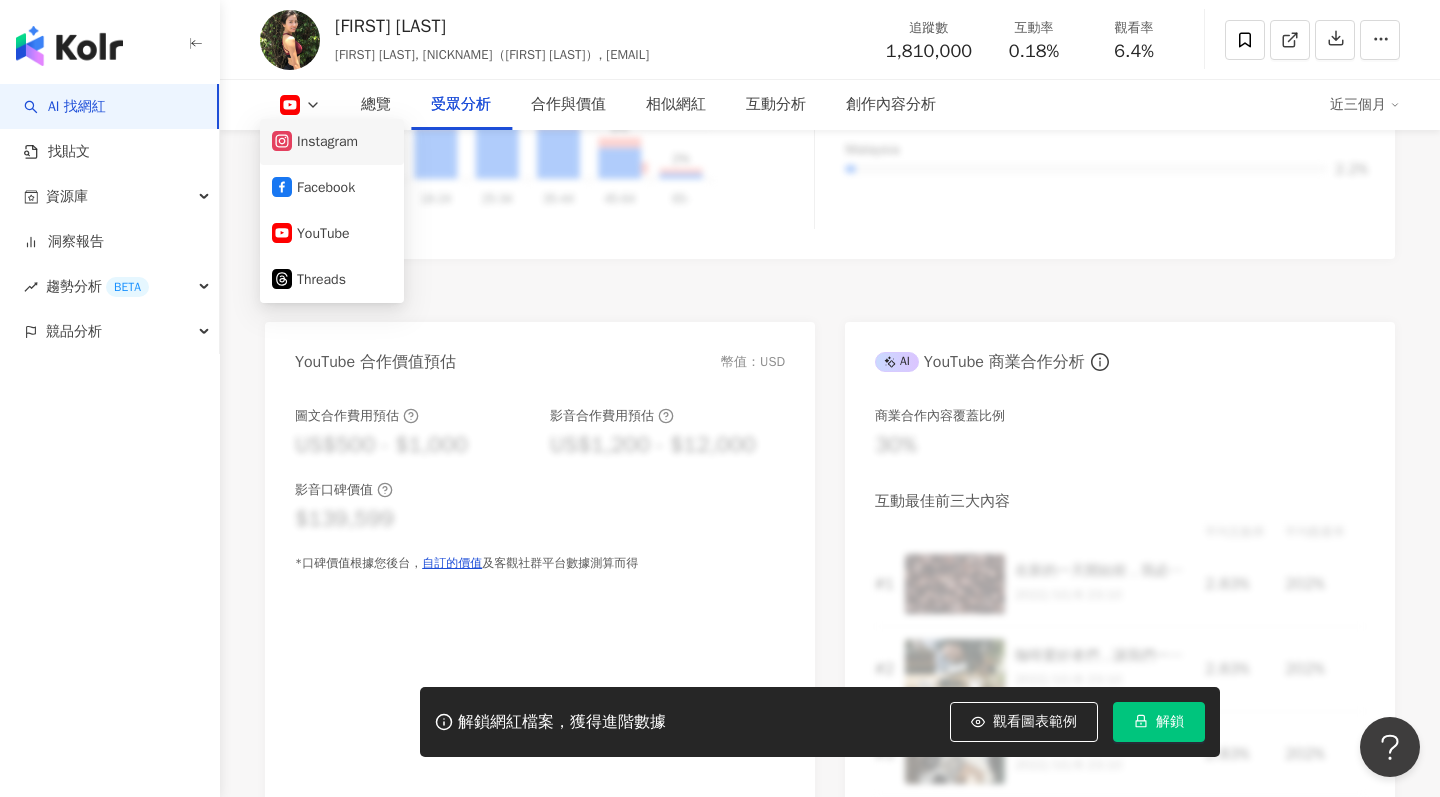 click on "Instagram" at bounding box center [332, 142] 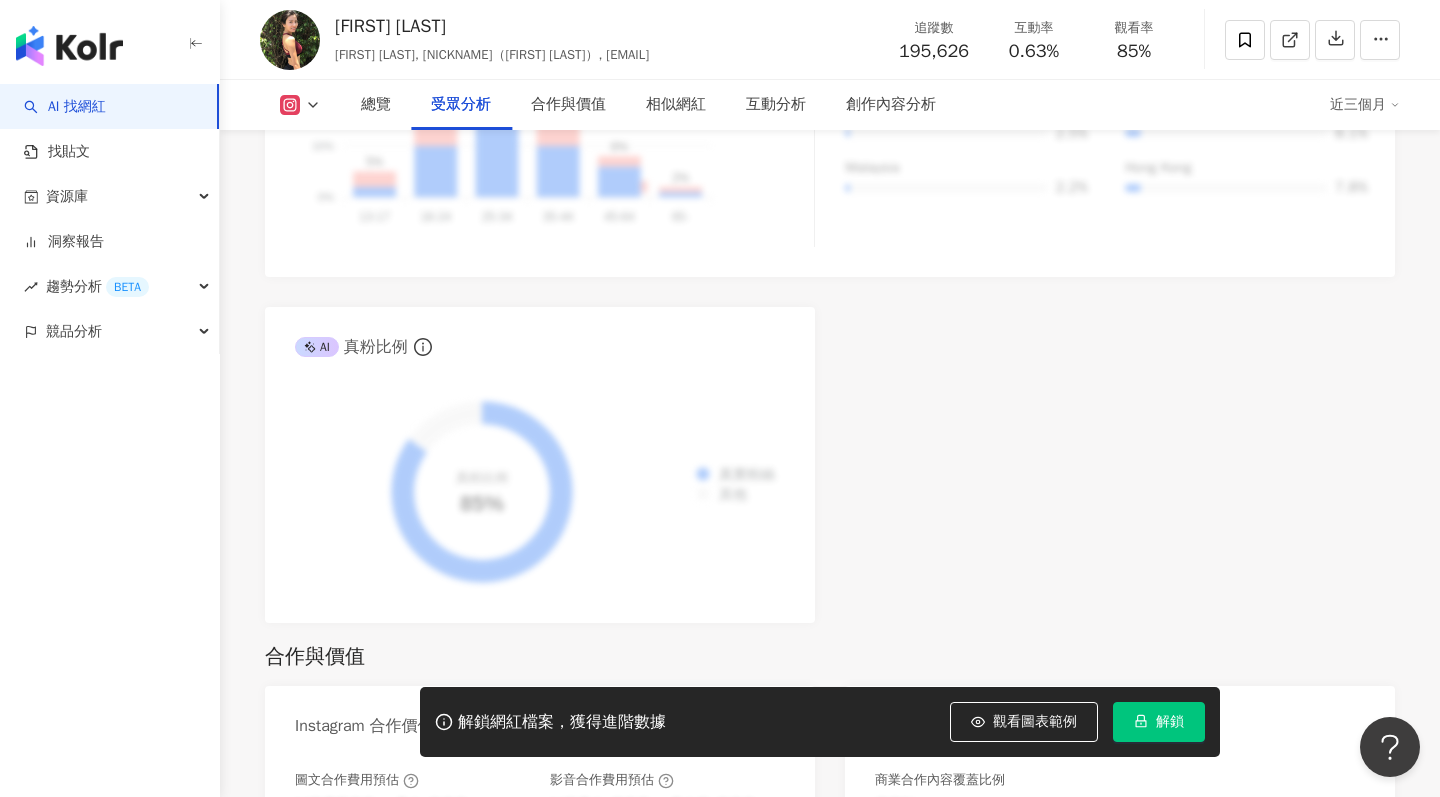 drag, startPoint x: 503, startPoint y: 170, endPoint x: 466, endPoint y: 172, distance: 37.054016 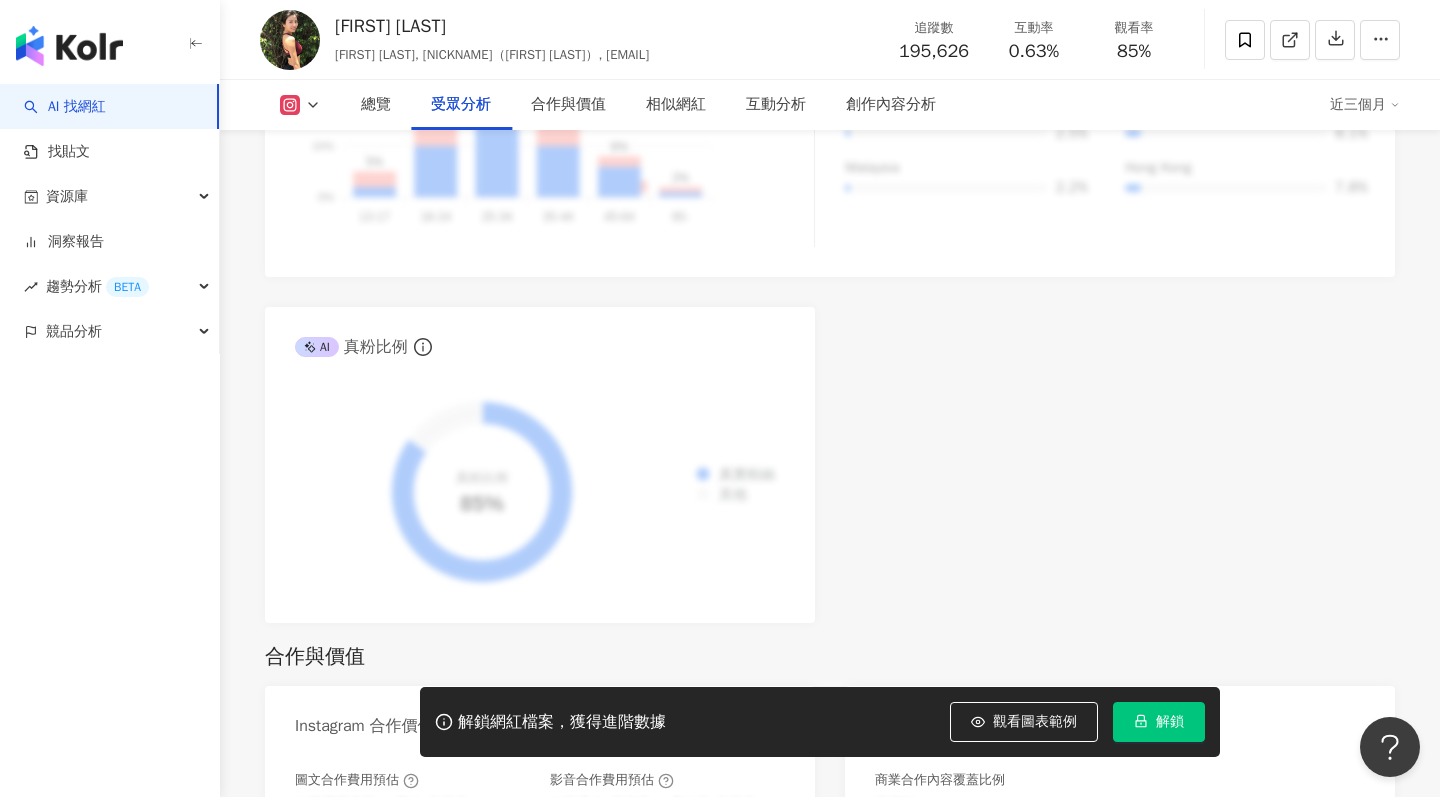 drag, startPoint x: 466, startPoint y: 172, endPoint x: 495, endPoint y: 170, distance: 29.068884 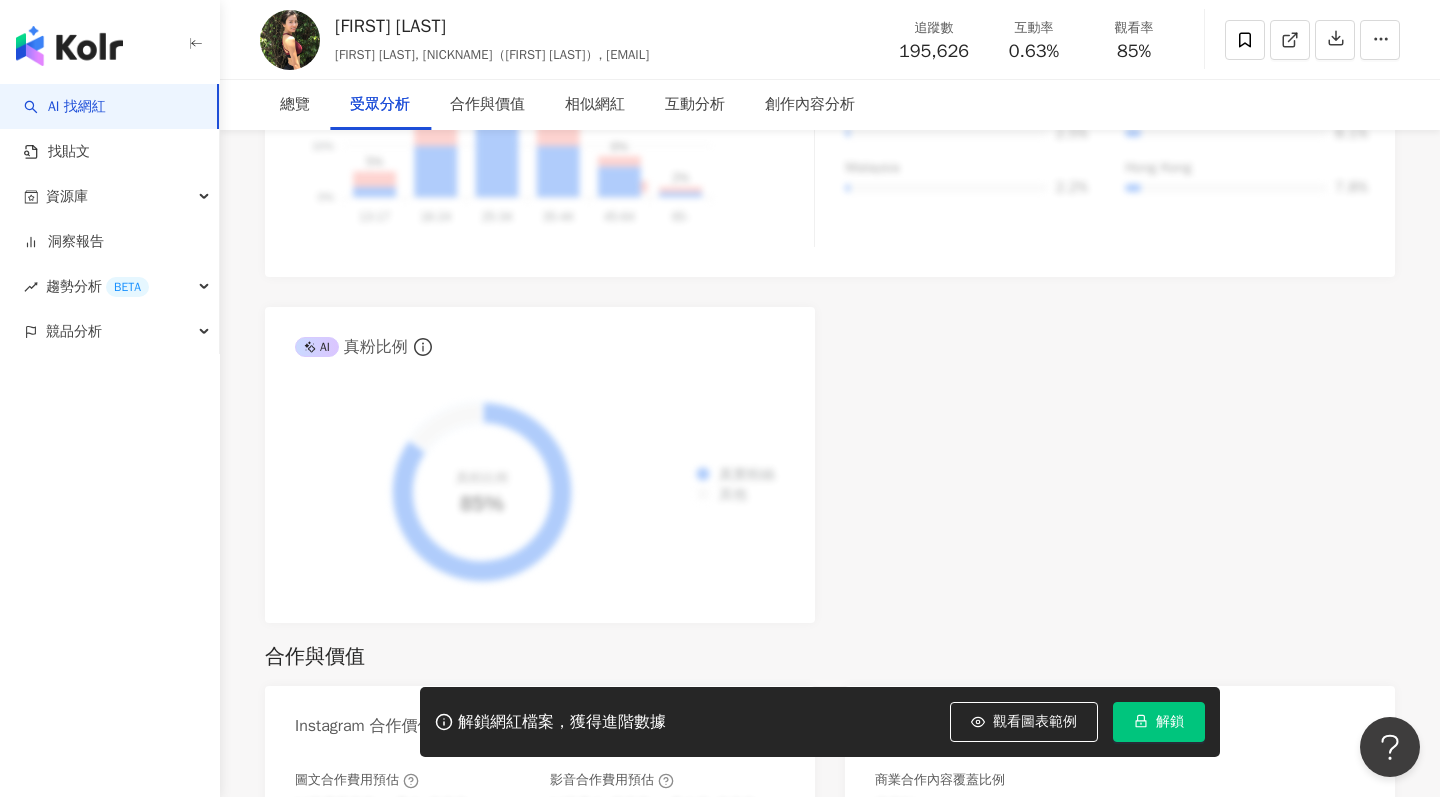 scroll, scrollTop: 0, scrollLeft: 0, axis: both 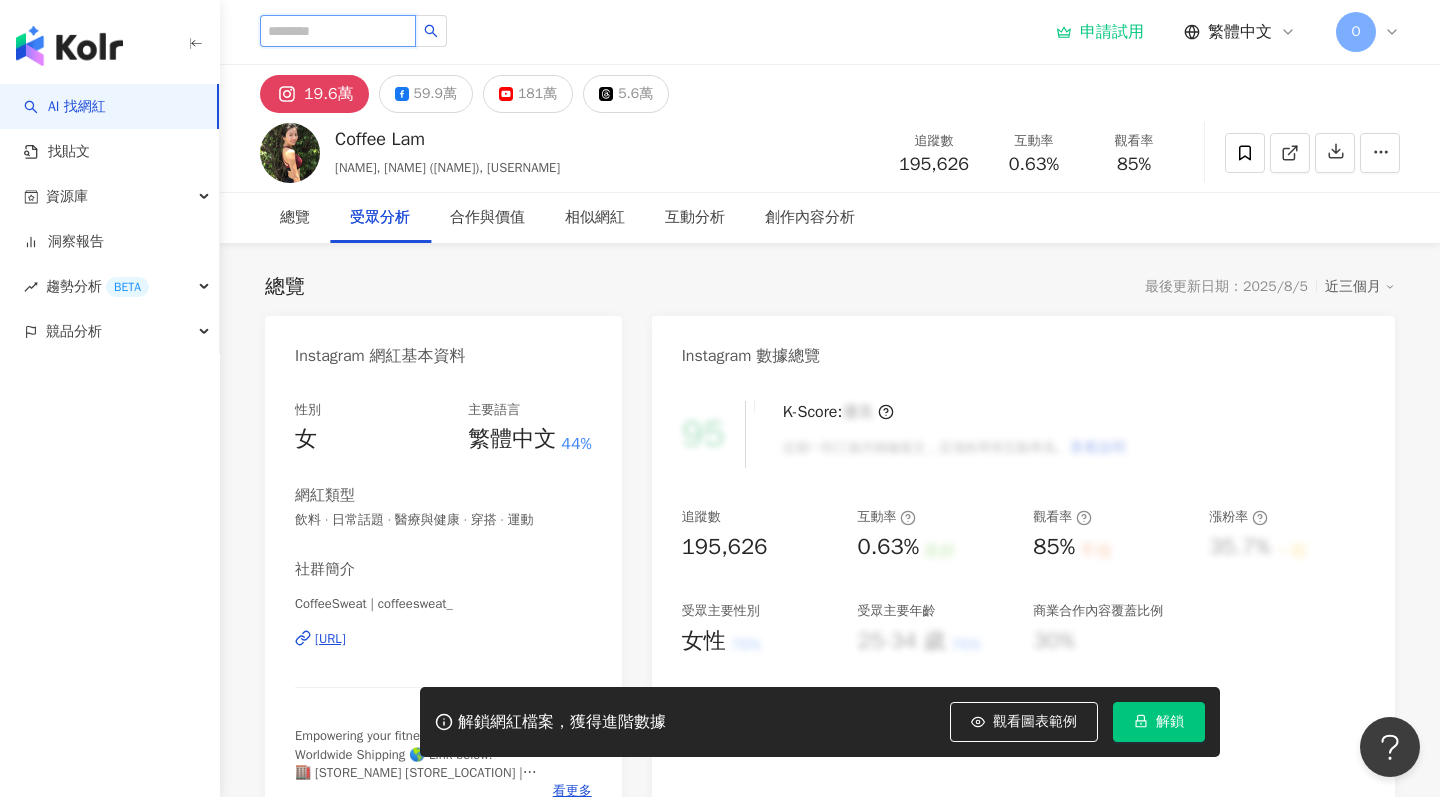 click at bounding box center [338, 31] 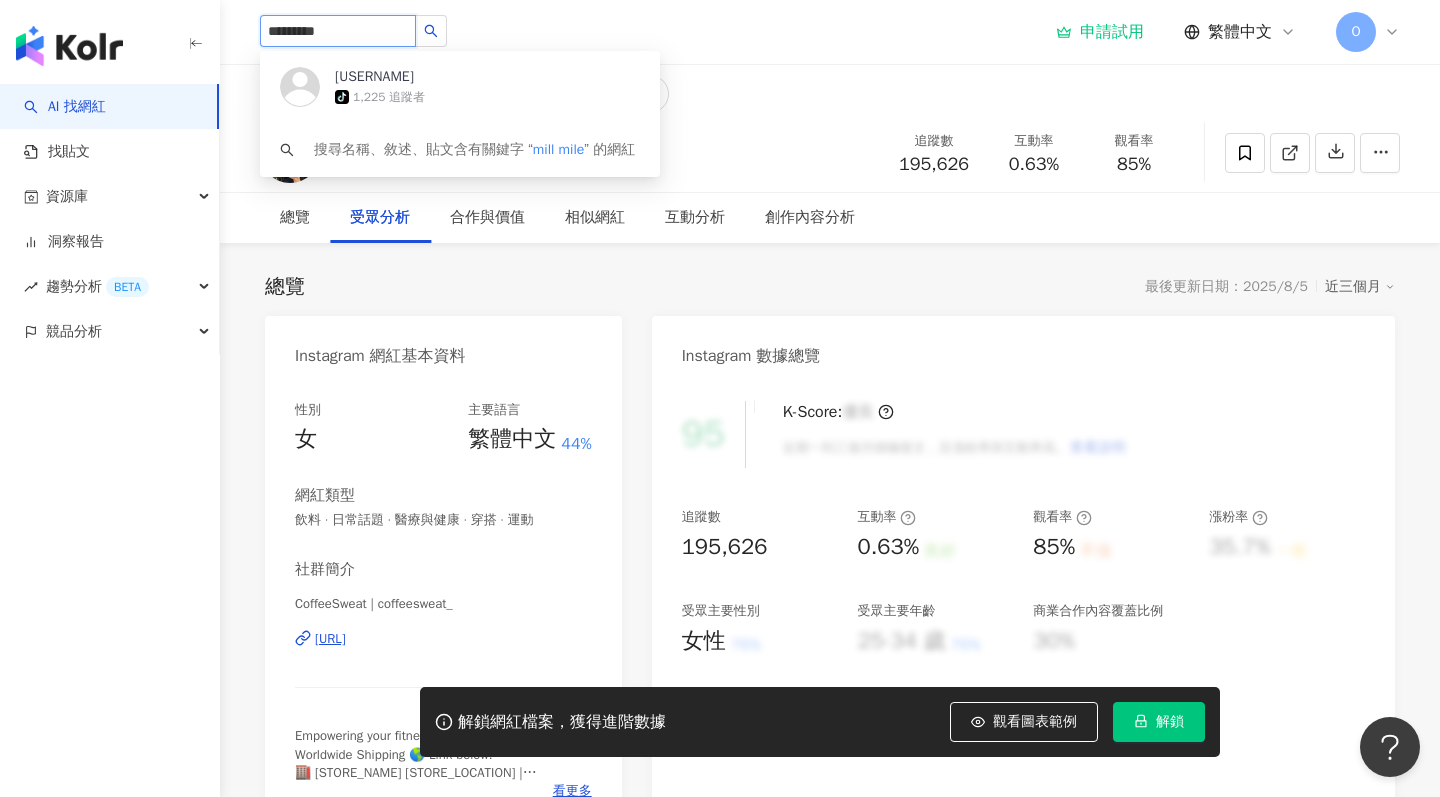 click on "*********" at bounding box center (338, 31) 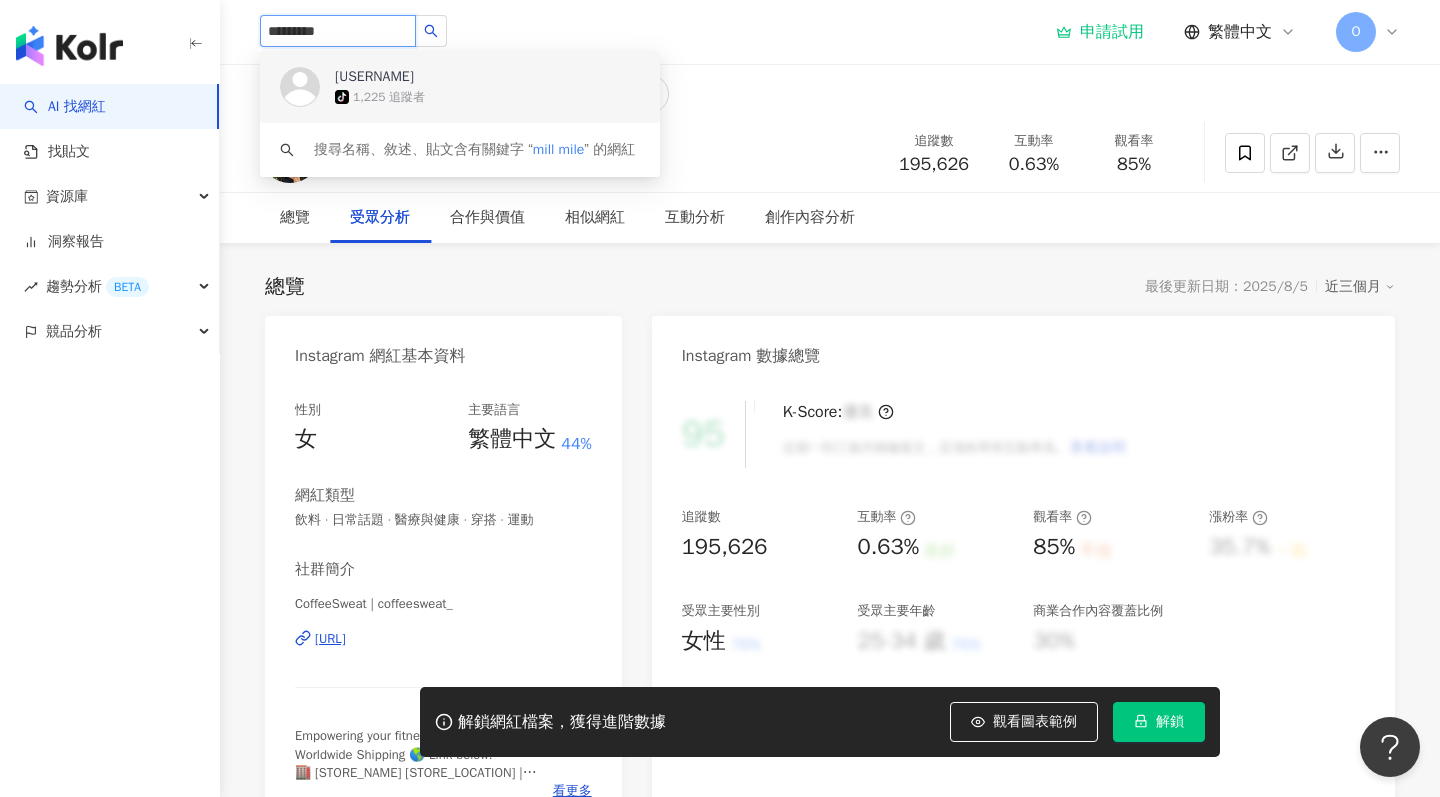 click on "*********" at bounding box center [338, 31] 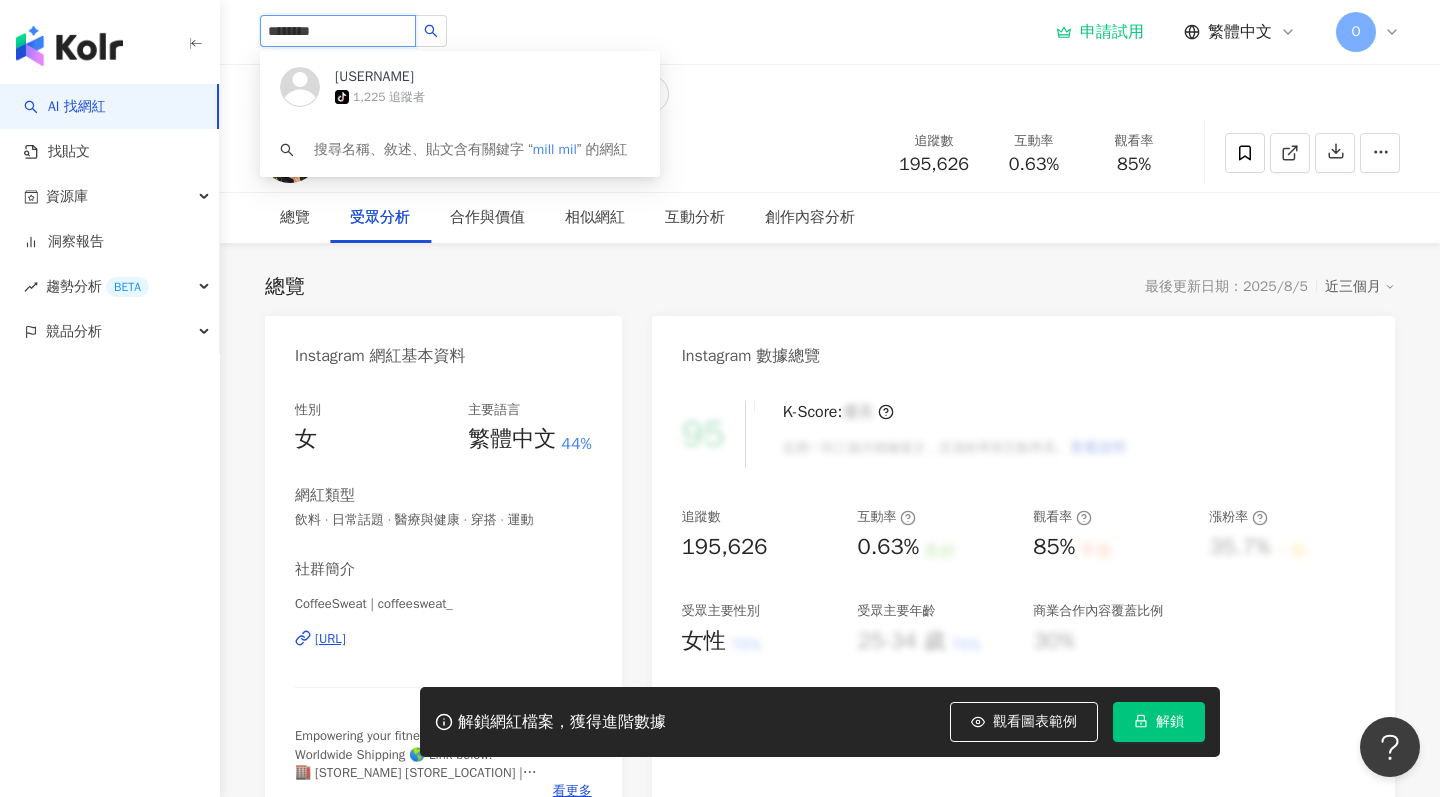 type on "*********" 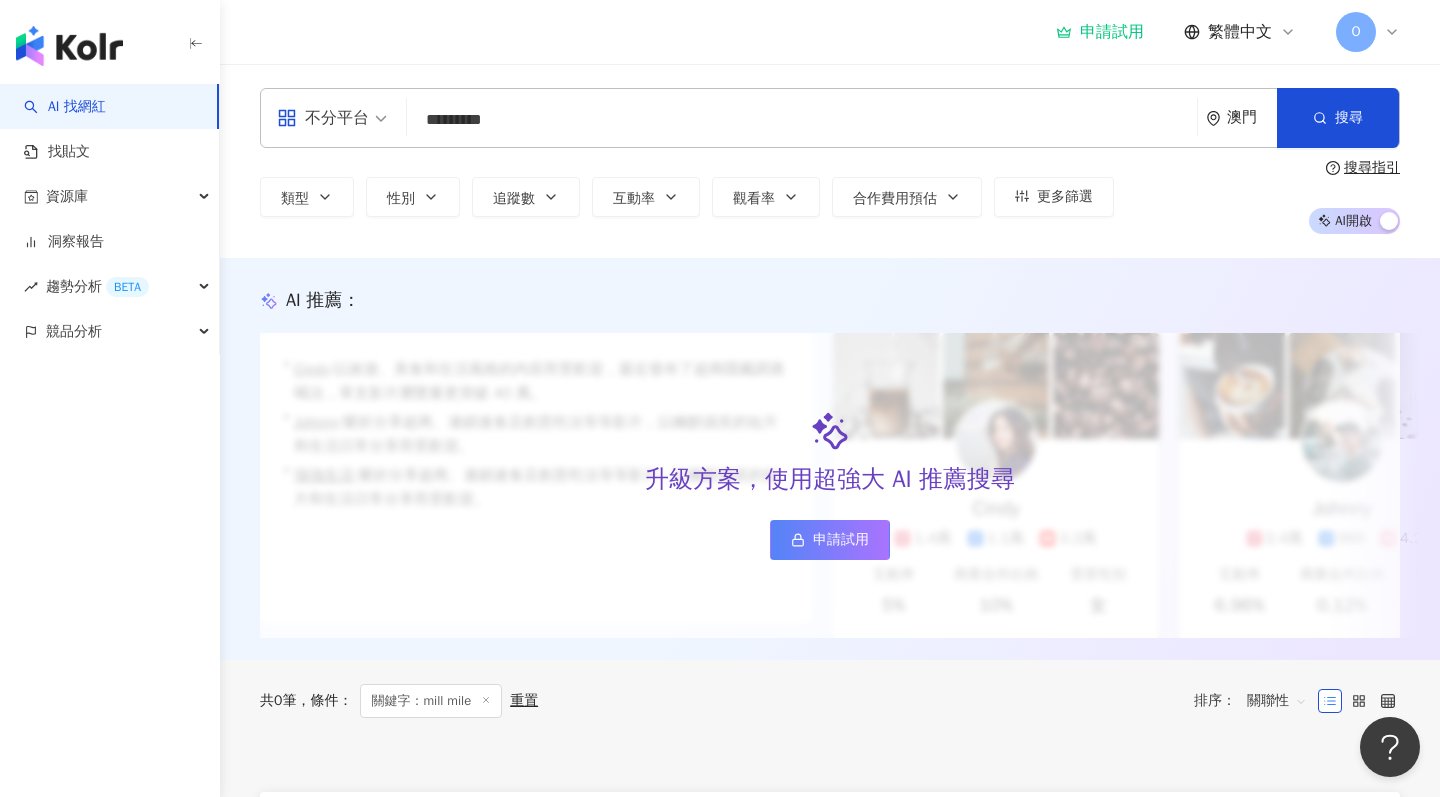 click on "*********" at bounding box center (802, 120) 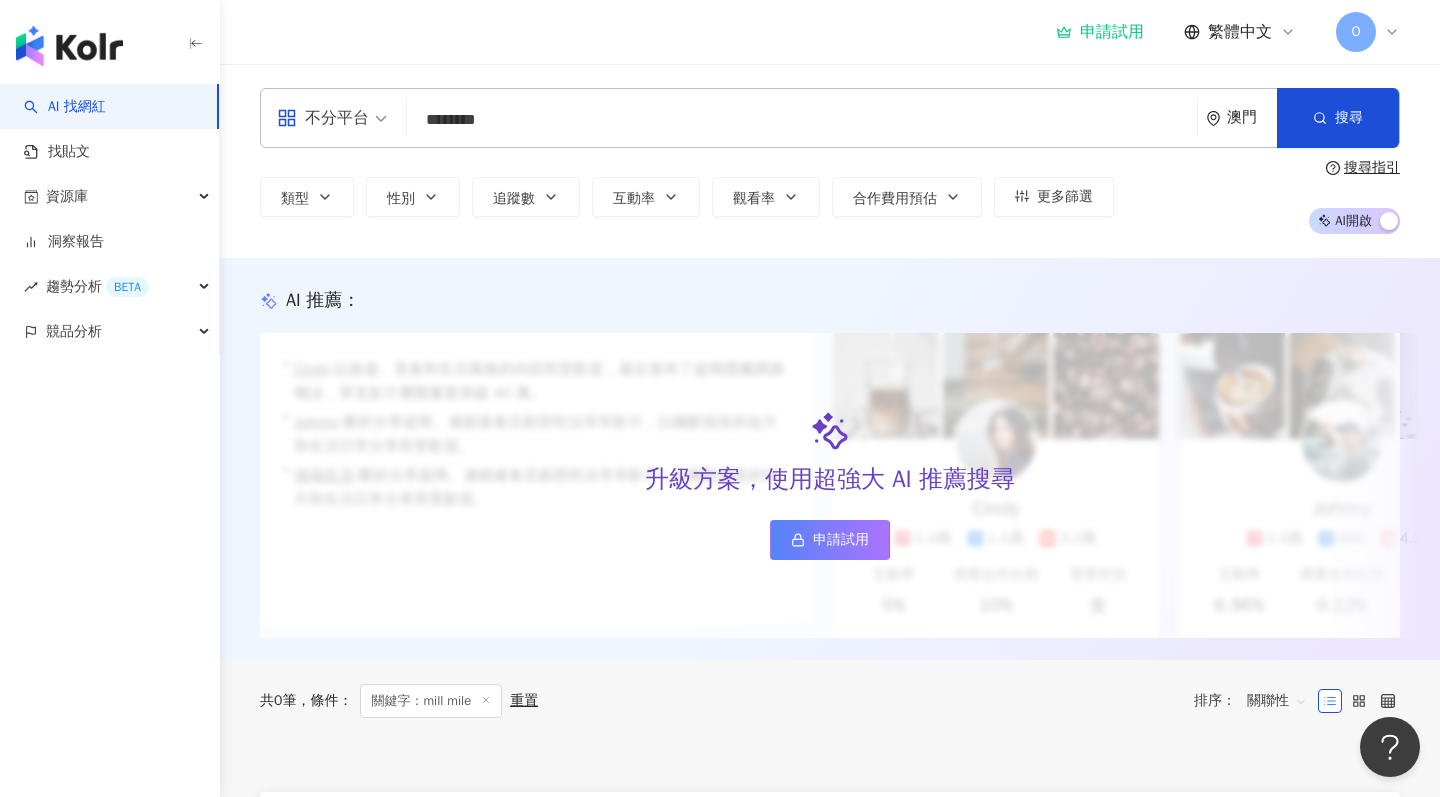 type on "*********" 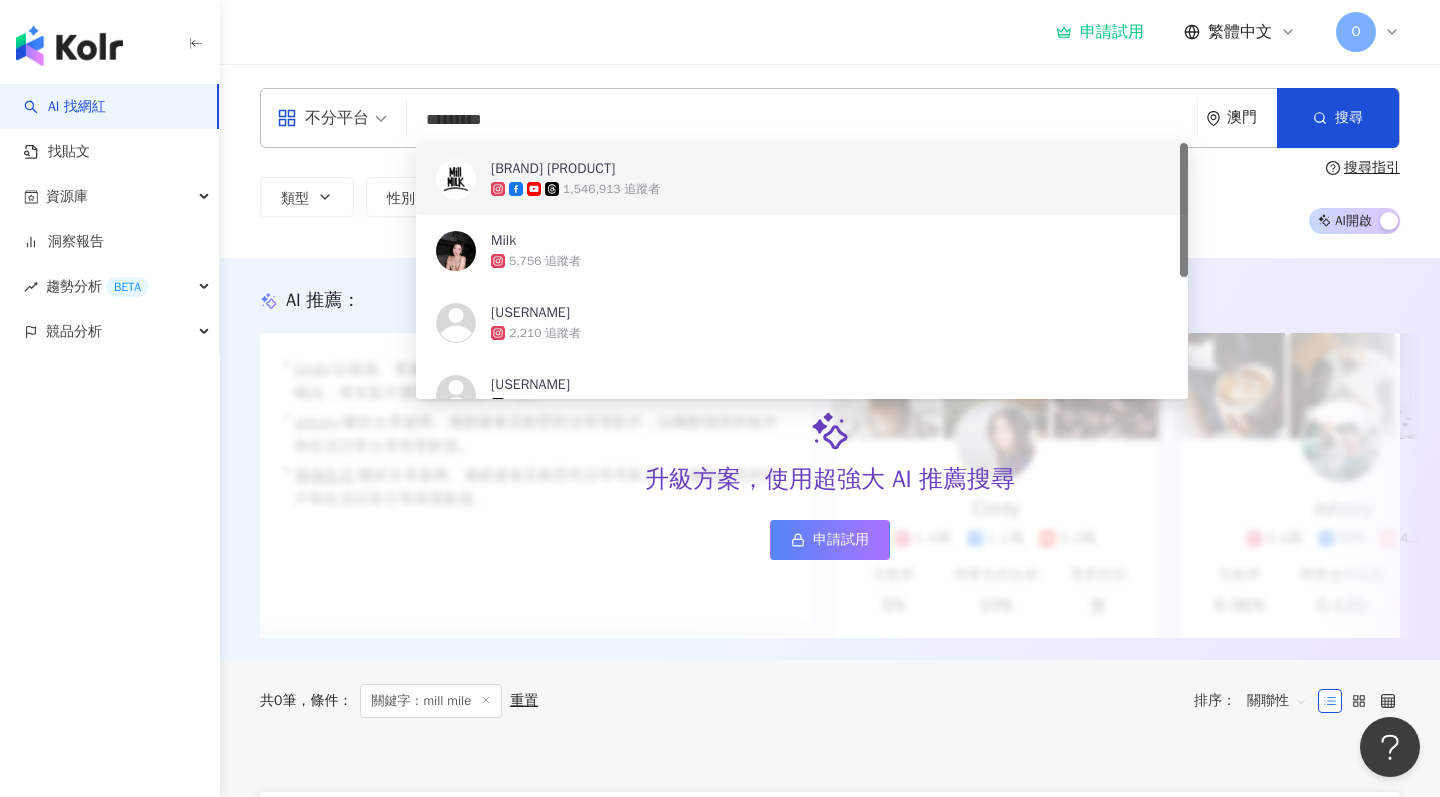 click on "1,546,913   追蹤者" at bounding box center [611, 189] 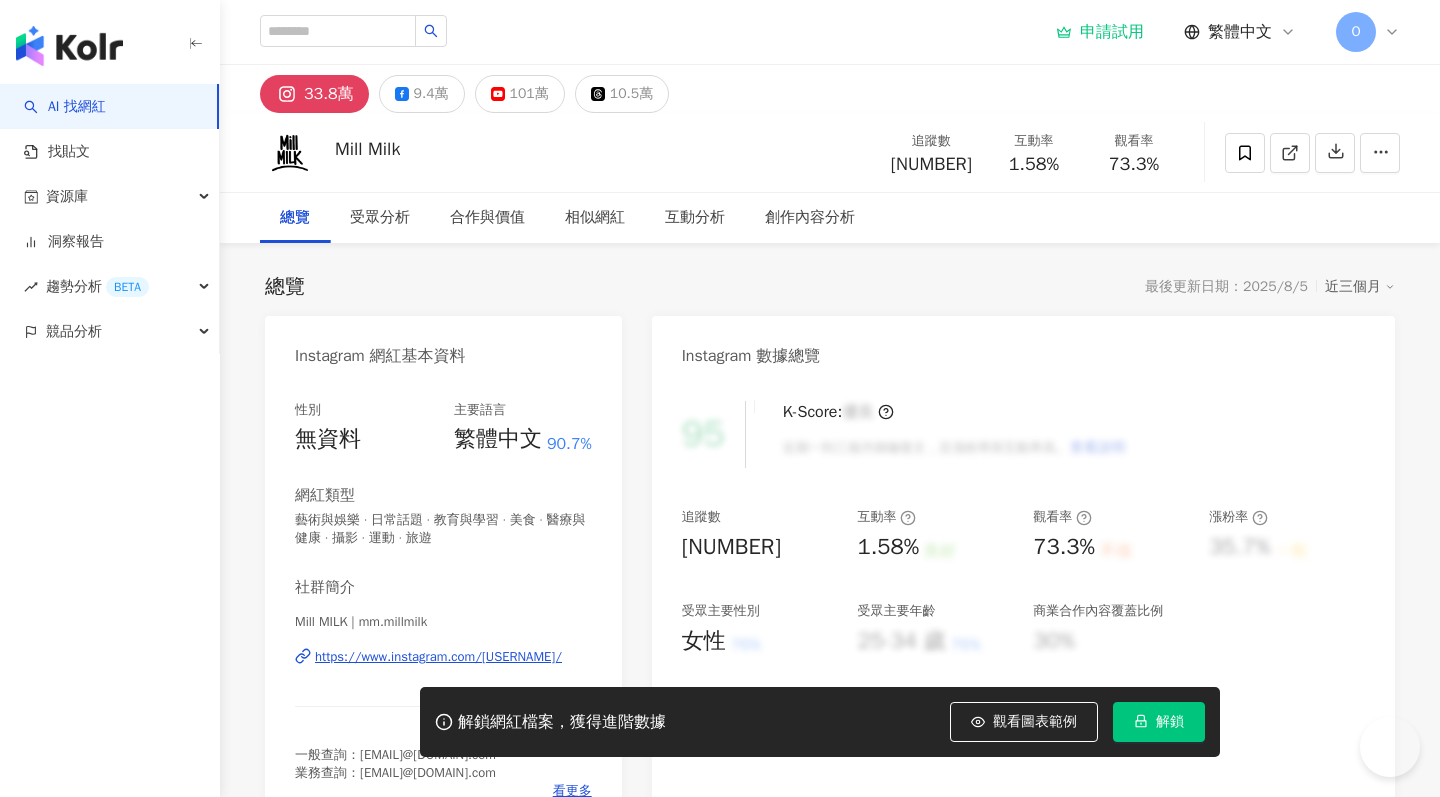 scroll, scrollTop: 0, scrollLeft: 0, axis: both 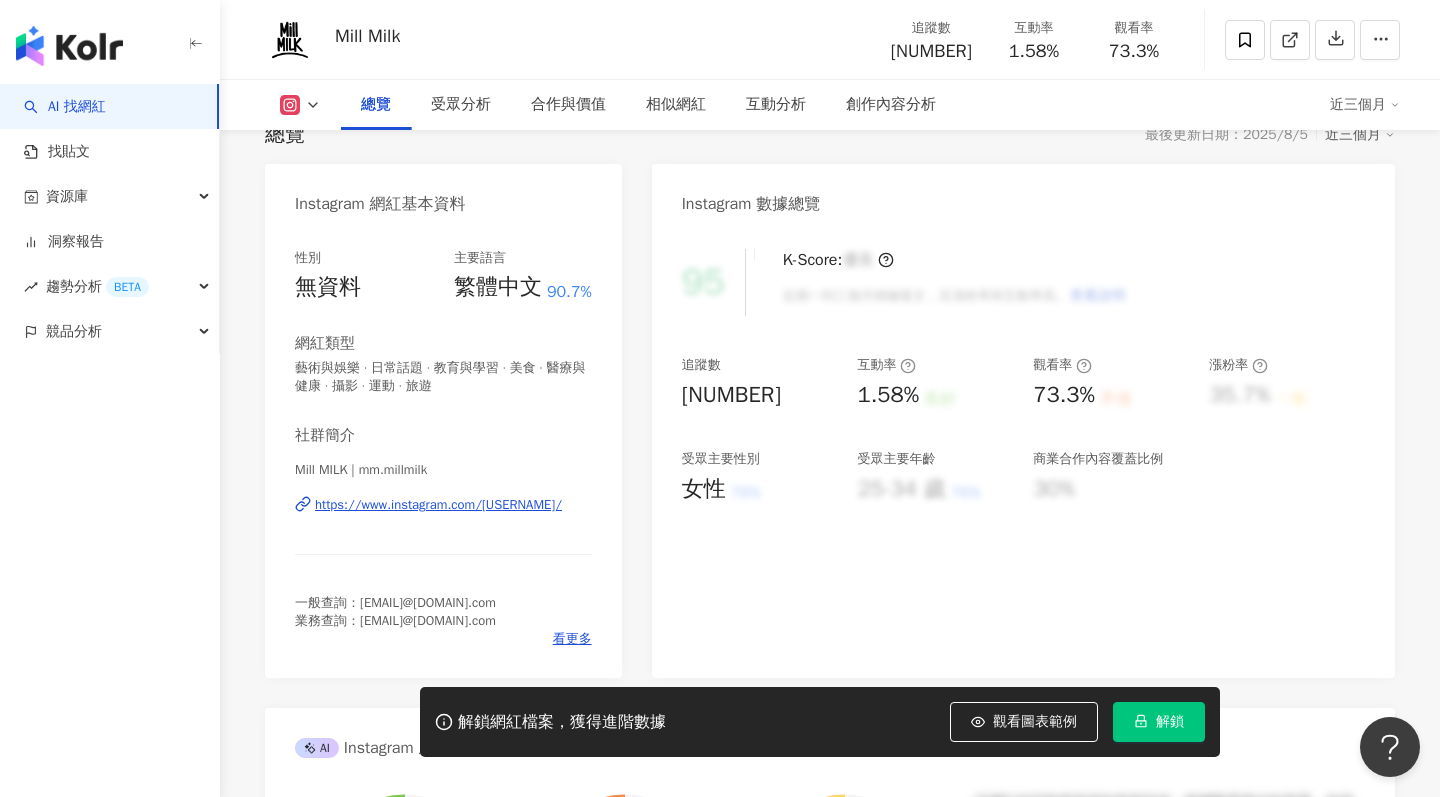 click 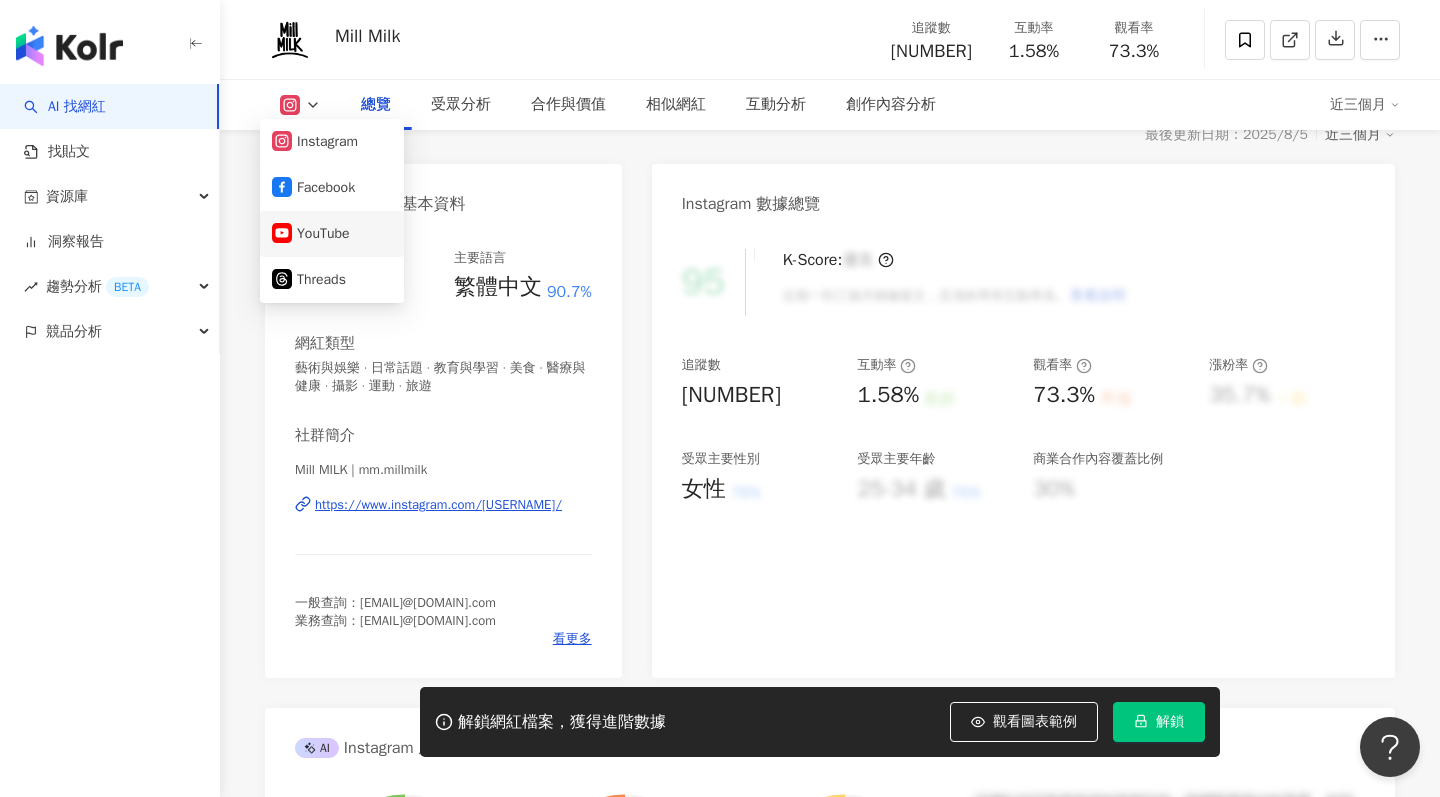 click on "YouTube" at bounding box center [332, 234] 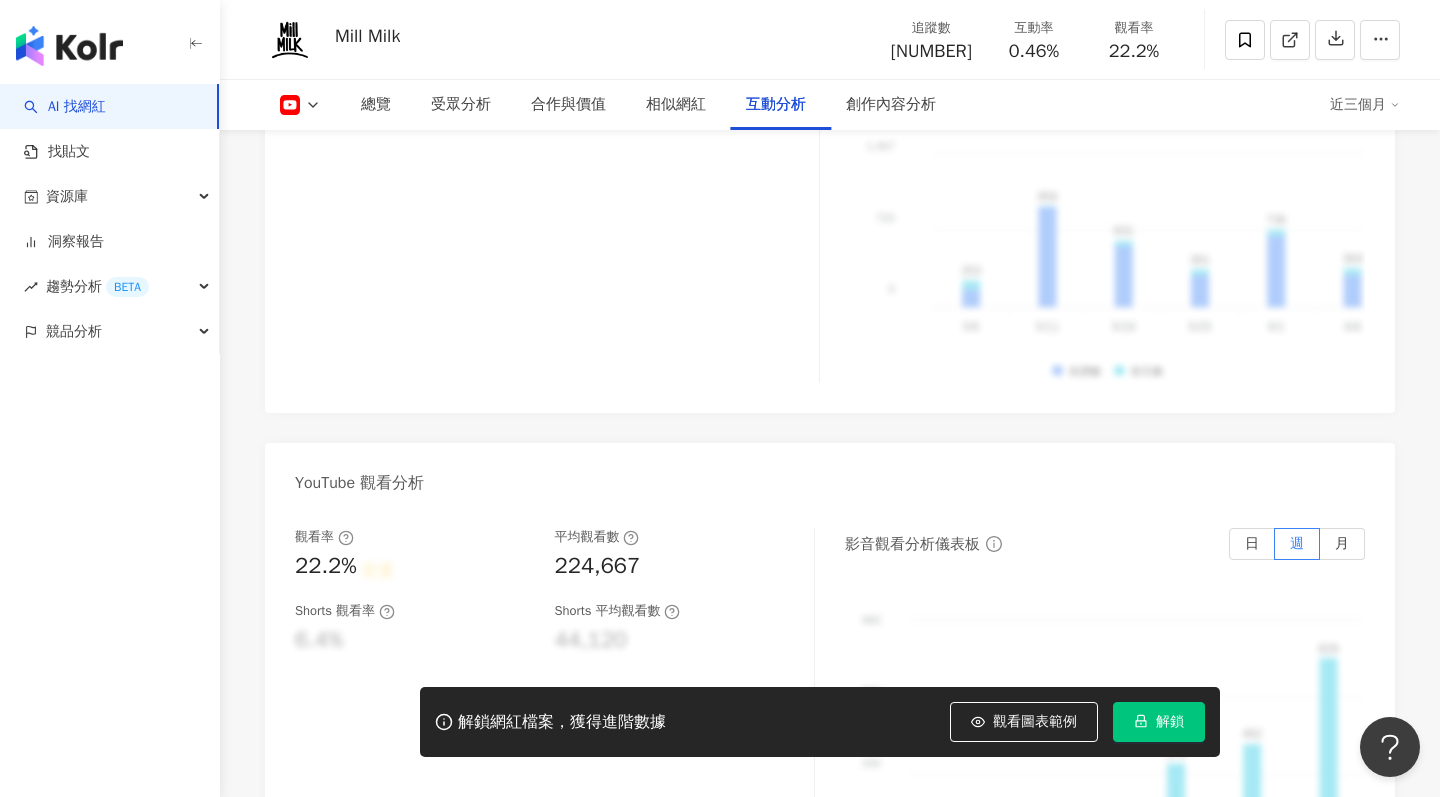 scroll, scrollTop: 3593, scrollLeft: 0, axis: vertical 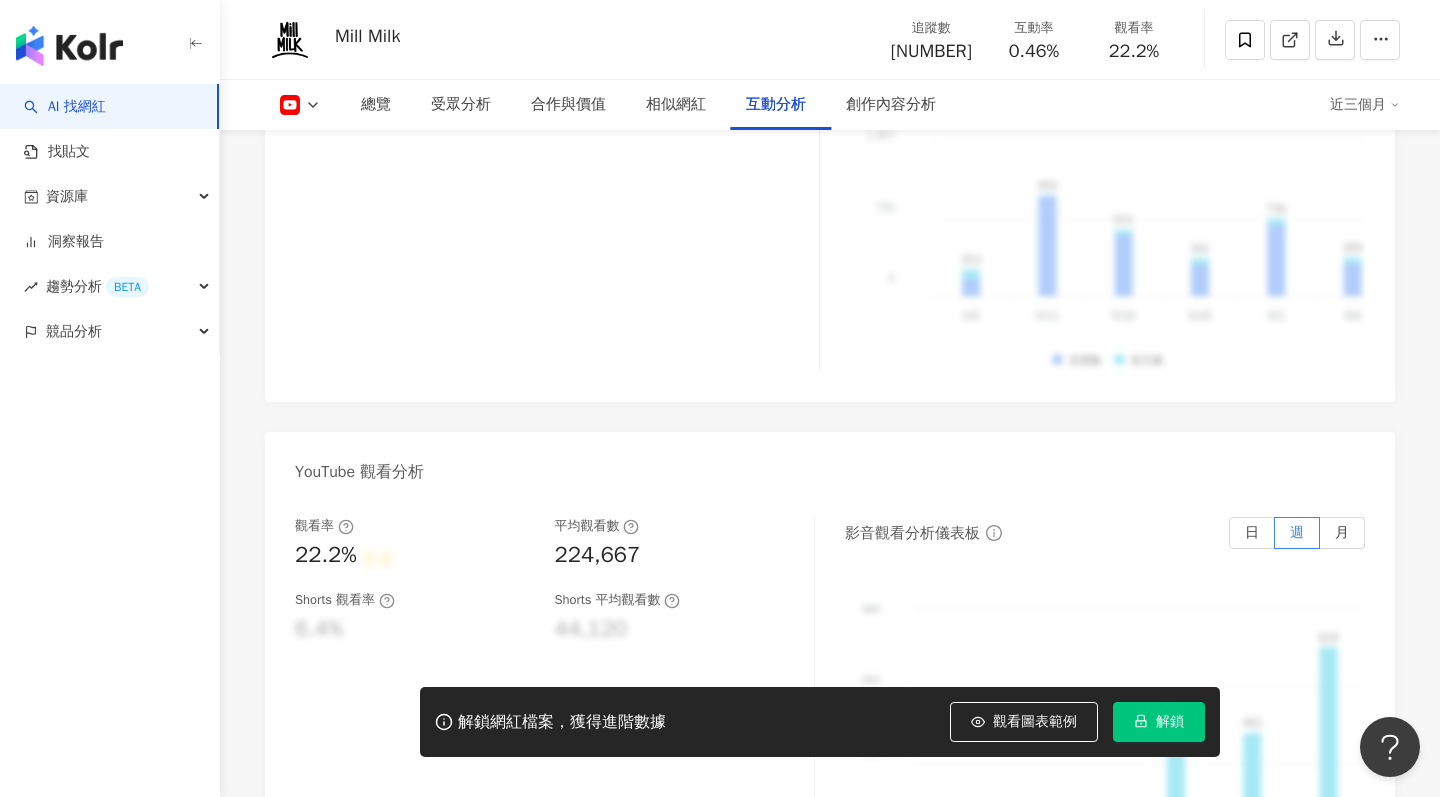 click 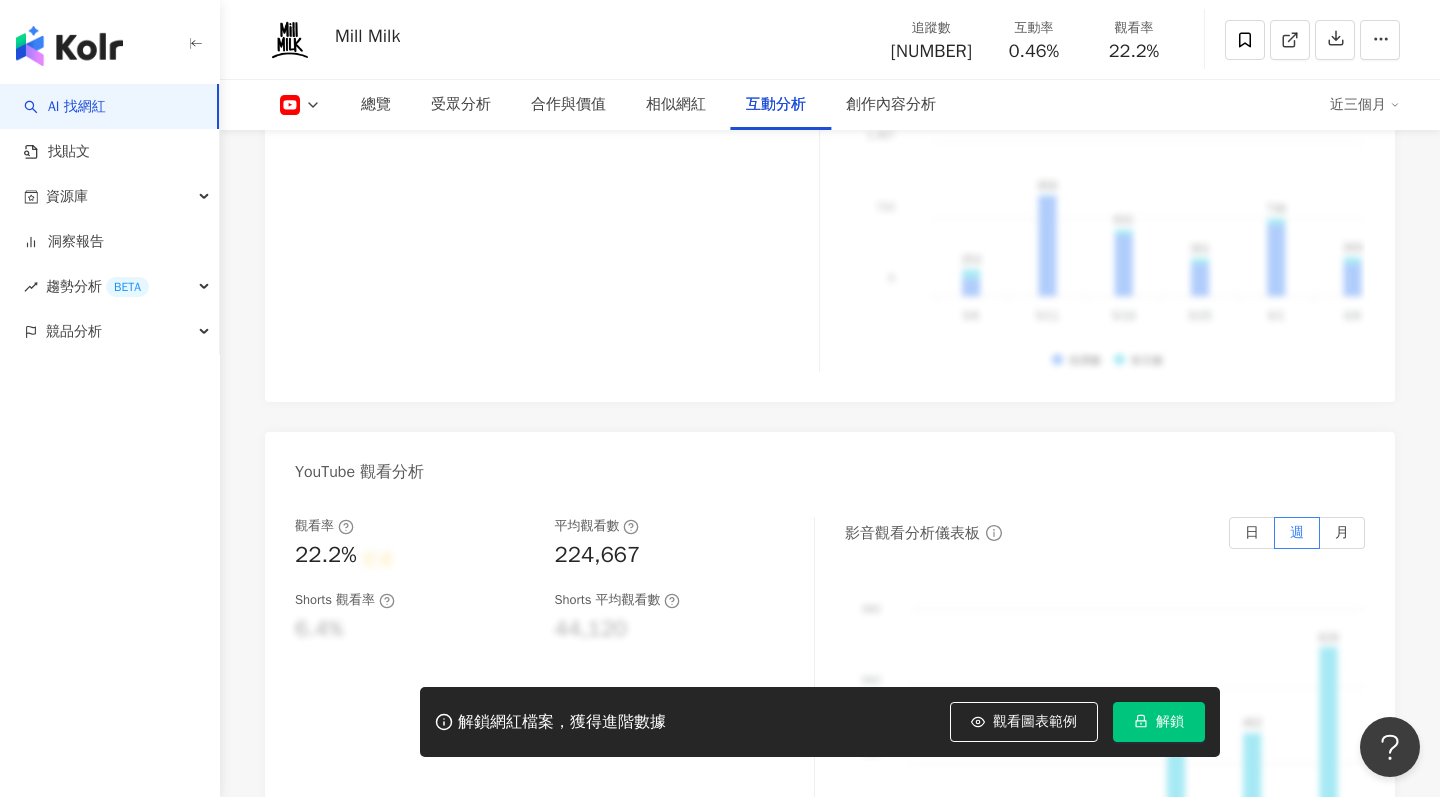 click 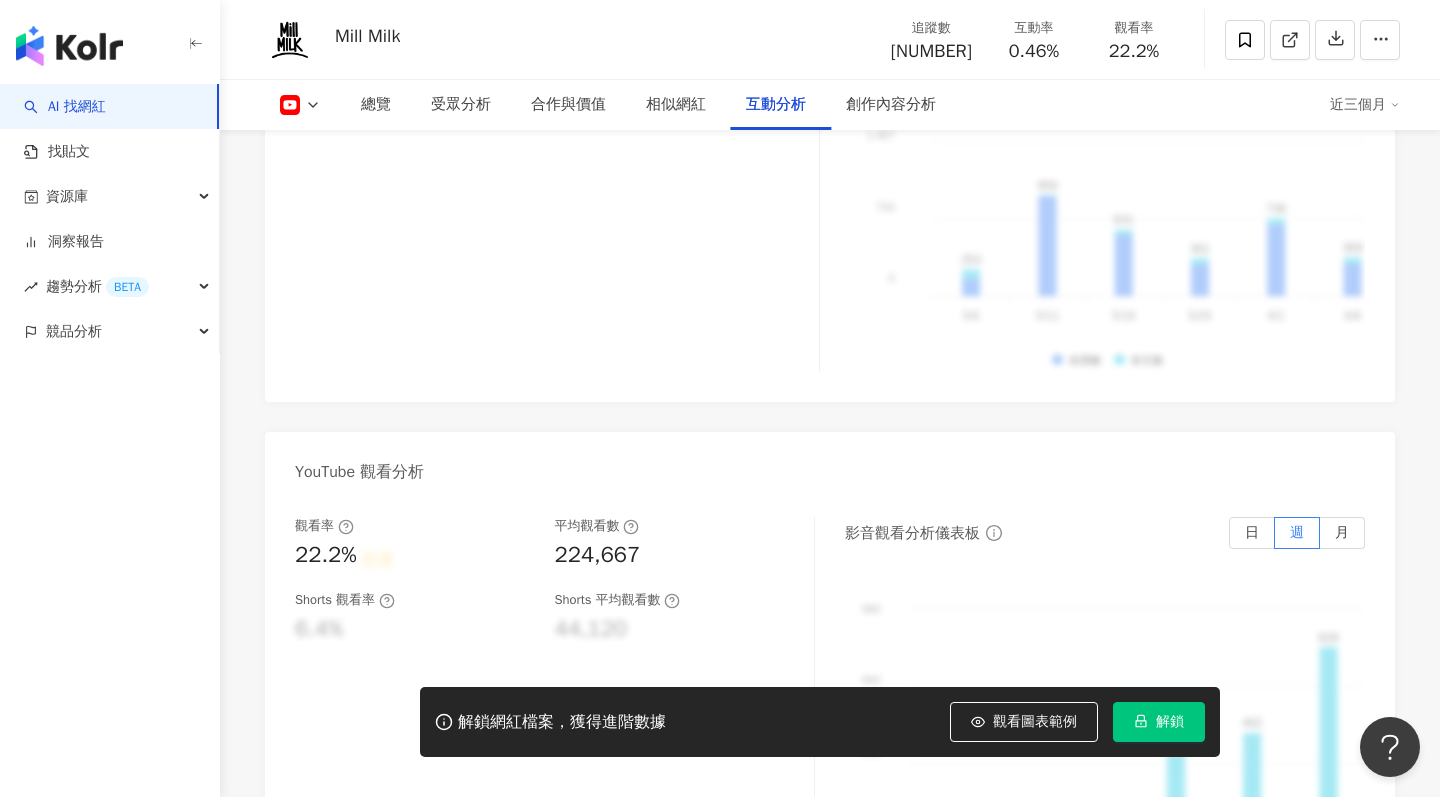 click 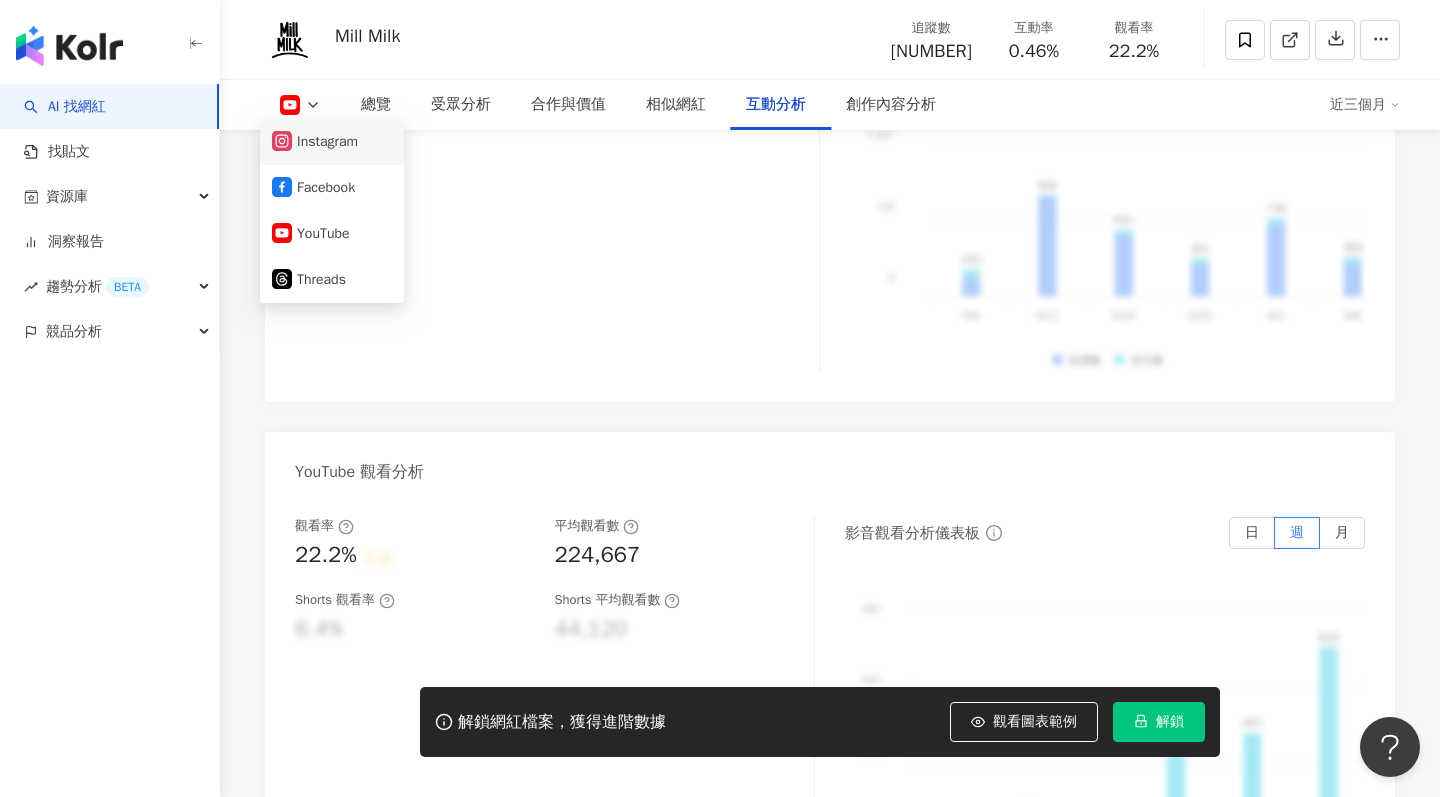 click on "Instagram" at bounding box center (332, 142) 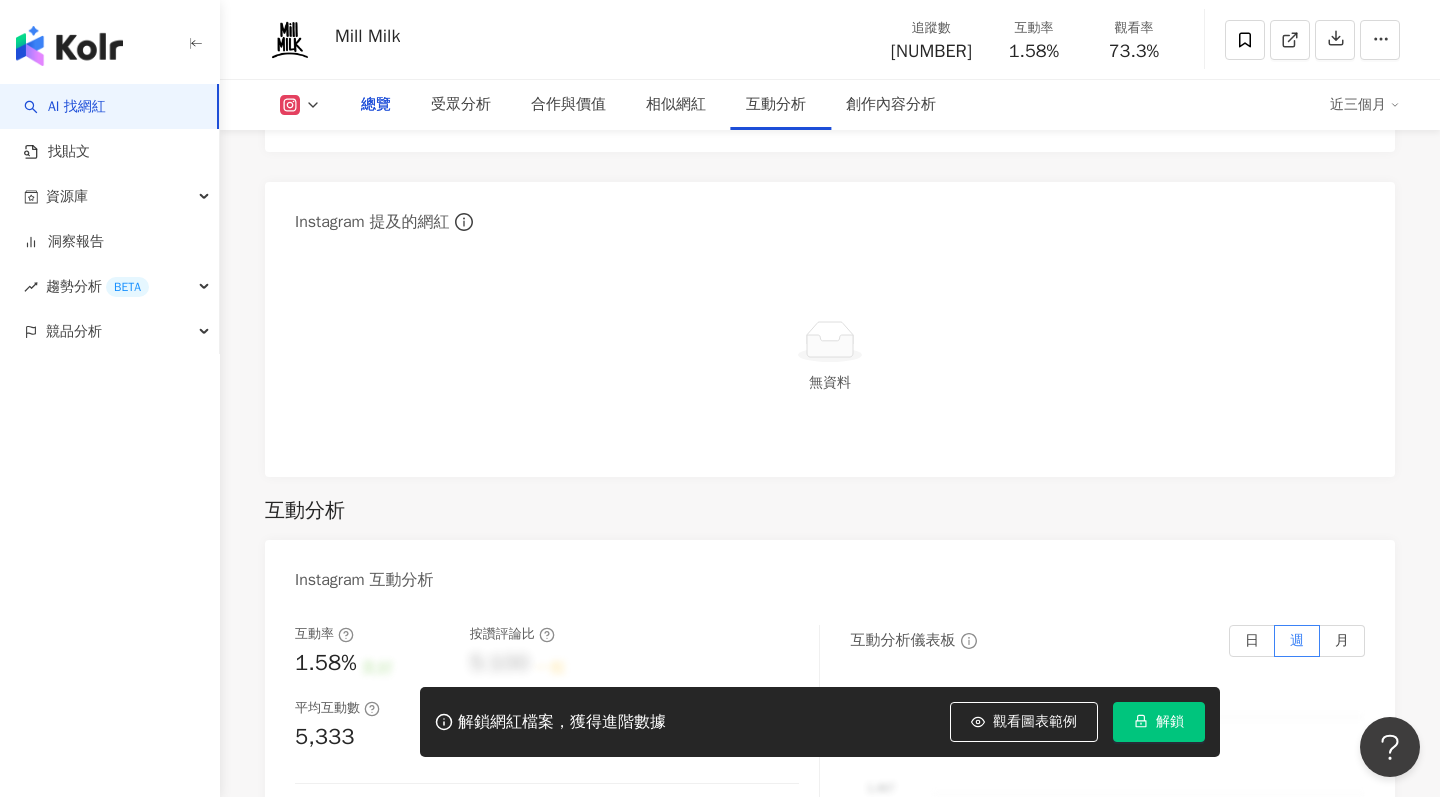scroll, scrollTop: 0, scrollLeft: 0, axis: both 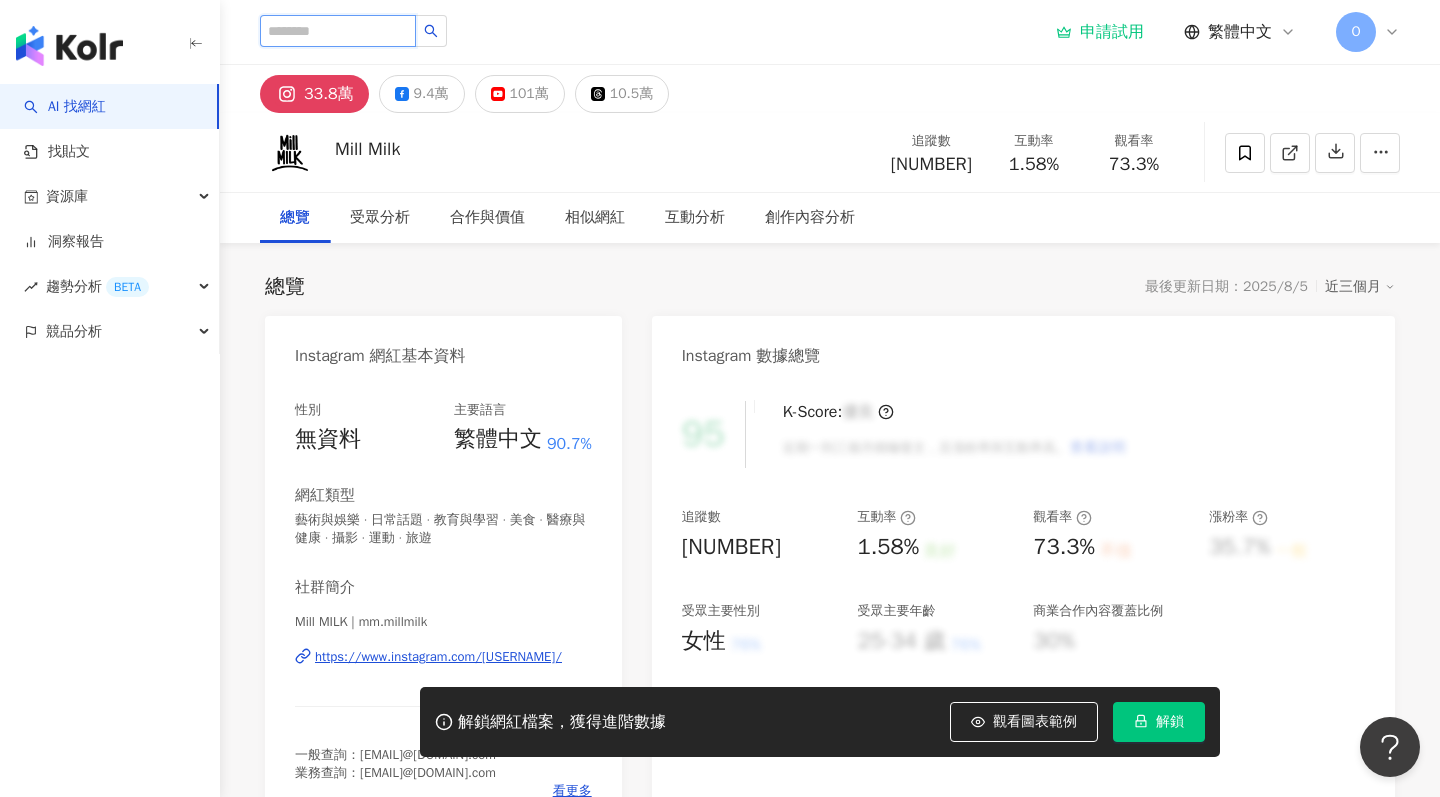 click at bounding box center [338, 31] 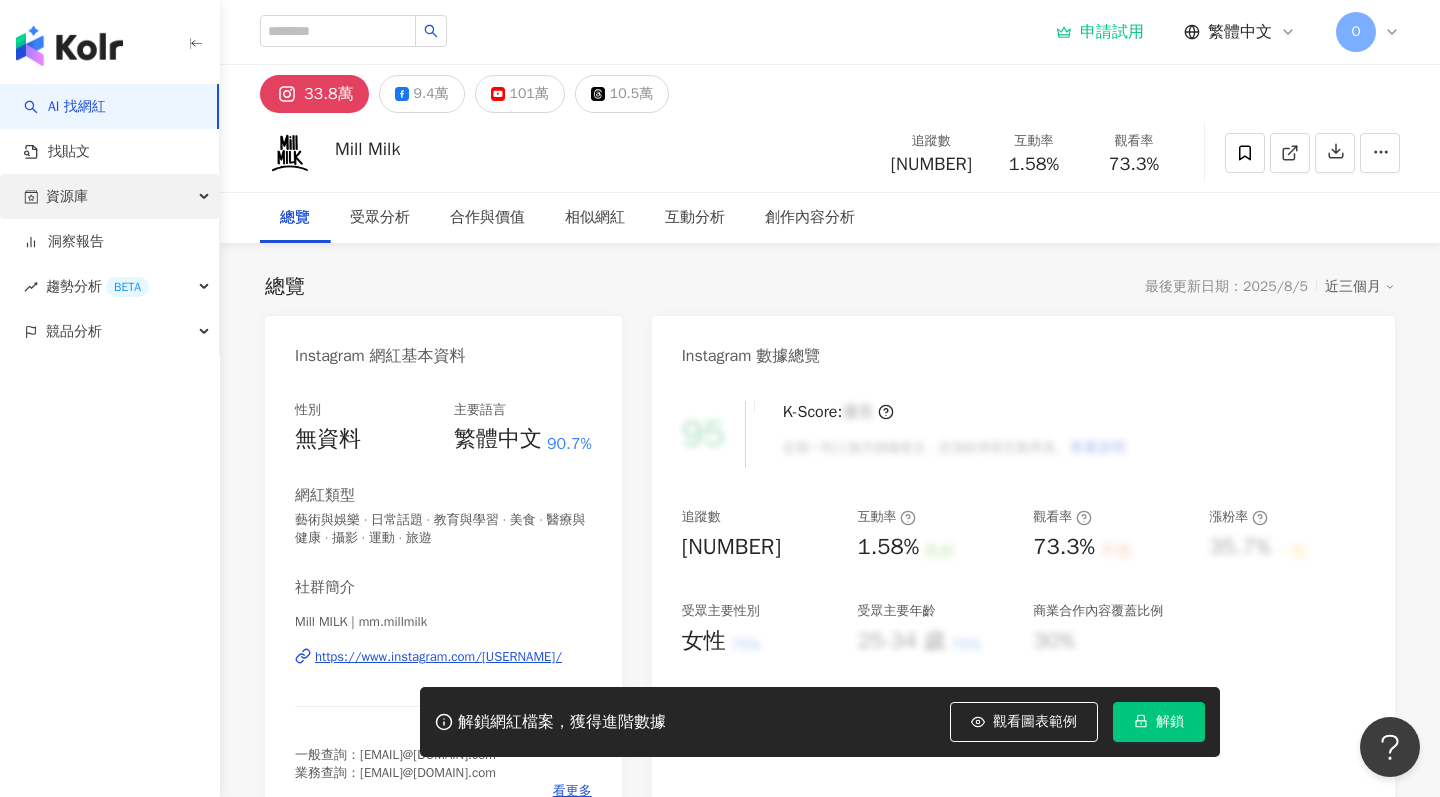 click on "資源庫" at bounding box center [67, 196] 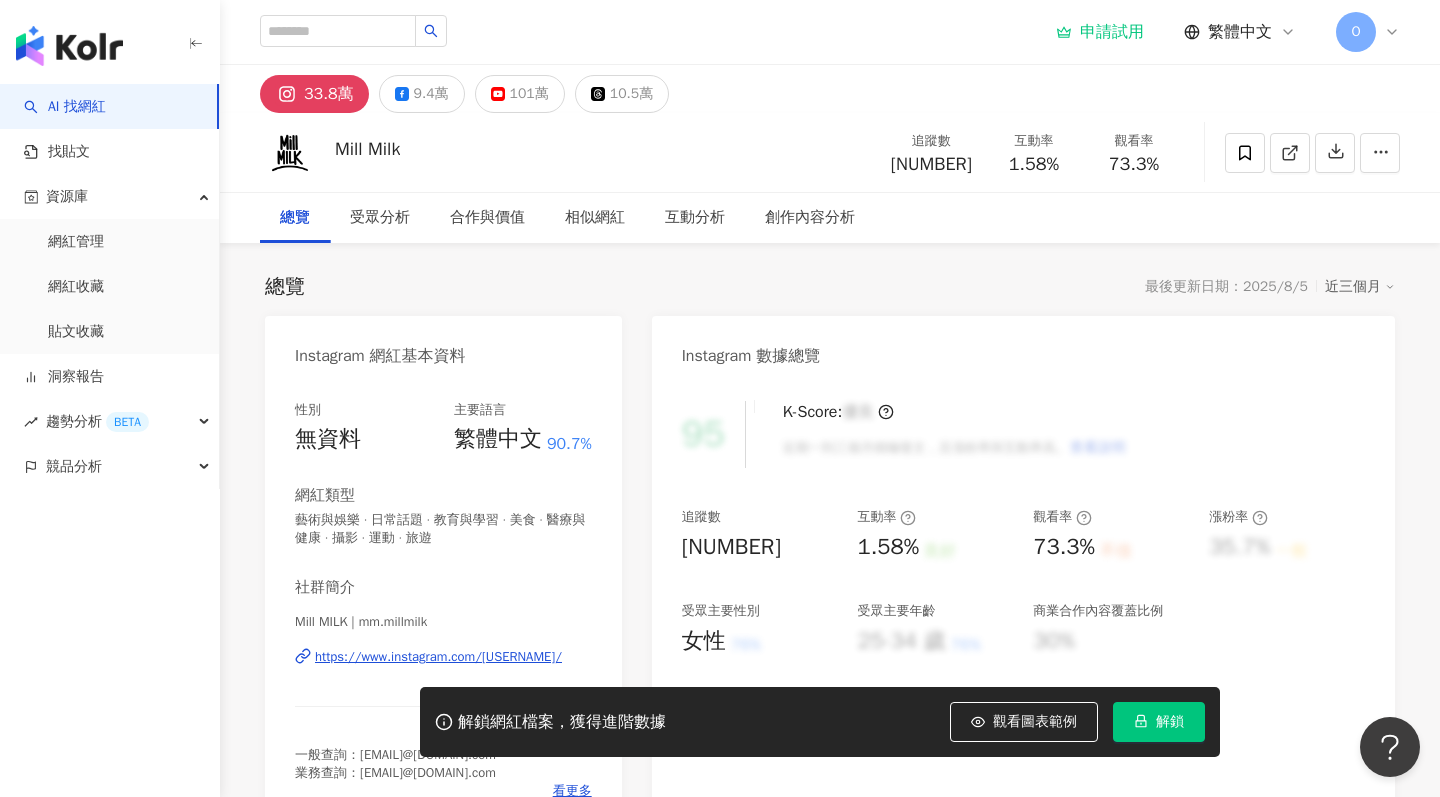 click on "AI 找網紅" at bounding box center [65, 107] 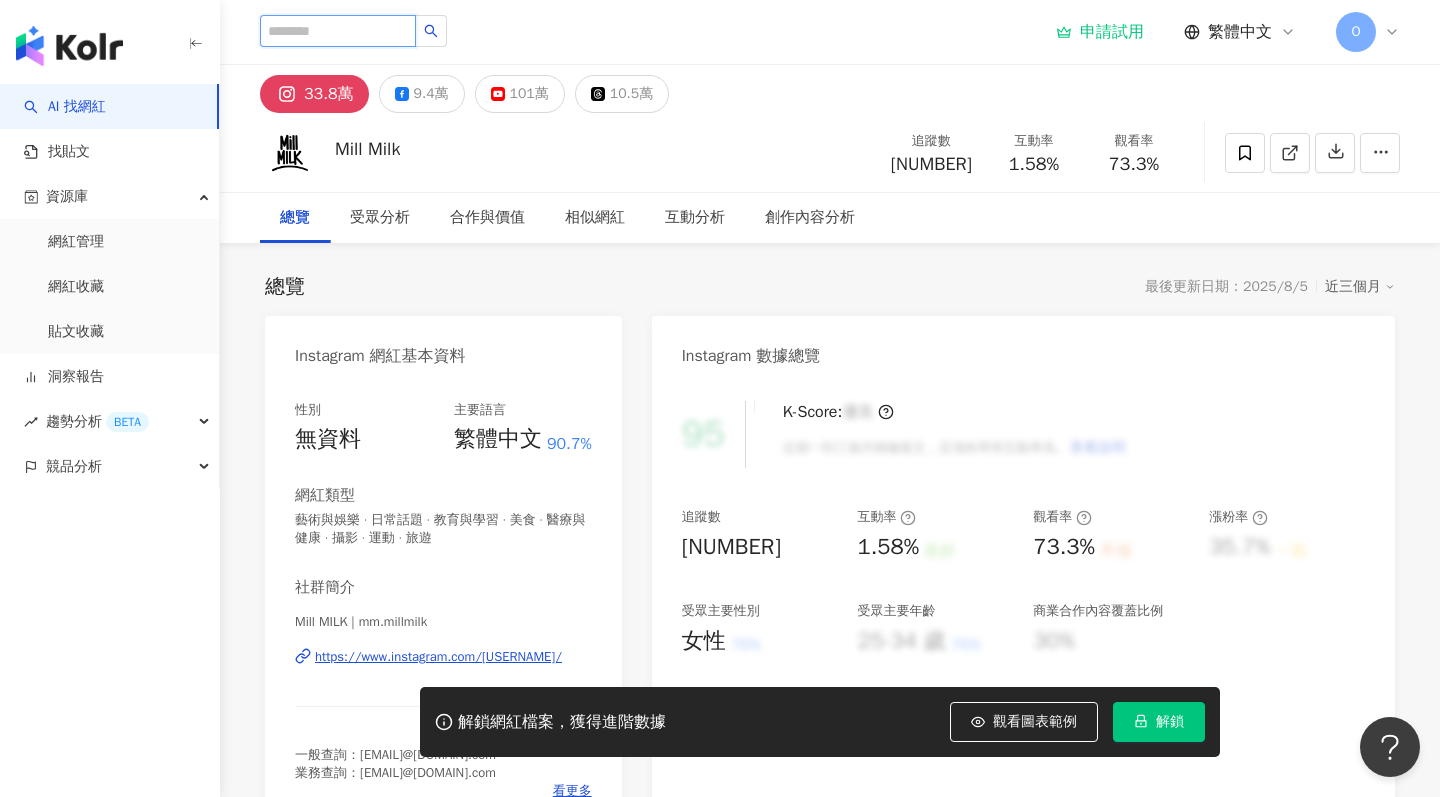 click at bounding box center (338, 31) 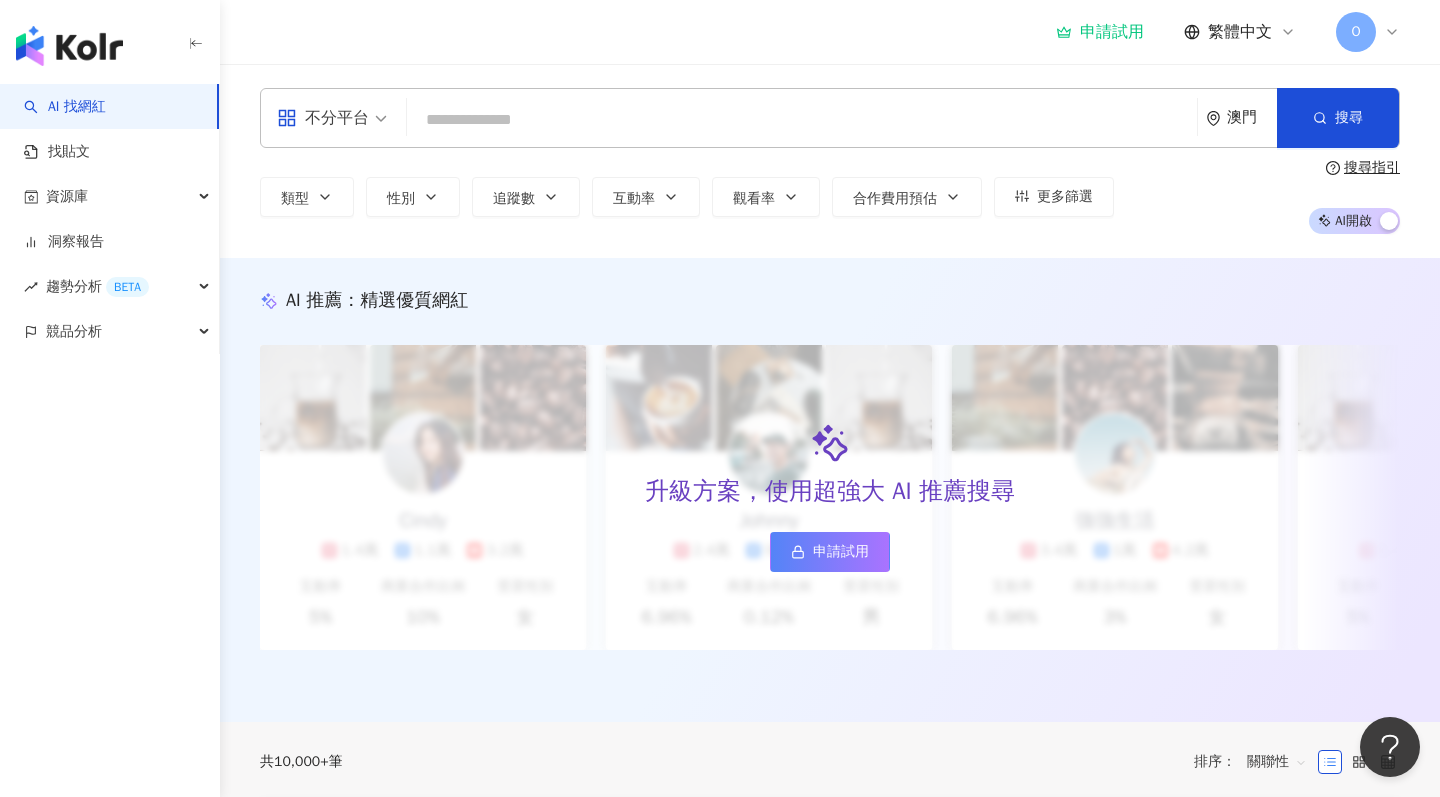 scroll, scrollTop: 0, scrollLeft: 0, axis: both 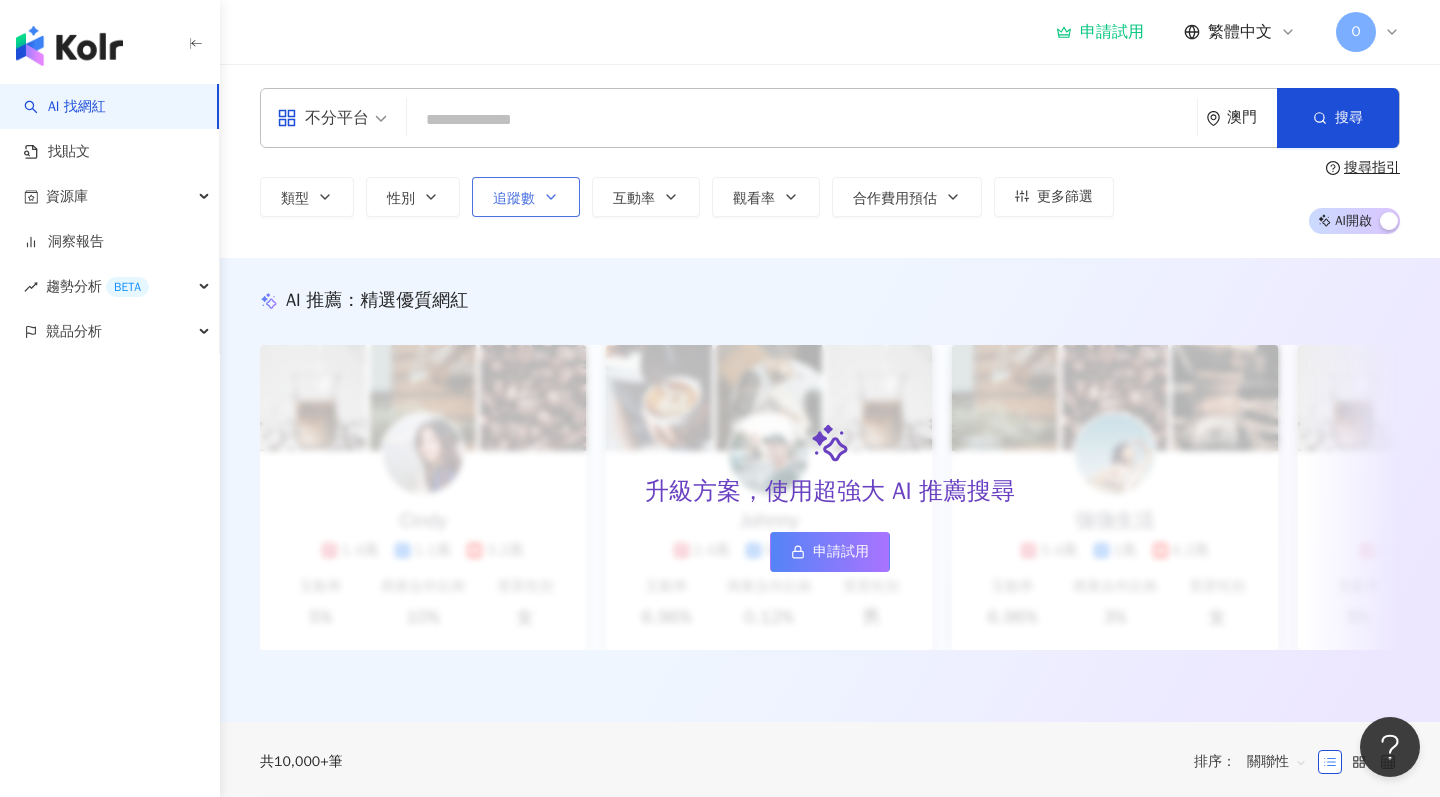 click 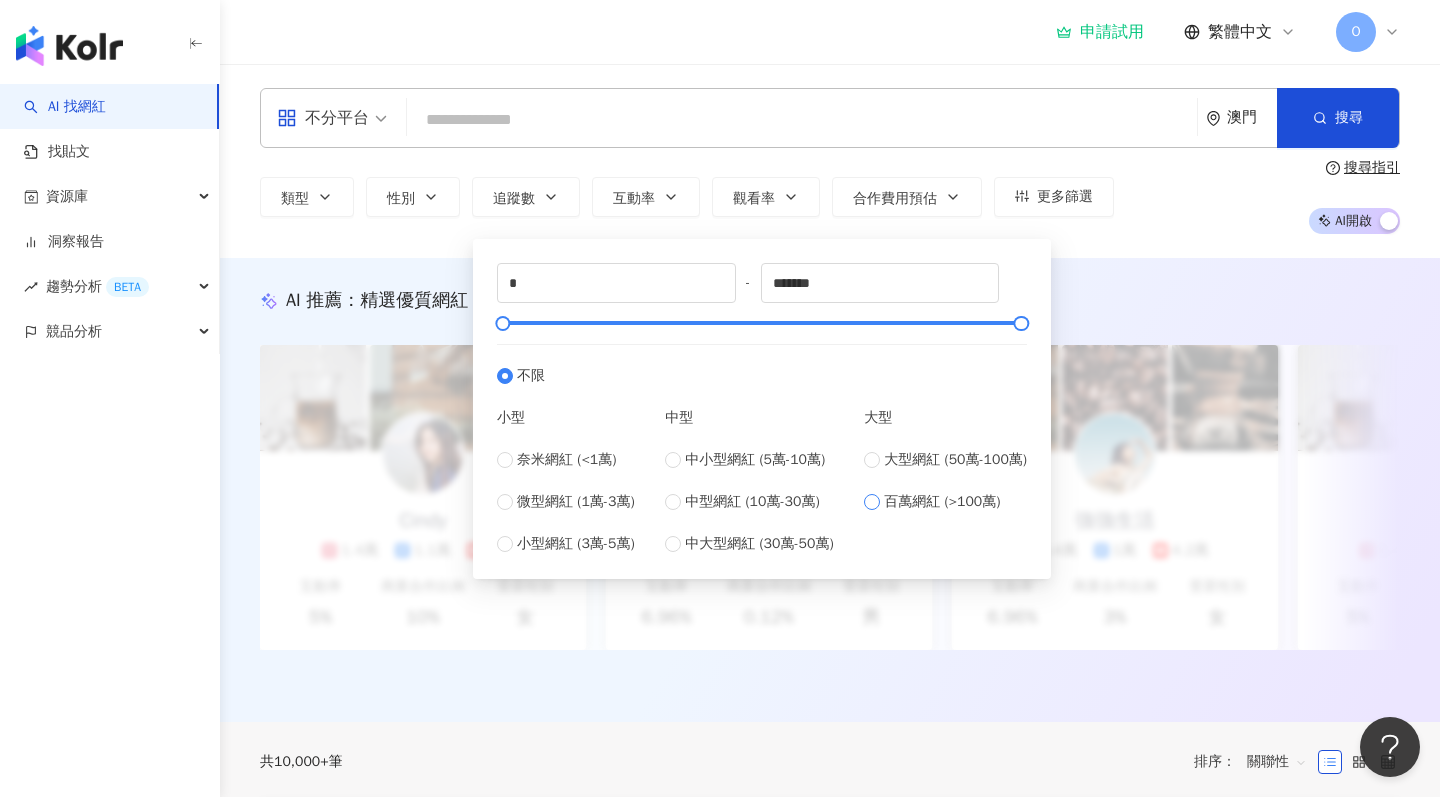 click on "百萬網紅 (>100萬)" at bounding box center (942, 502) 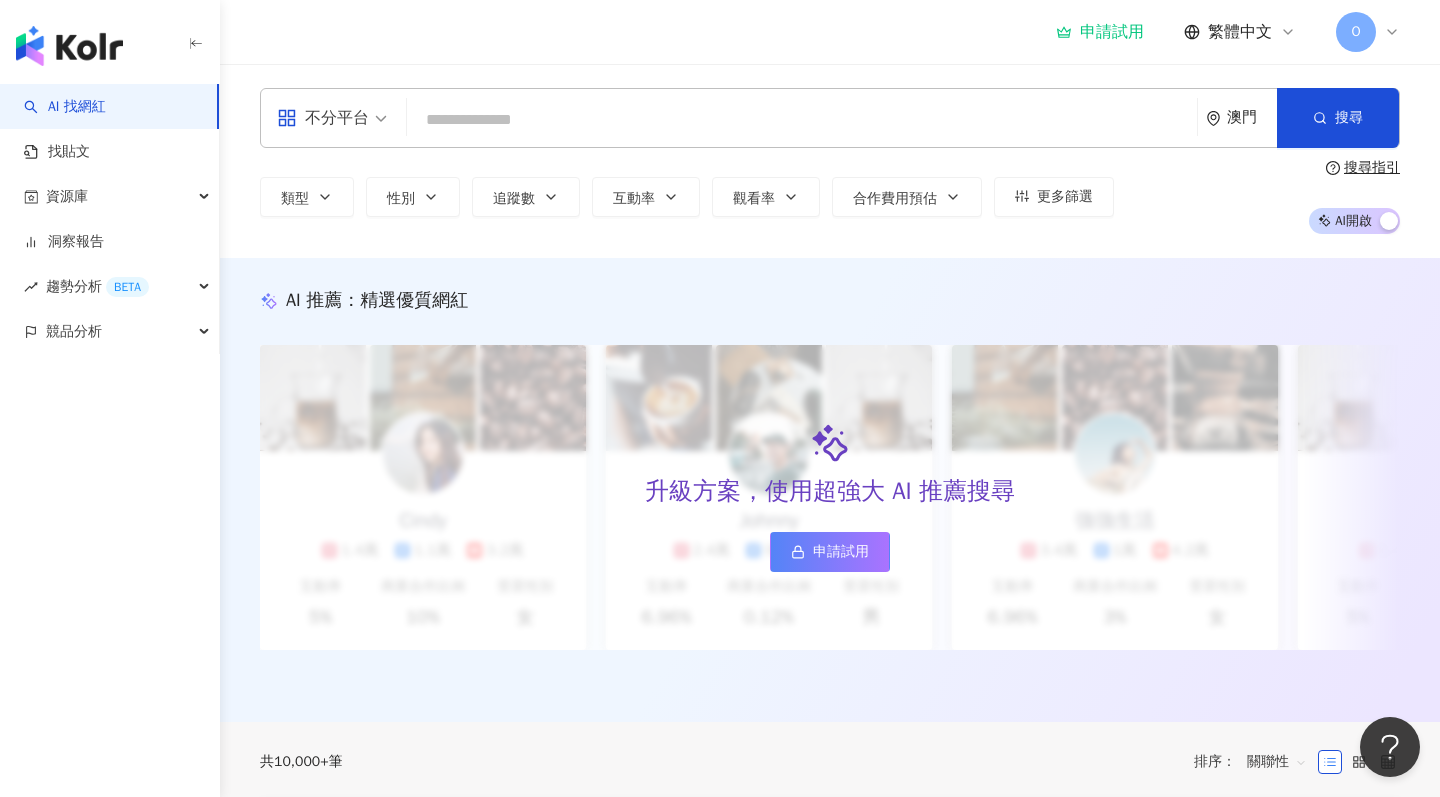 click on "不分平台 澳門 搜尋 類型 性別 追蹤數 互動率 觀看率 合作費用預估  更多篩選 *******  -  ********* 不限 小型 奈米網紅 (<1萬) 微型網紅 (1萬-3萬) 小型網紅 (3萬-5萬) 中型 中小型網紅 (5萬-10萬) 中型網紅 (10萬-30萬) 中大型網紅 (30萬-50萬) 大型 大型網紅 (50萬-100萬) 百萬網紅 (>100萬) 搜尋指引 AI  開啟 AI  關閉" at bounding box center [830, 161] 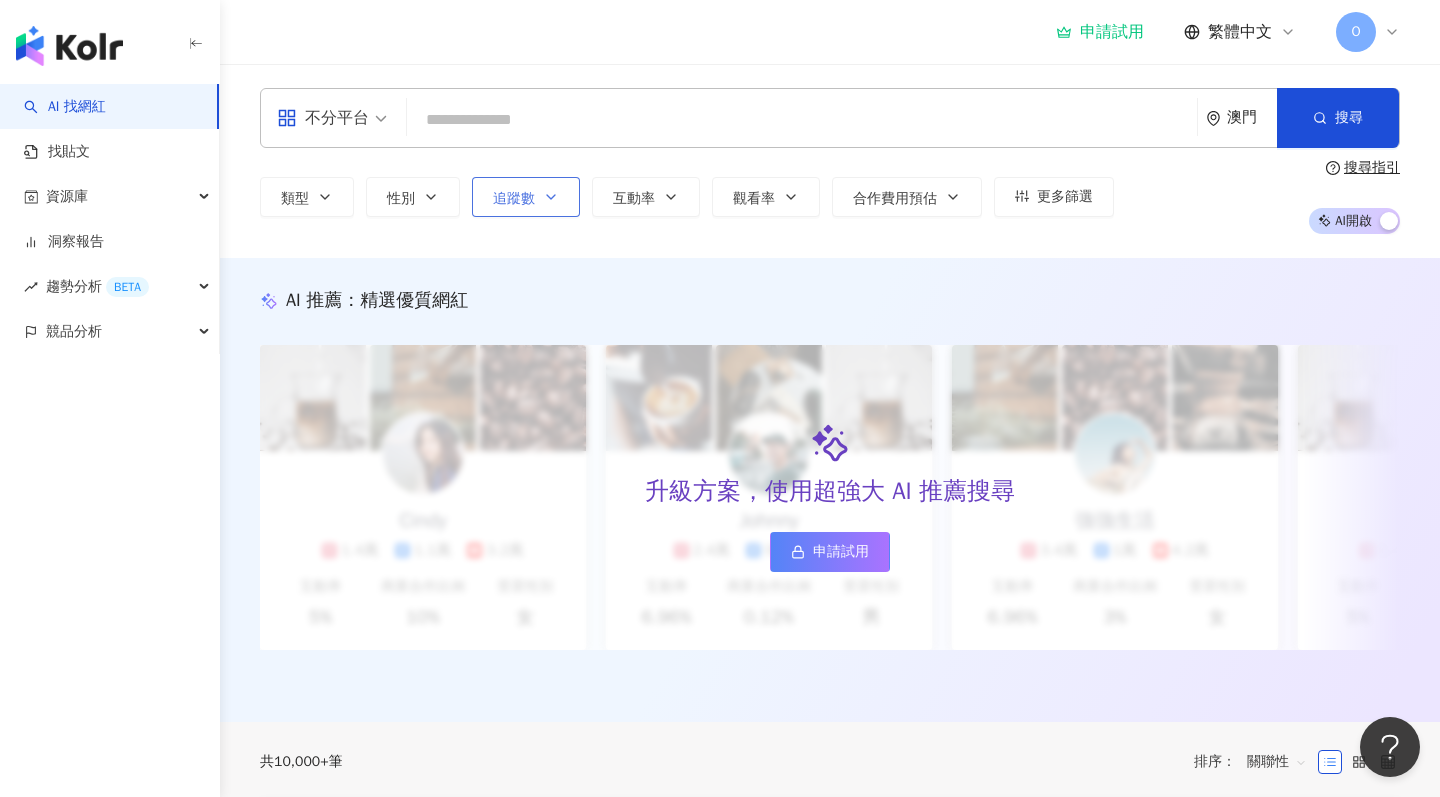 click on "追蹤數" at bounding box center (526, 197) 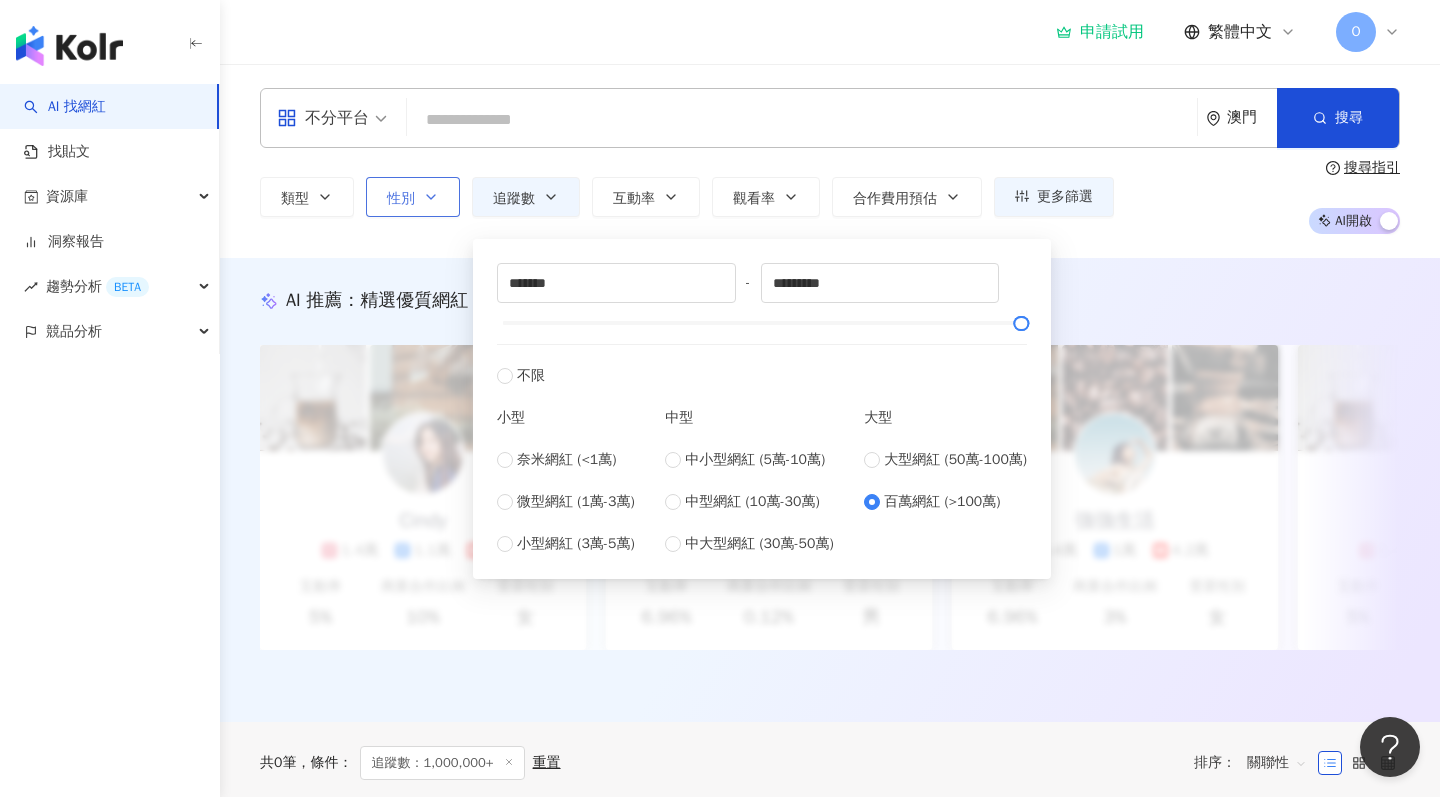 click 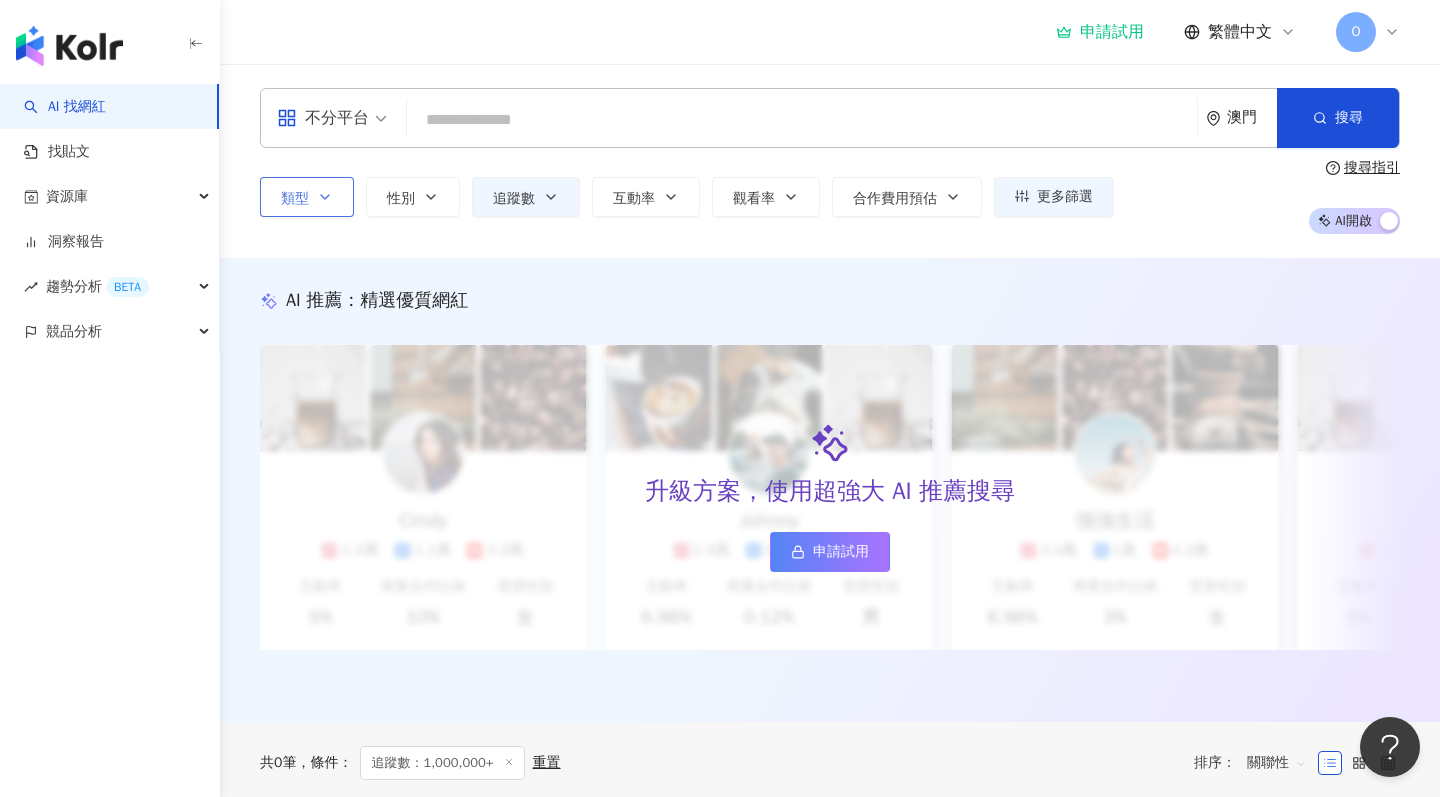 click on "類型" at bounding box center (307, 197) 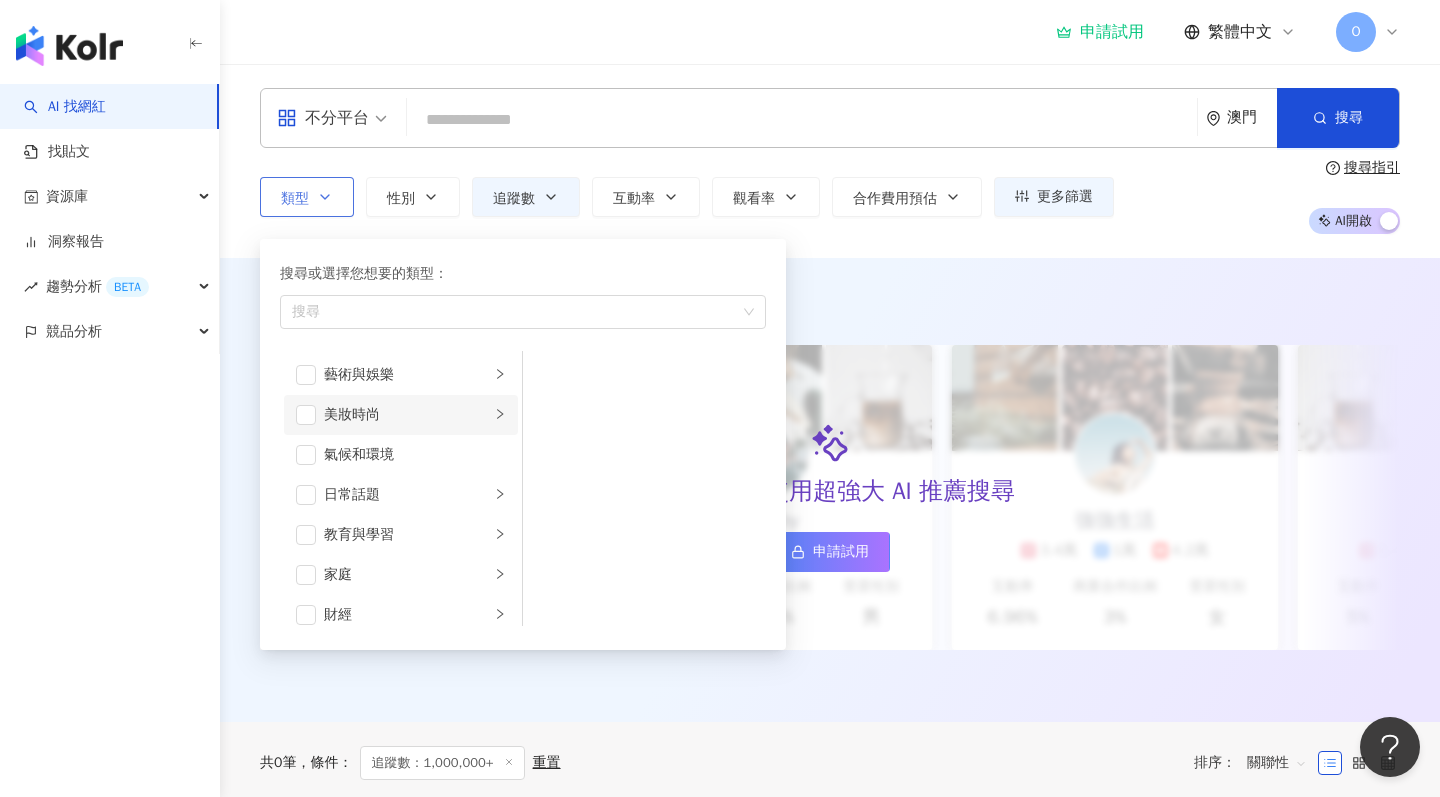 drag, startPoint x: 514, startPoint y: 401, endPoint x: 515, endPoint y: 432, distance: 31.016125 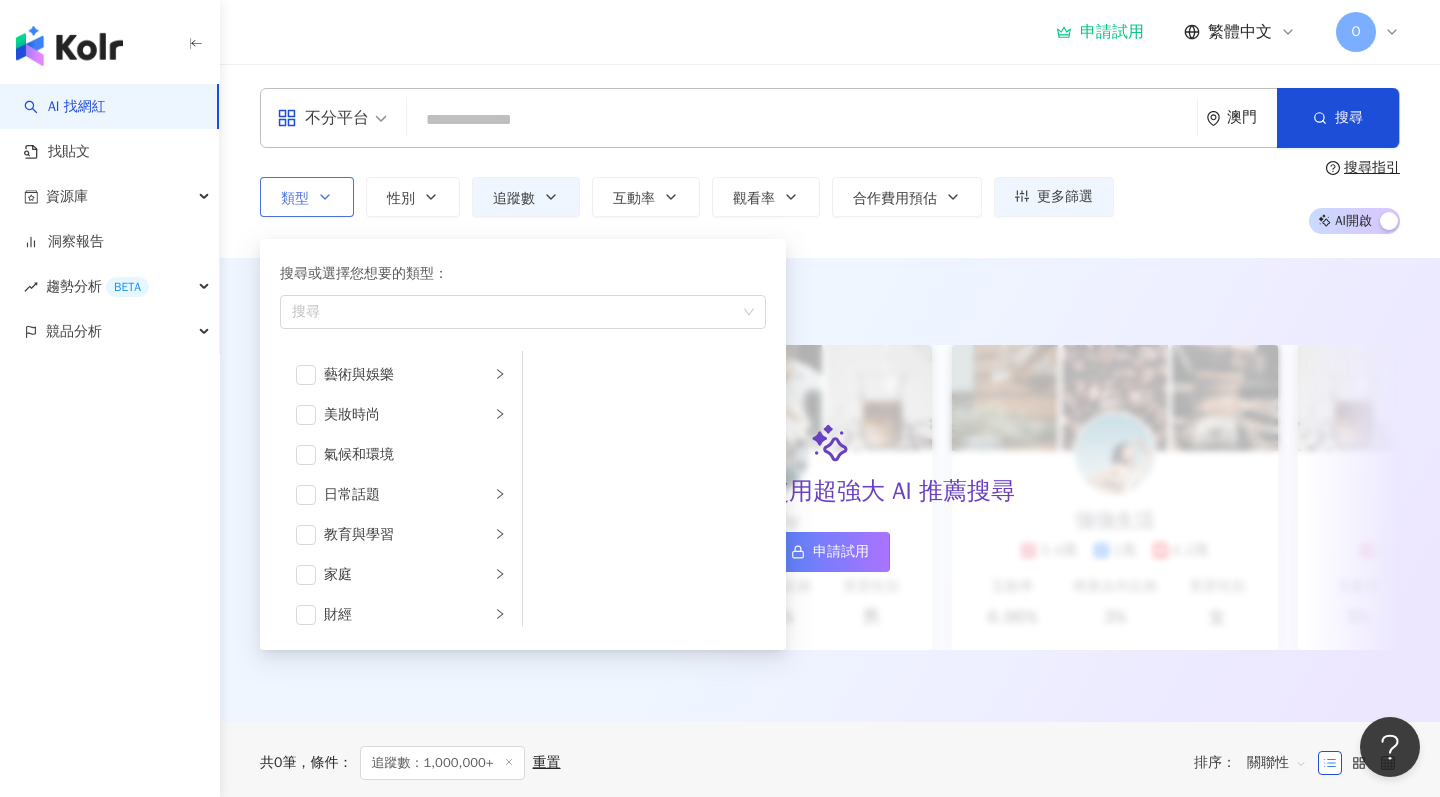 click on "藝術與娛樂 美妝時尚 氣候和環境 日常話題 教育與學習 家庭 財經 美食 命理占卜 遊戲 法政社會 生活風格 影視娛樂 醫療與健康 寵物 攝影 感情 宗教 促購導購 運動 科技 交通工具 旅遊 成人" at bounding box center [401, 488] 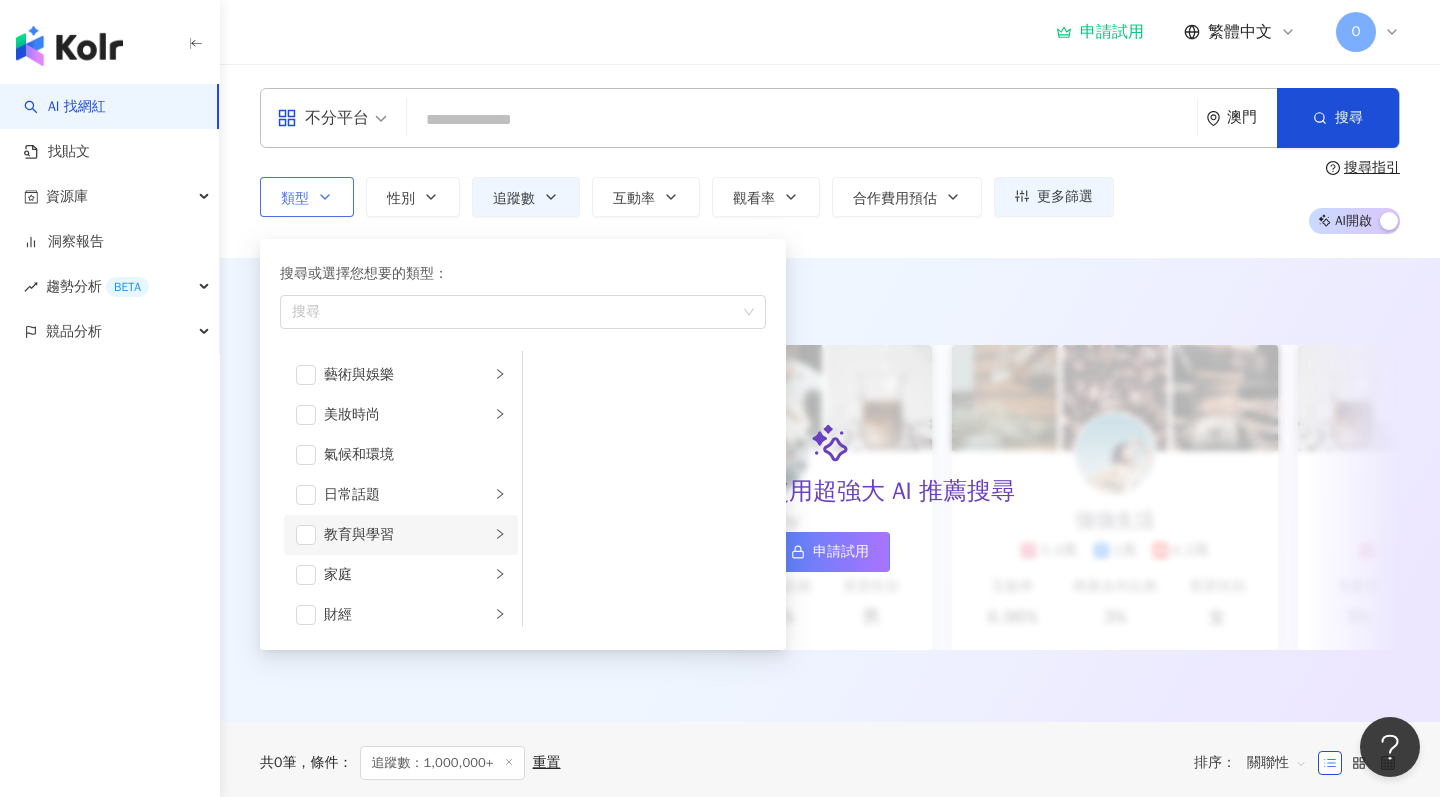 drag, startPoint x: 514, startPoint y: 408, endPoint x: 511, endPoint y: 524, distance: 116.03879 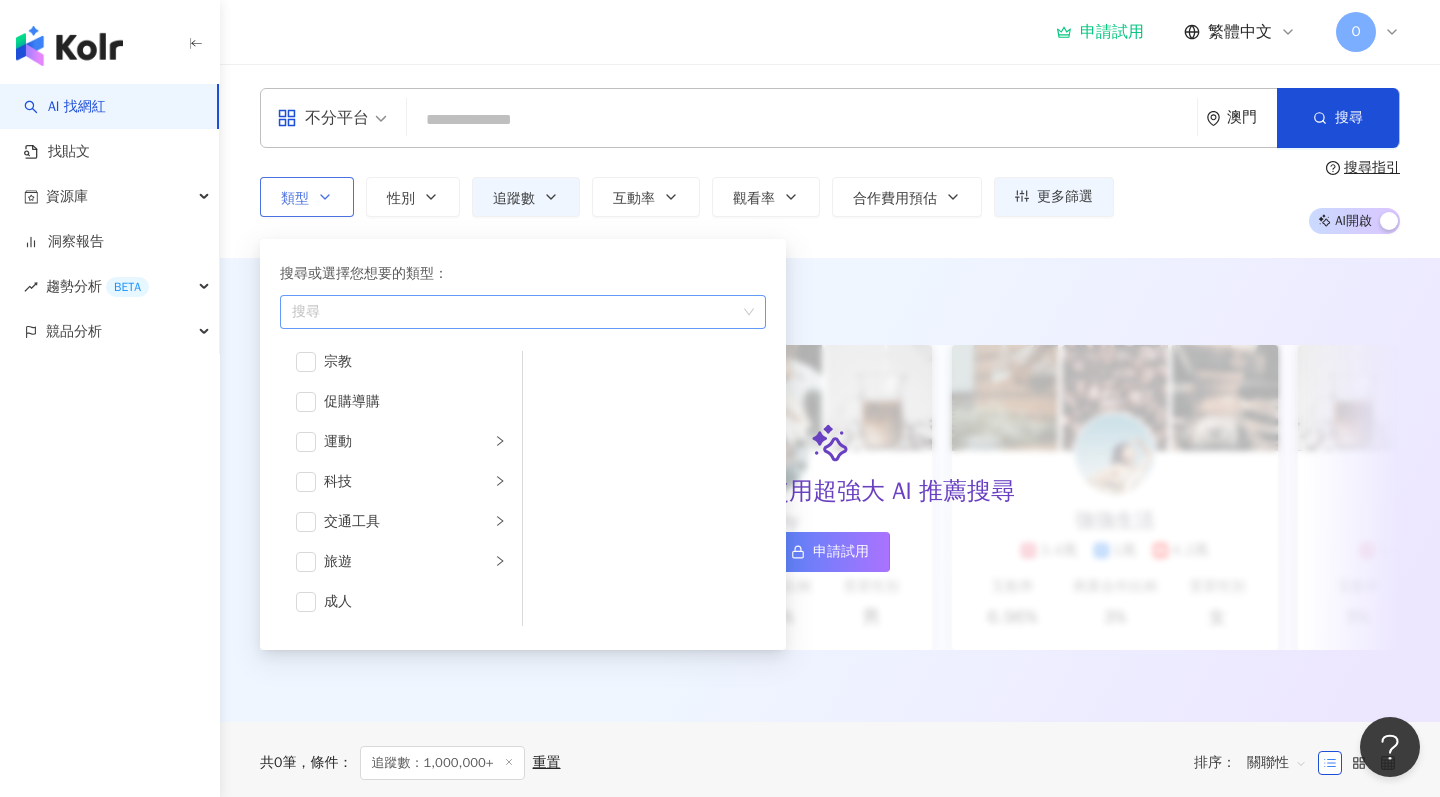scroll, scrollTop: 693, scrollLeft: 0, axis: vertical 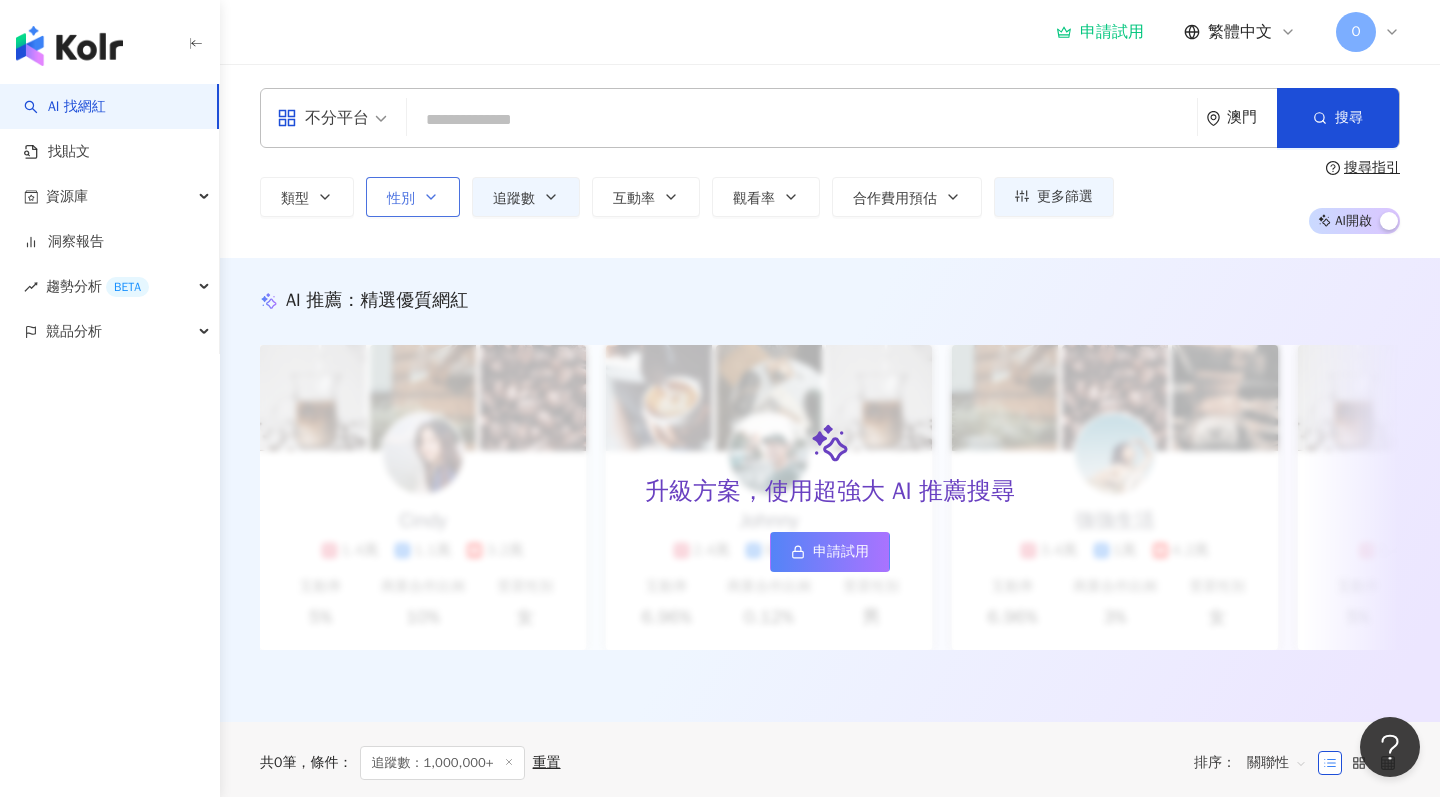 click on "性別" at bounding box center [413, 197] 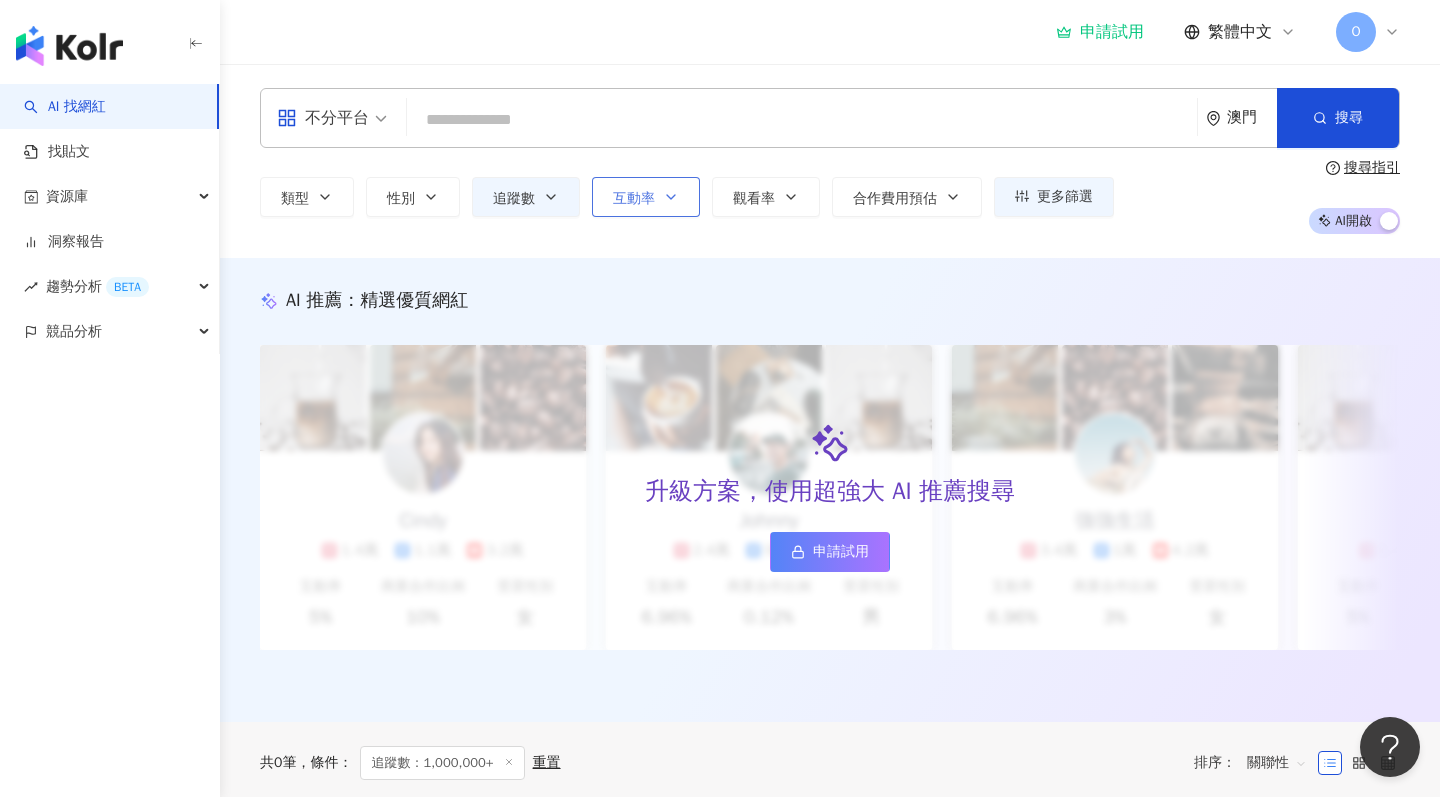 click on "互動率" at bounding box center (646, 197) 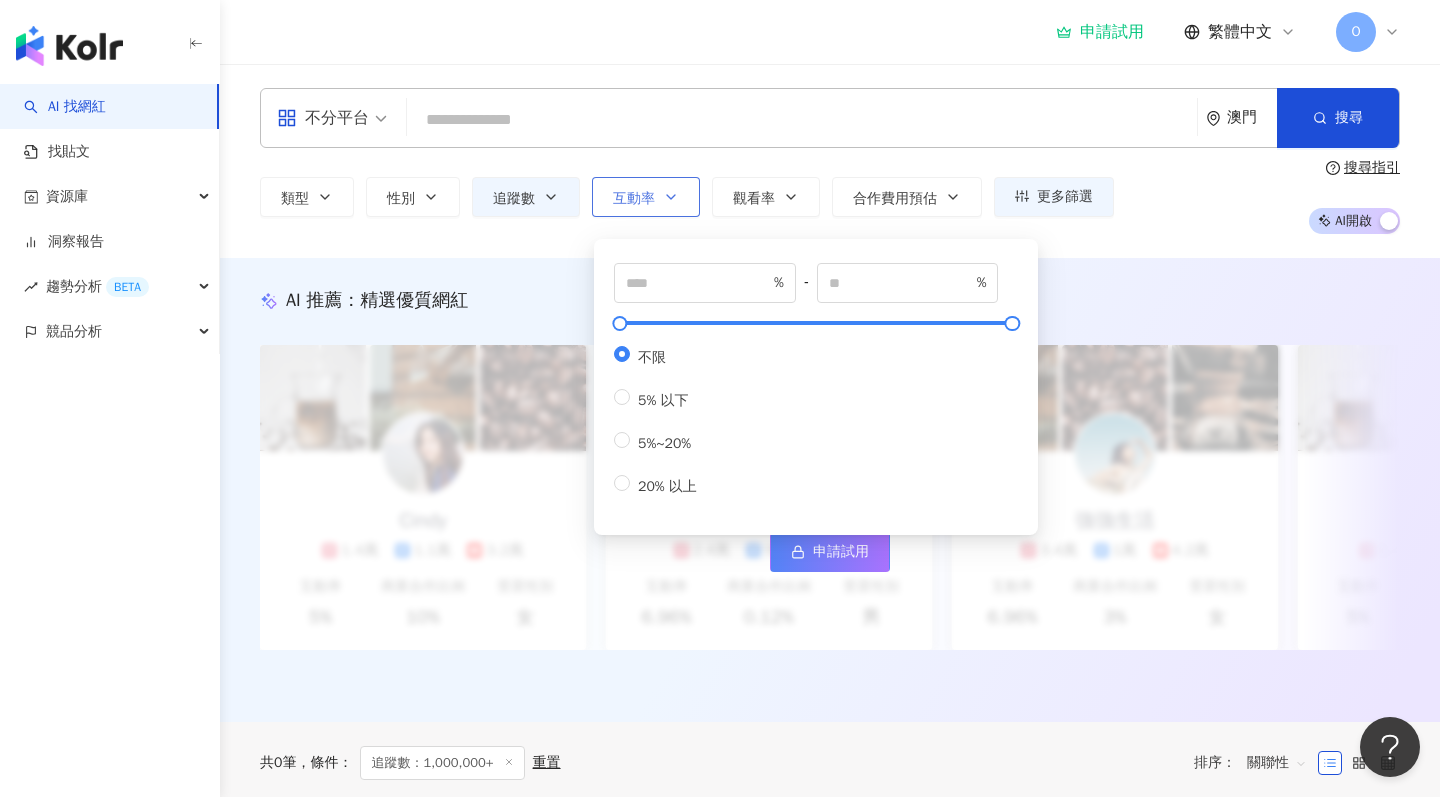 click on "互動率" at bounding box center (646, 197) 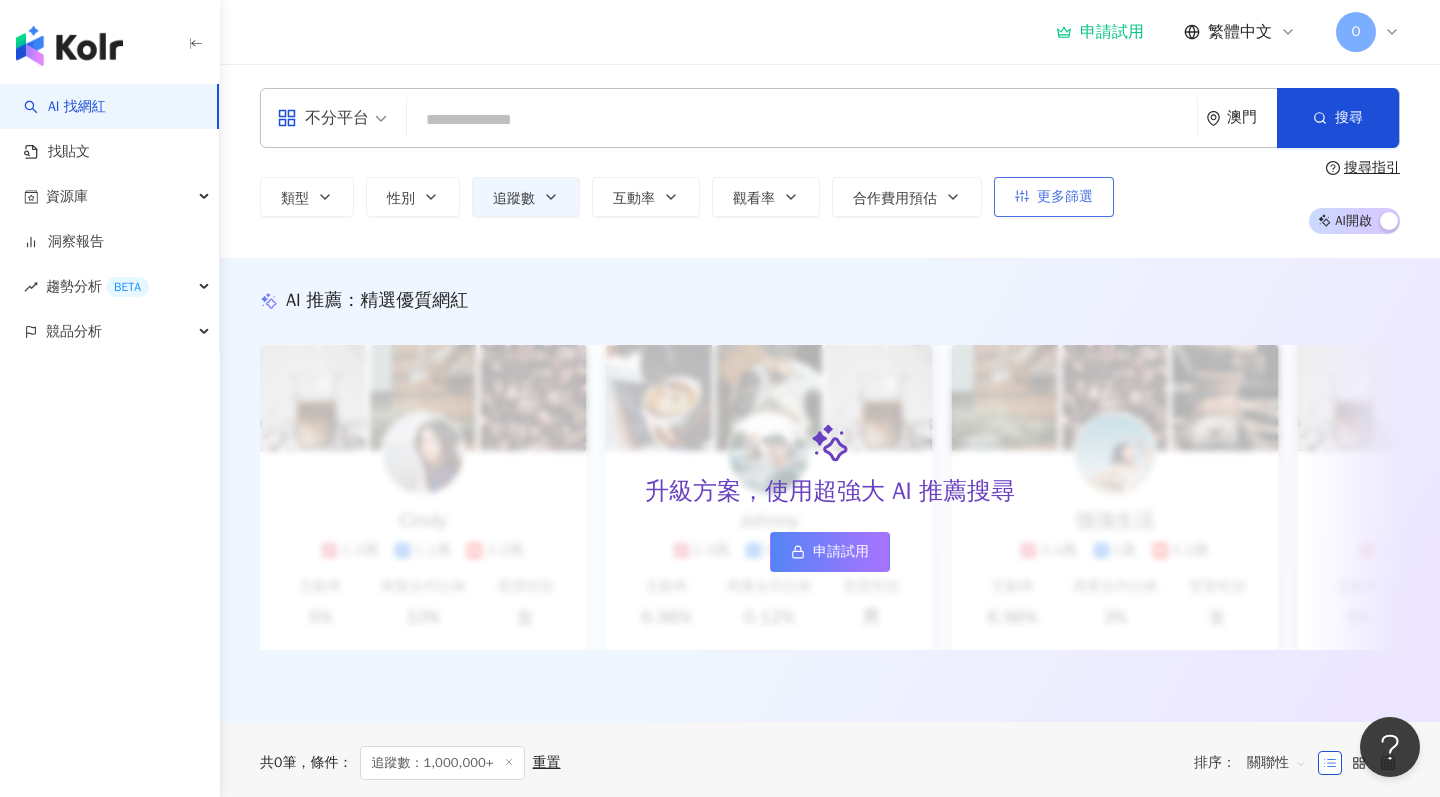 click on "更多篩選" at bounding box center (1054, 197) 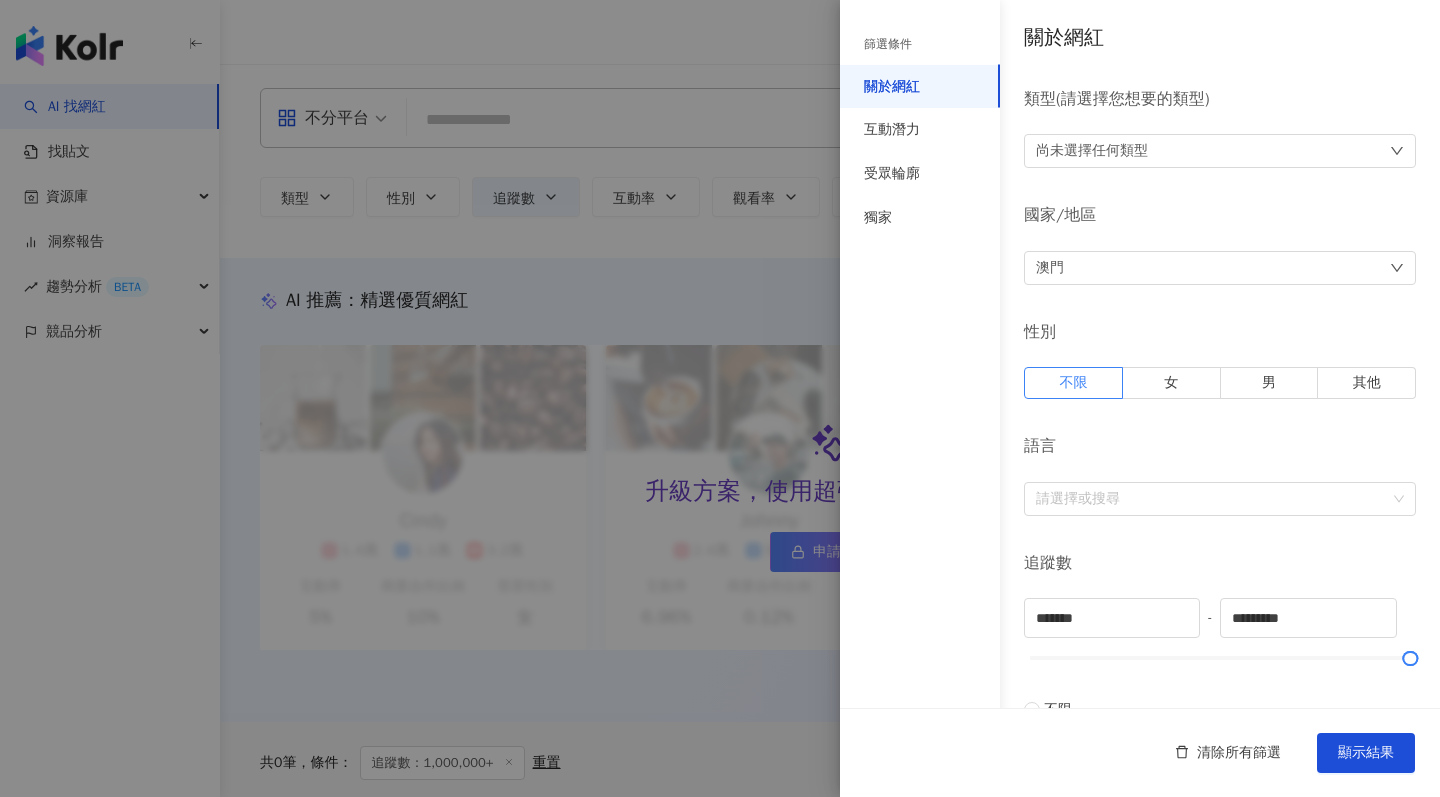 click on "澳門" at bounding box center (1220, 268) 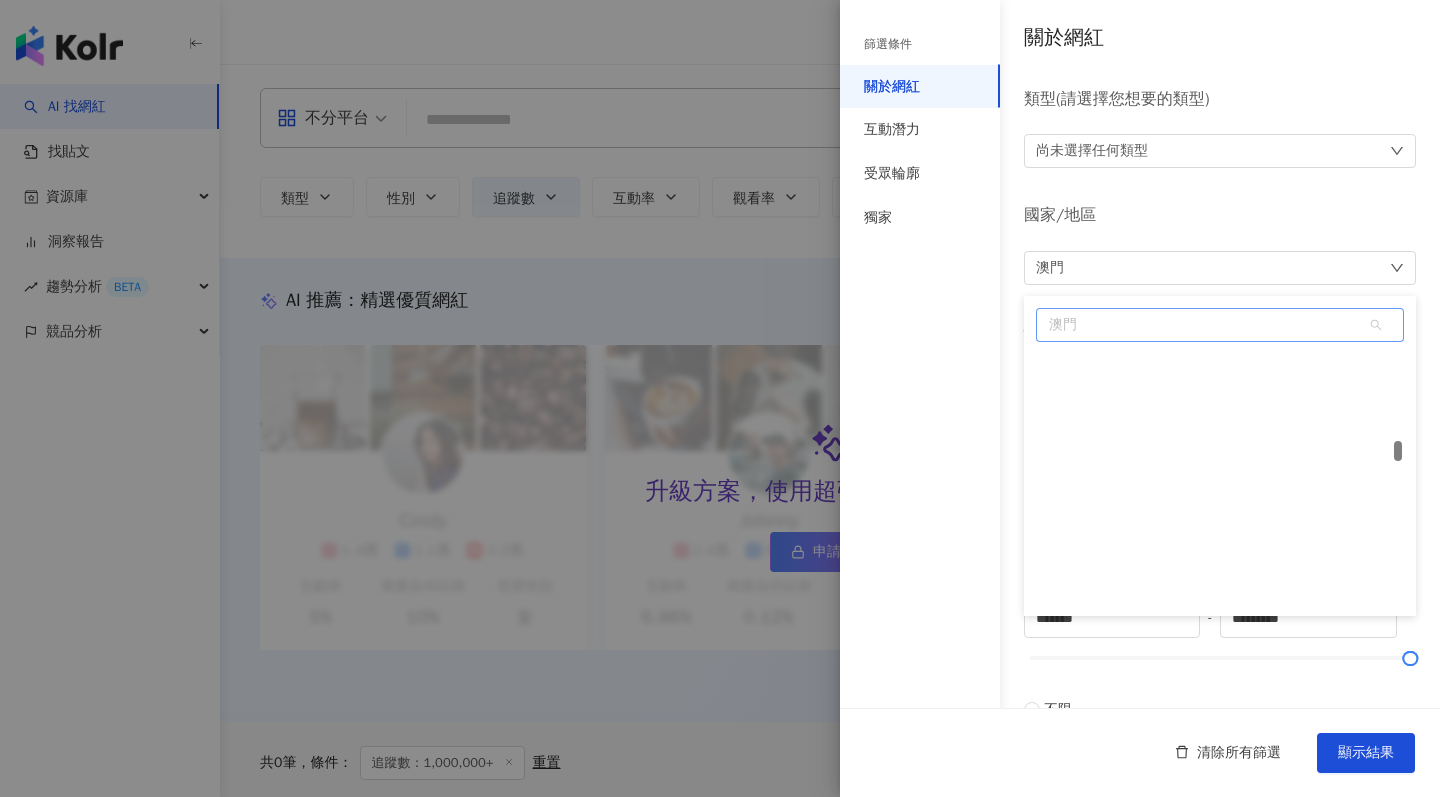 scroll, scrollTop: 3868, scrollLeft: 0, axis: vertical 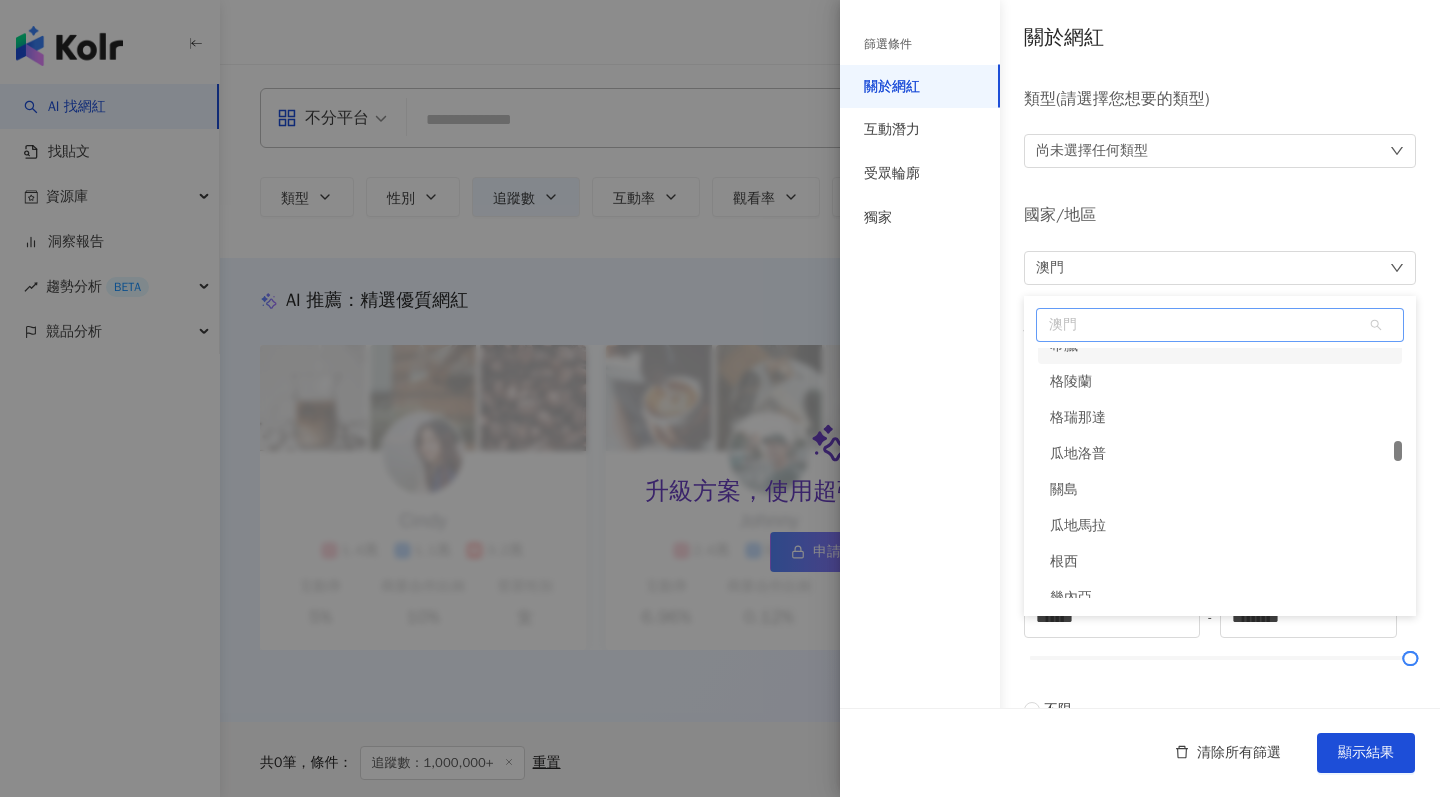 click on "澳門" at bounding box center [1220, 325] 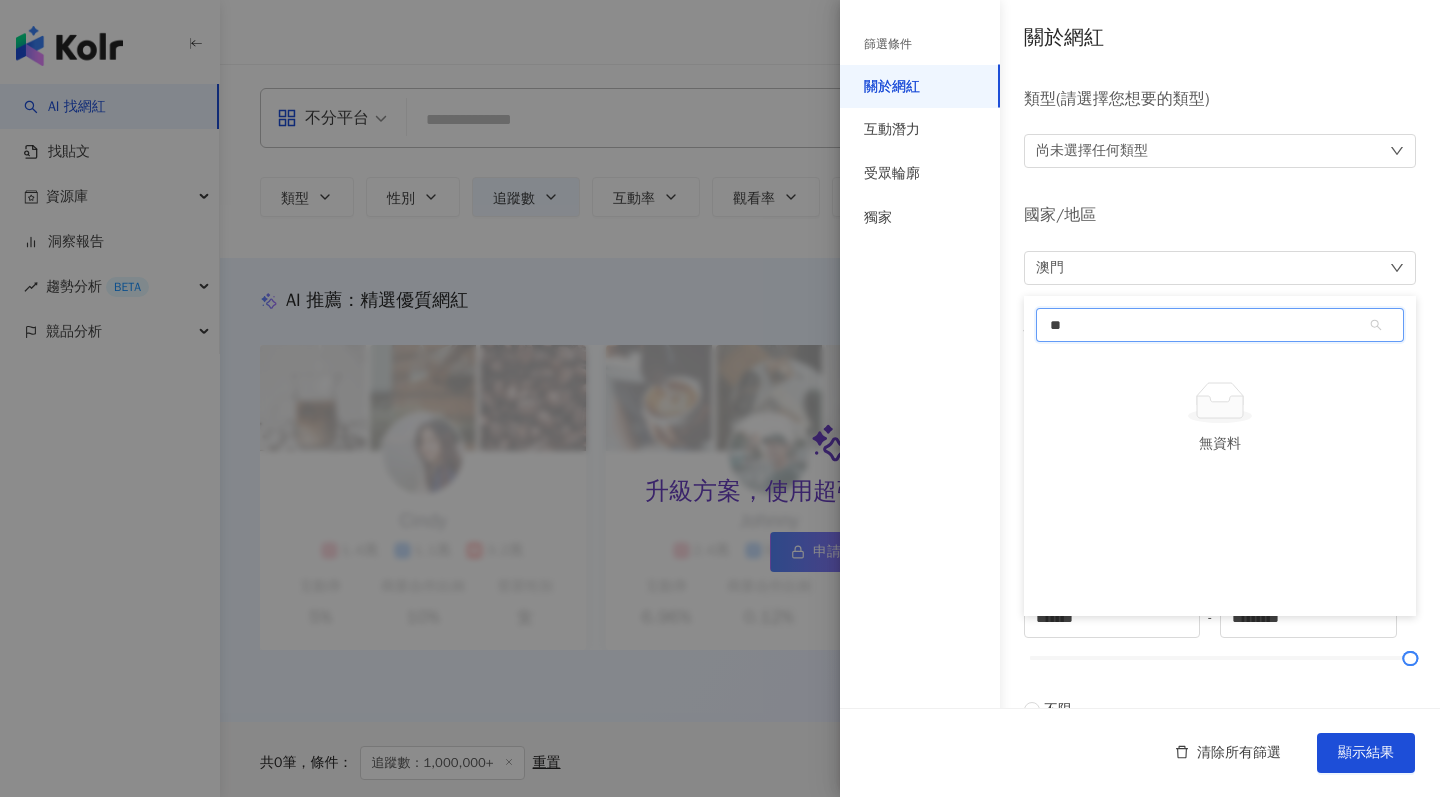 type on "*" 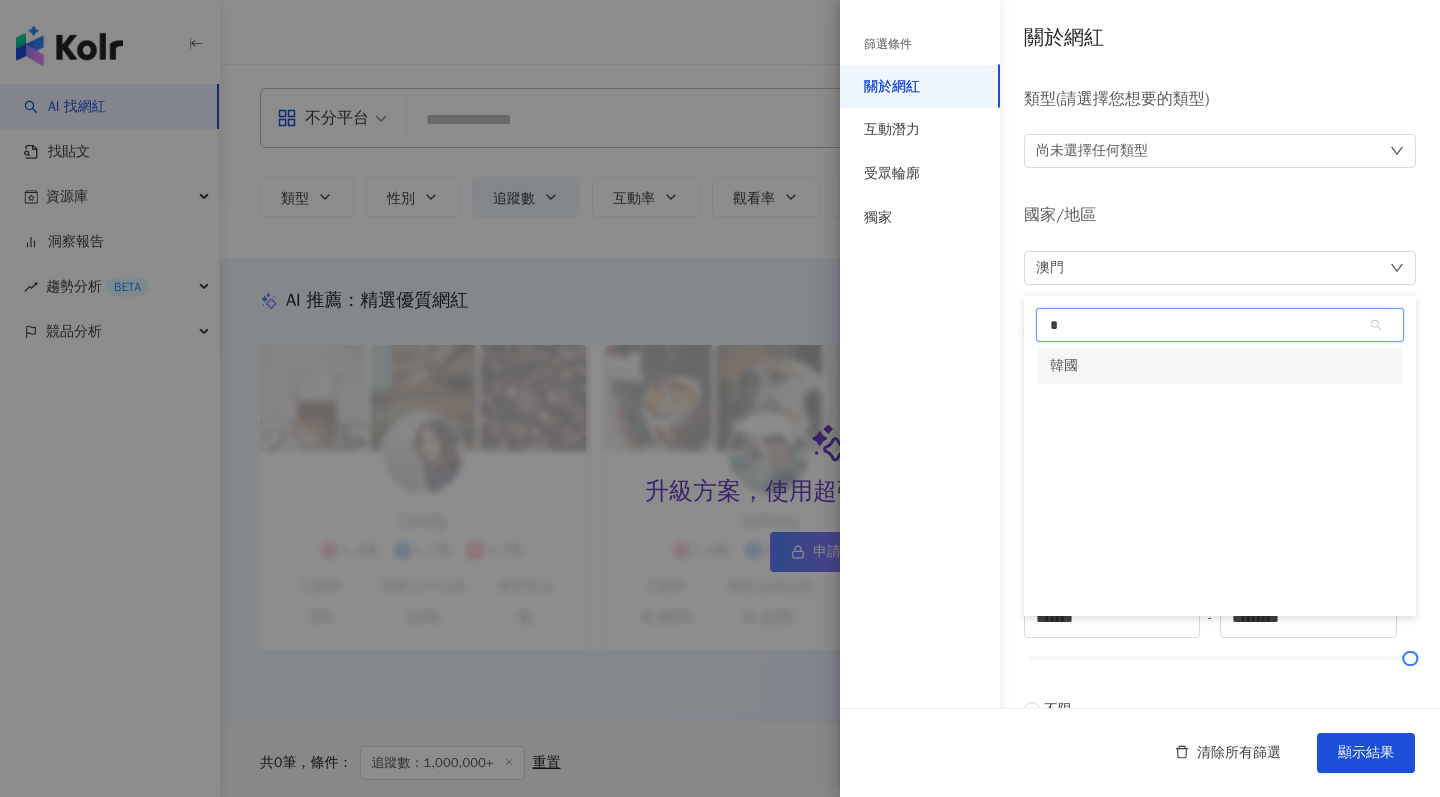 click on "韓國" at bounding box center [1220, 366] 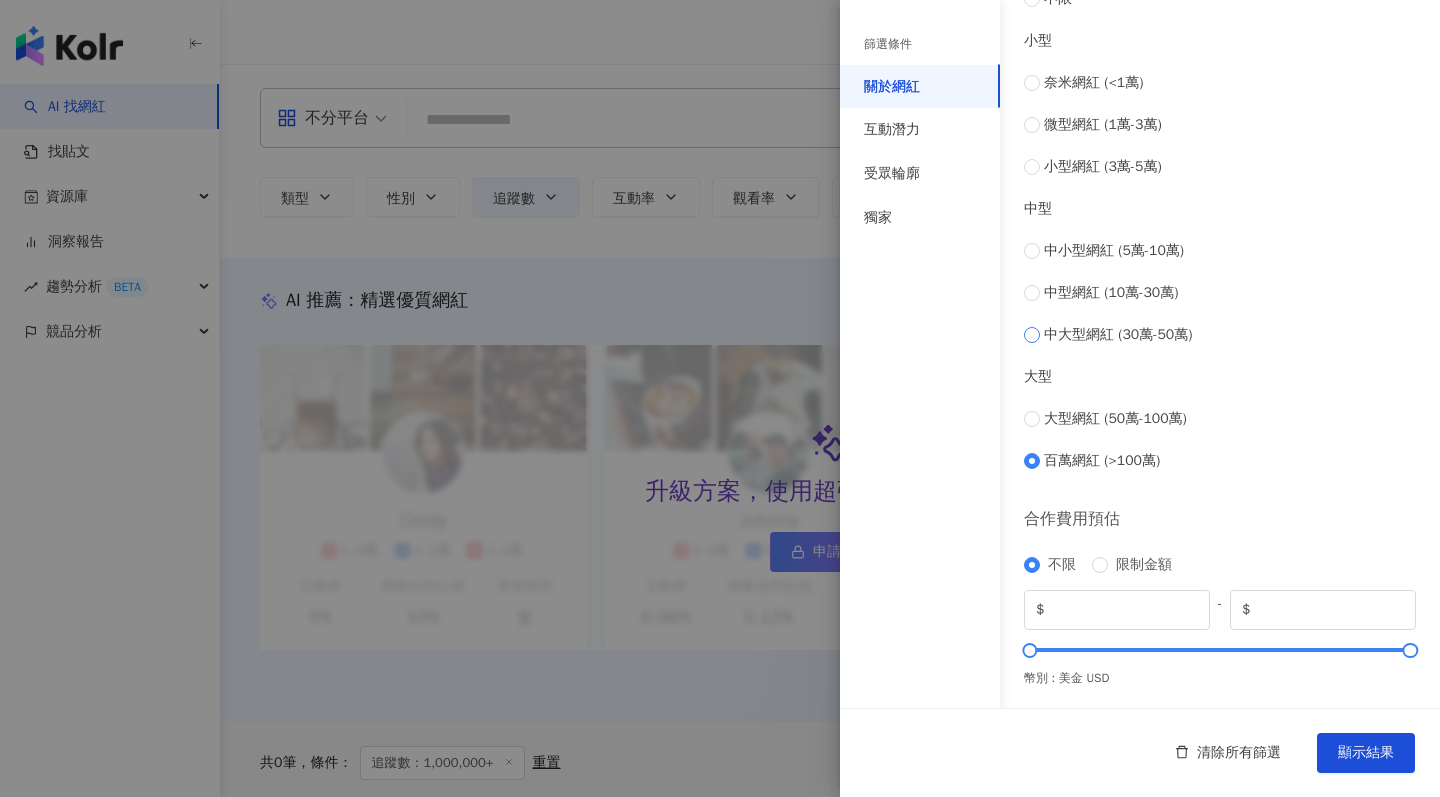 scroll, scrollTop: 710, scrollLeft: 0, axis: vertical 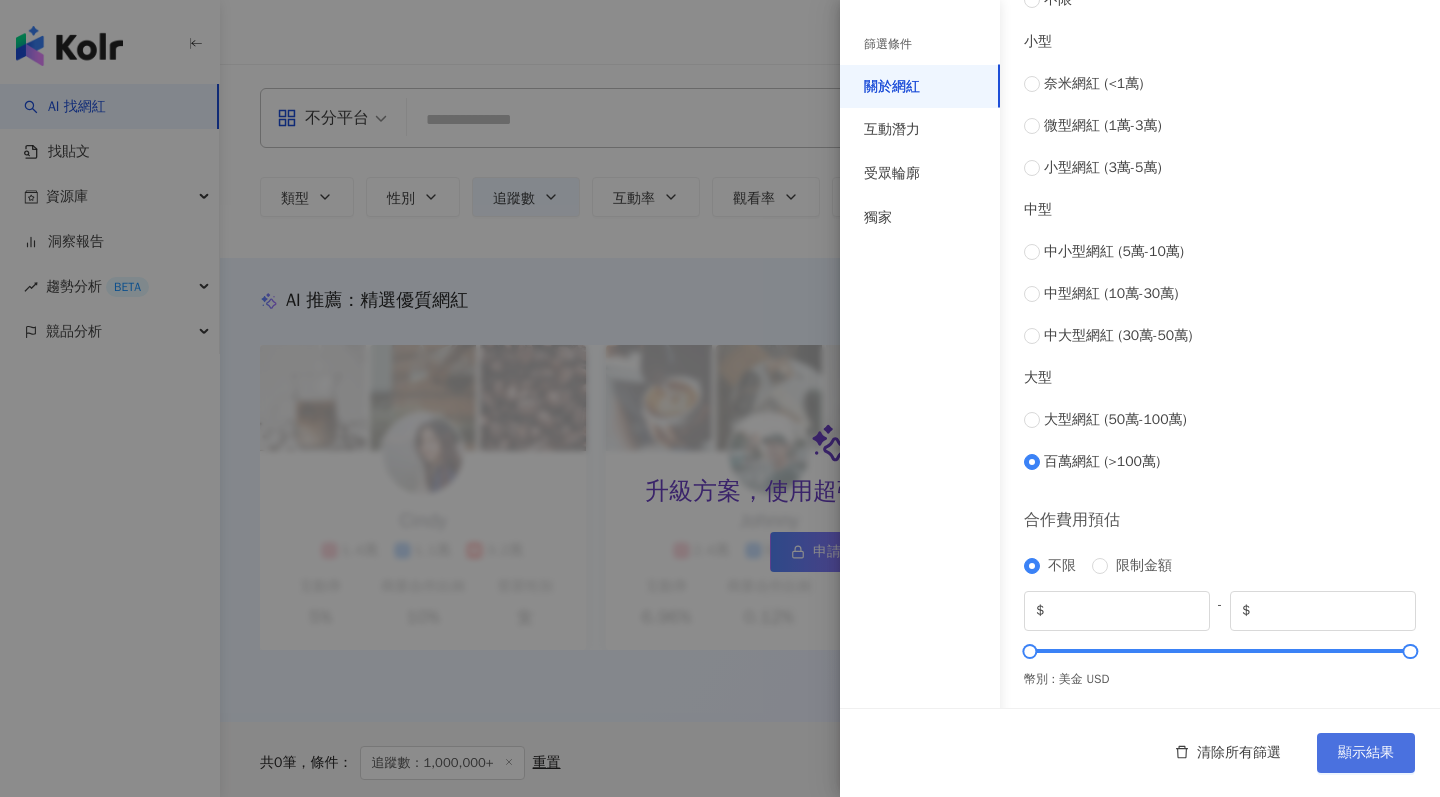 click on "顯示結果" at bounding box center (1366, 753) 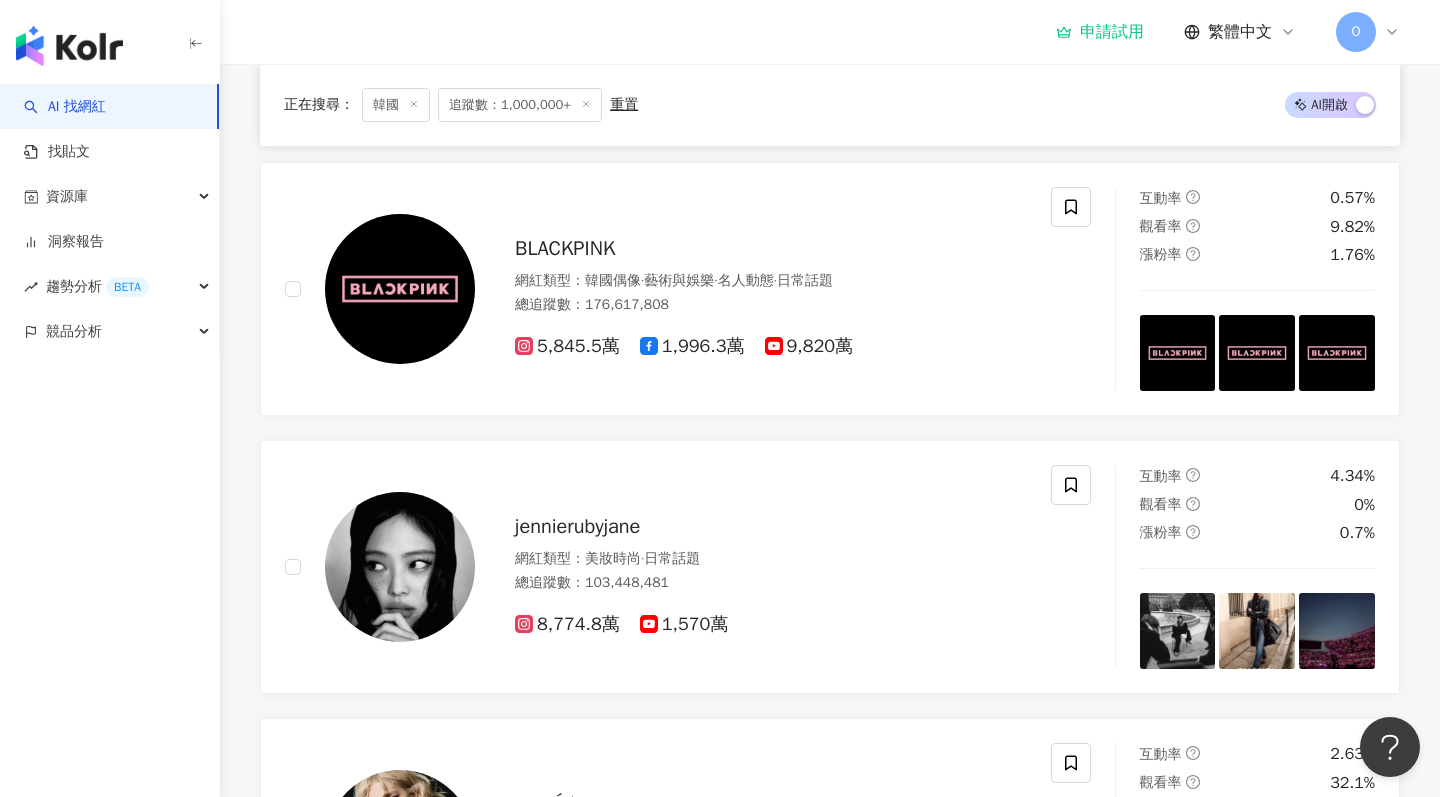 scroll, scrollTop: 919, scrollLeft: 0, axis: vertical 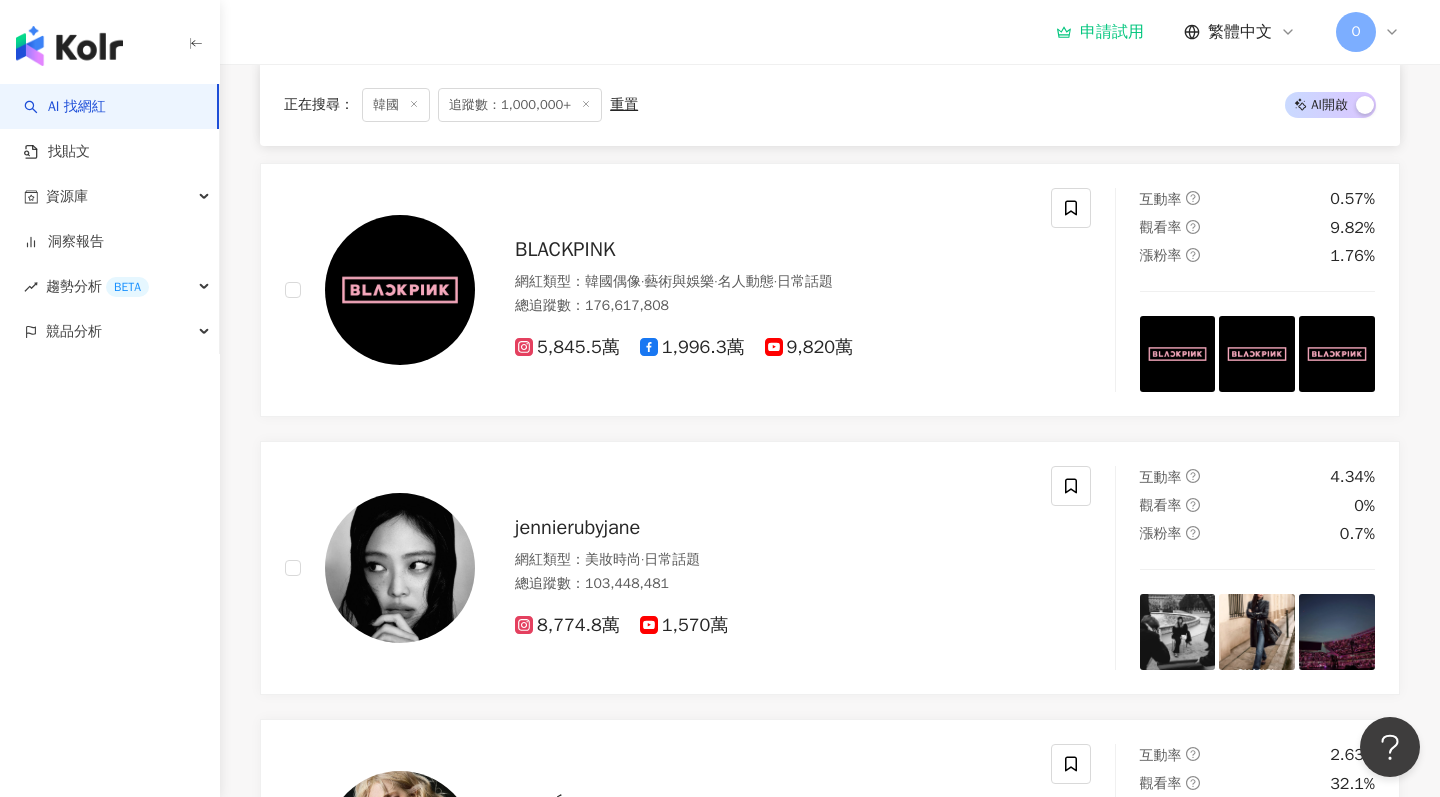 click on "追蹤數：1,000,000+" at bounding box center (520, 105) 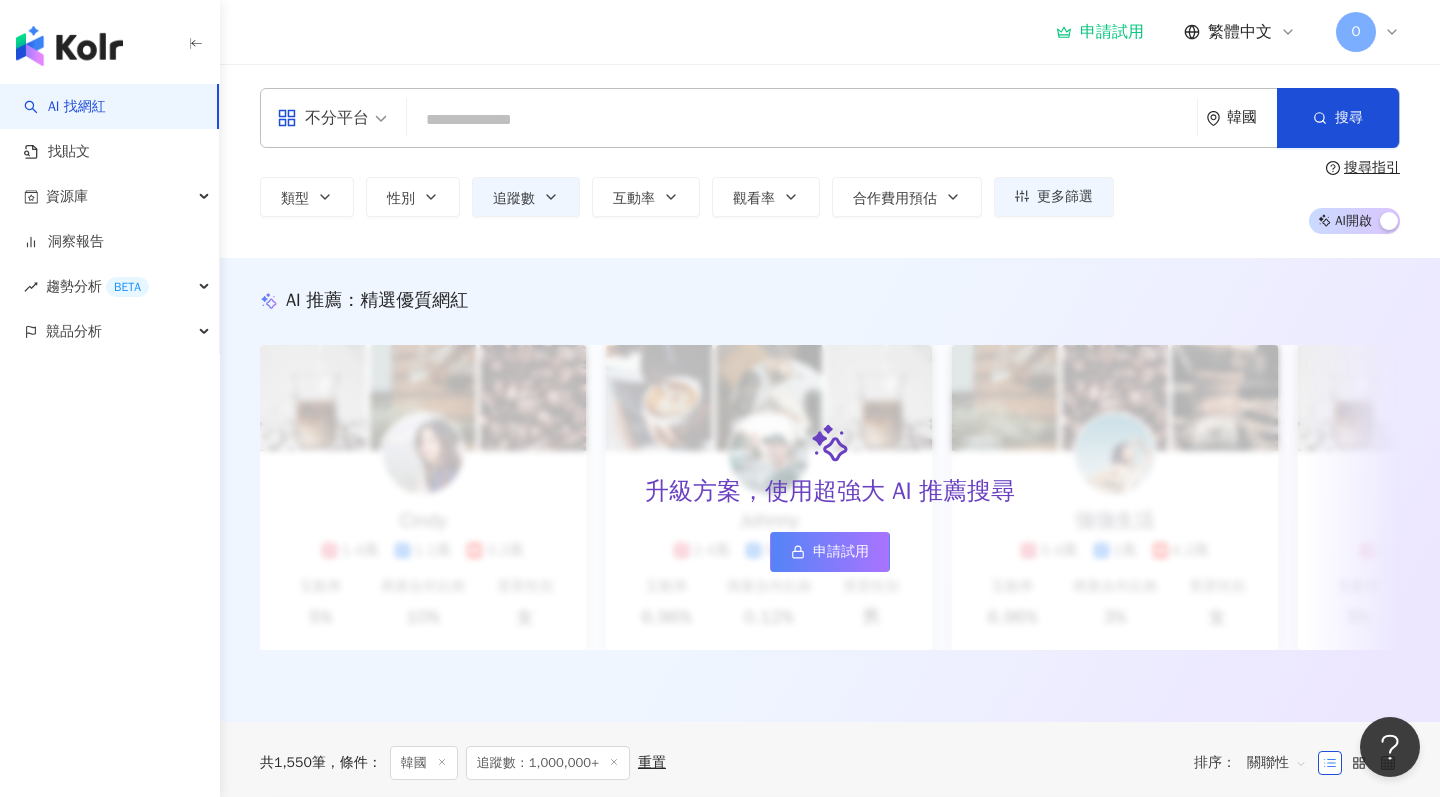 scroll, scrollTop: 0, scrollLeft: 0, axis: both 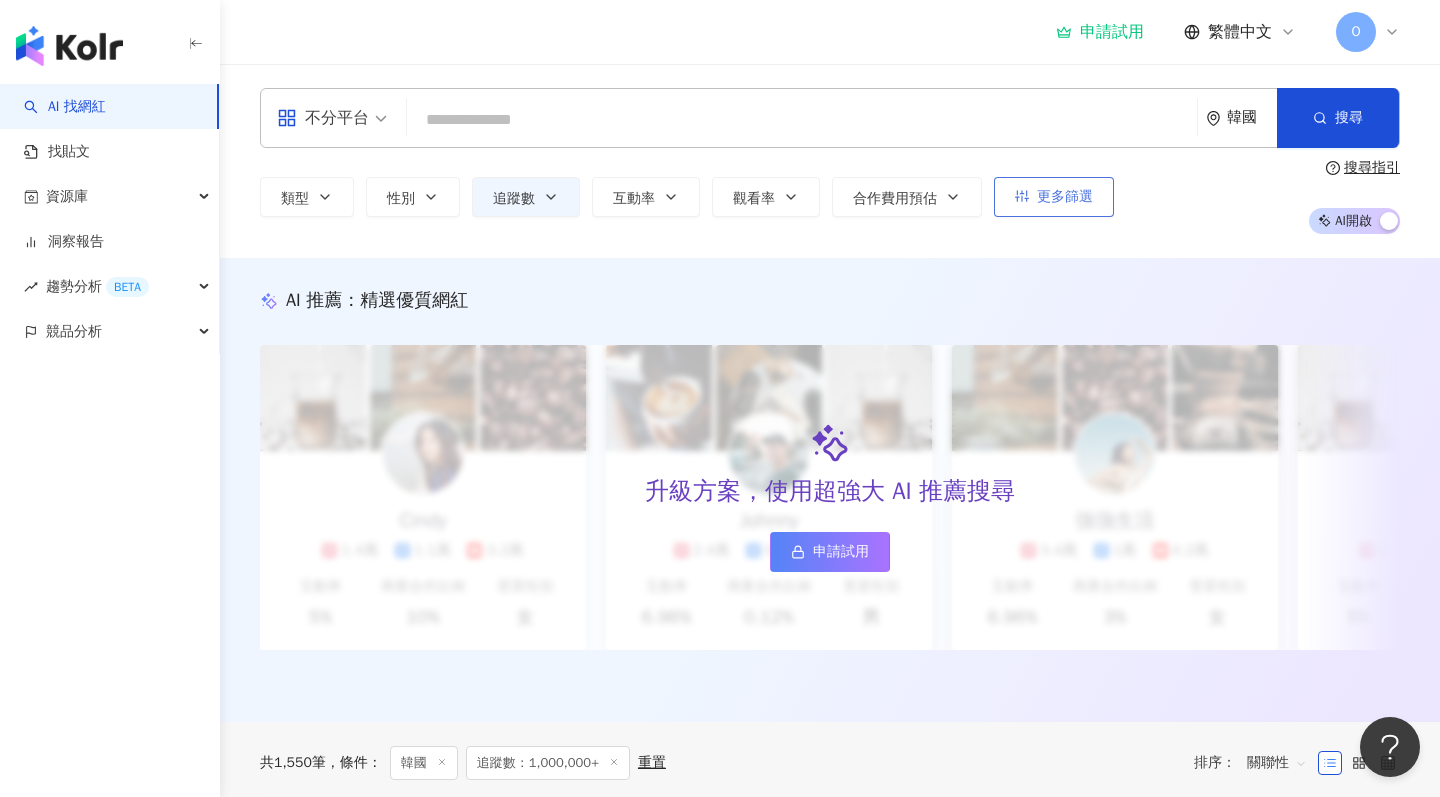 click on "更多篩選" at bounding box center [1065, 197] 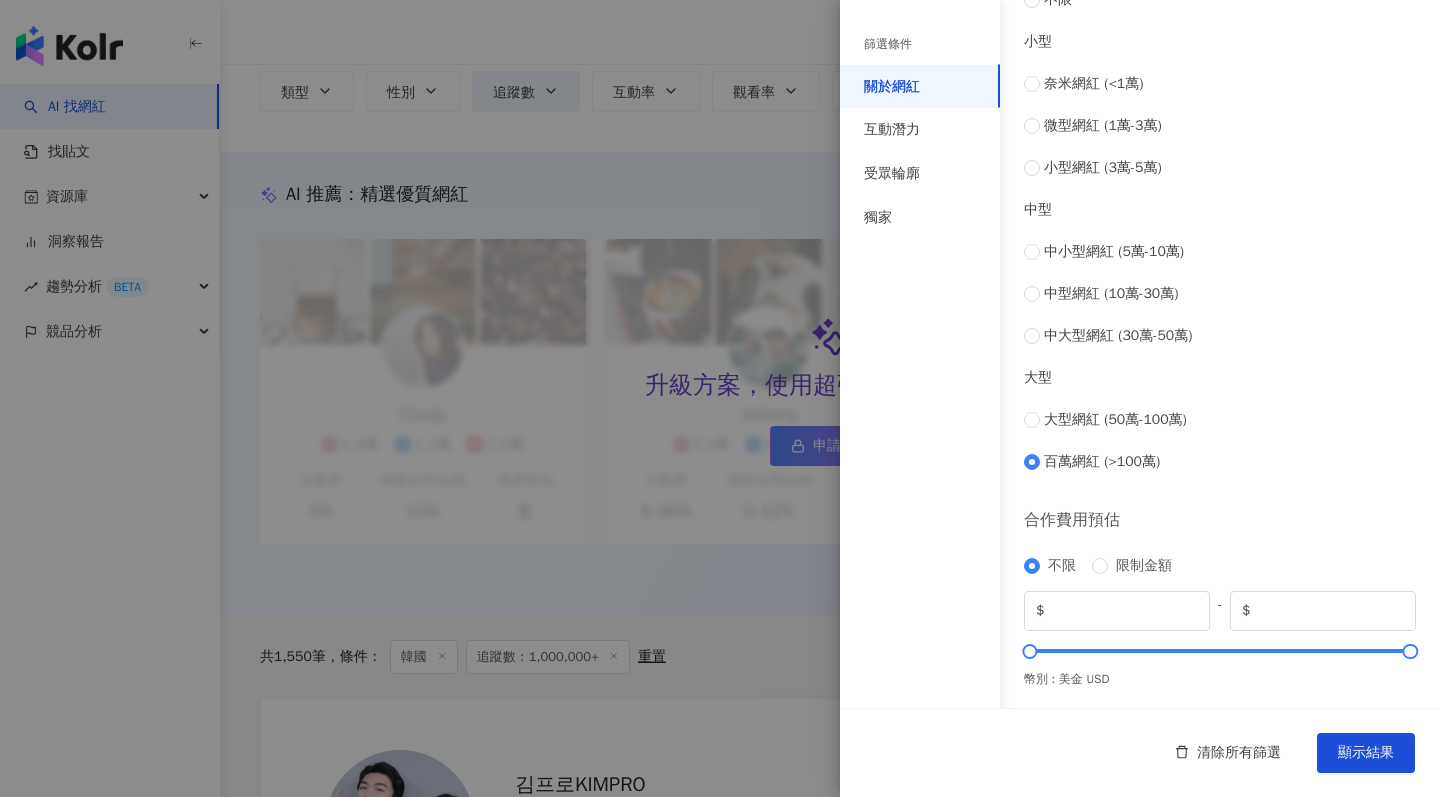 scroll, scrollTop: 87, scrollLeft: 0, axis: vertical 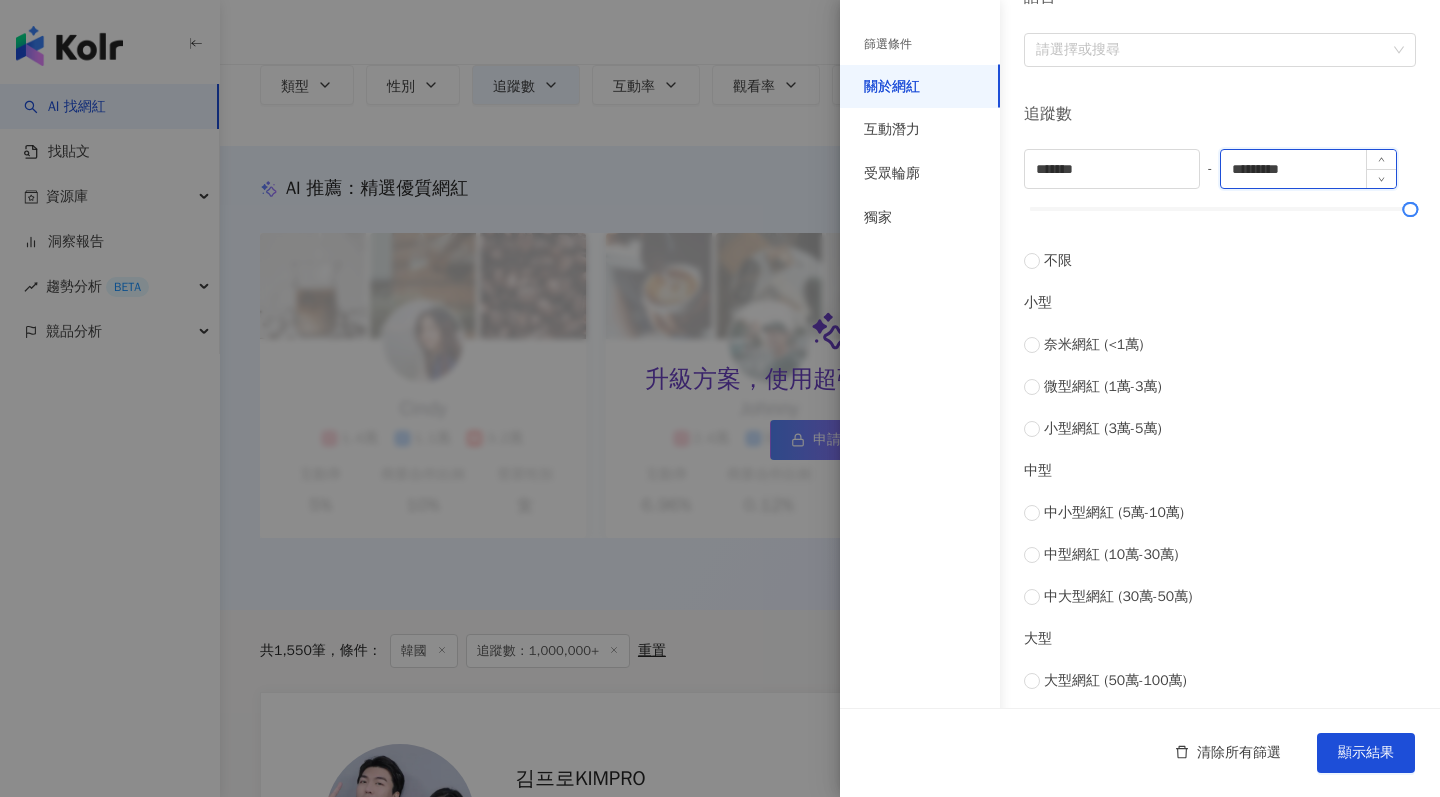 click on "*********" at bounding box center [1308, 169] 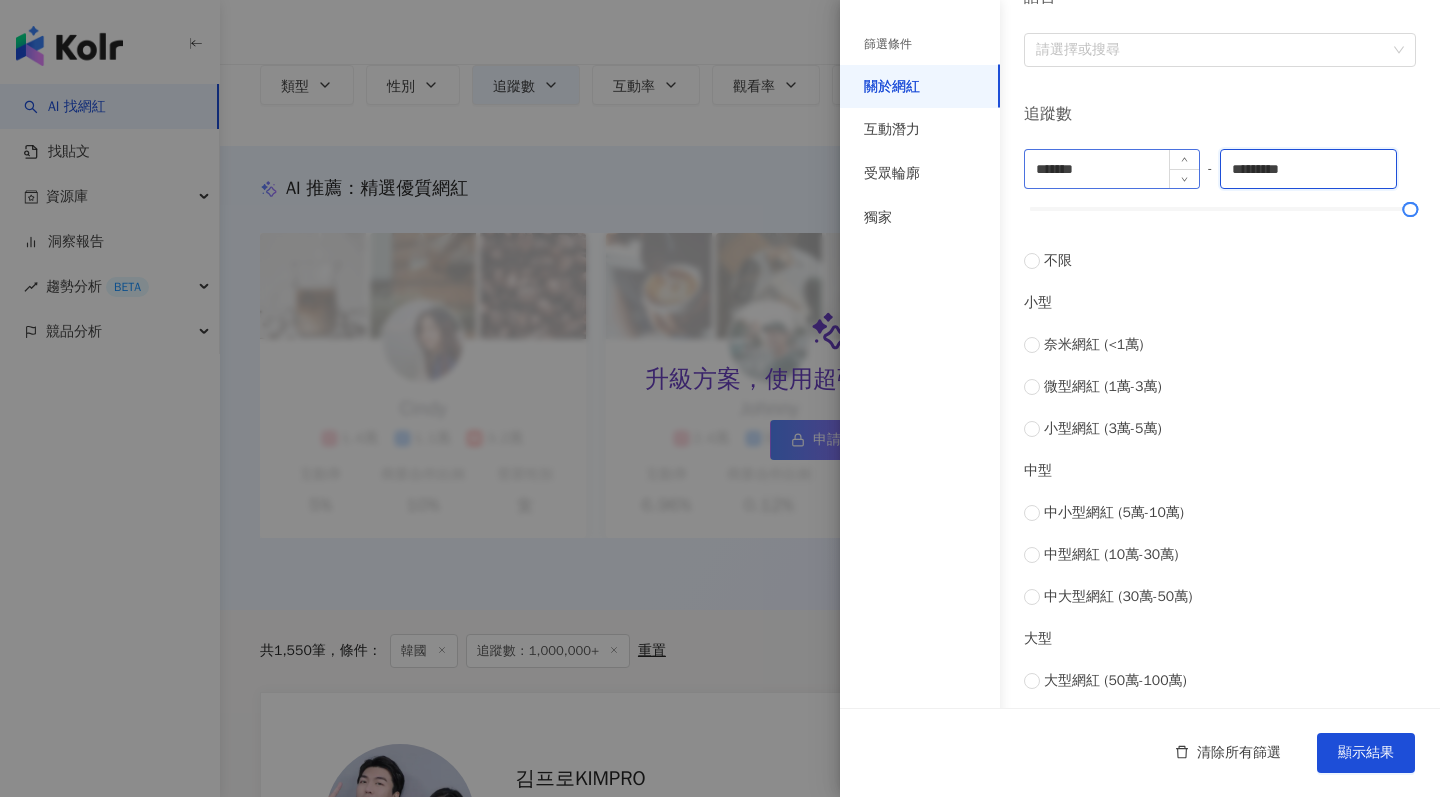 drag, startPoint x: 1341, startPoint y: 162, endPoint x: 1148, endPoint y: 163, distance: 193.0026 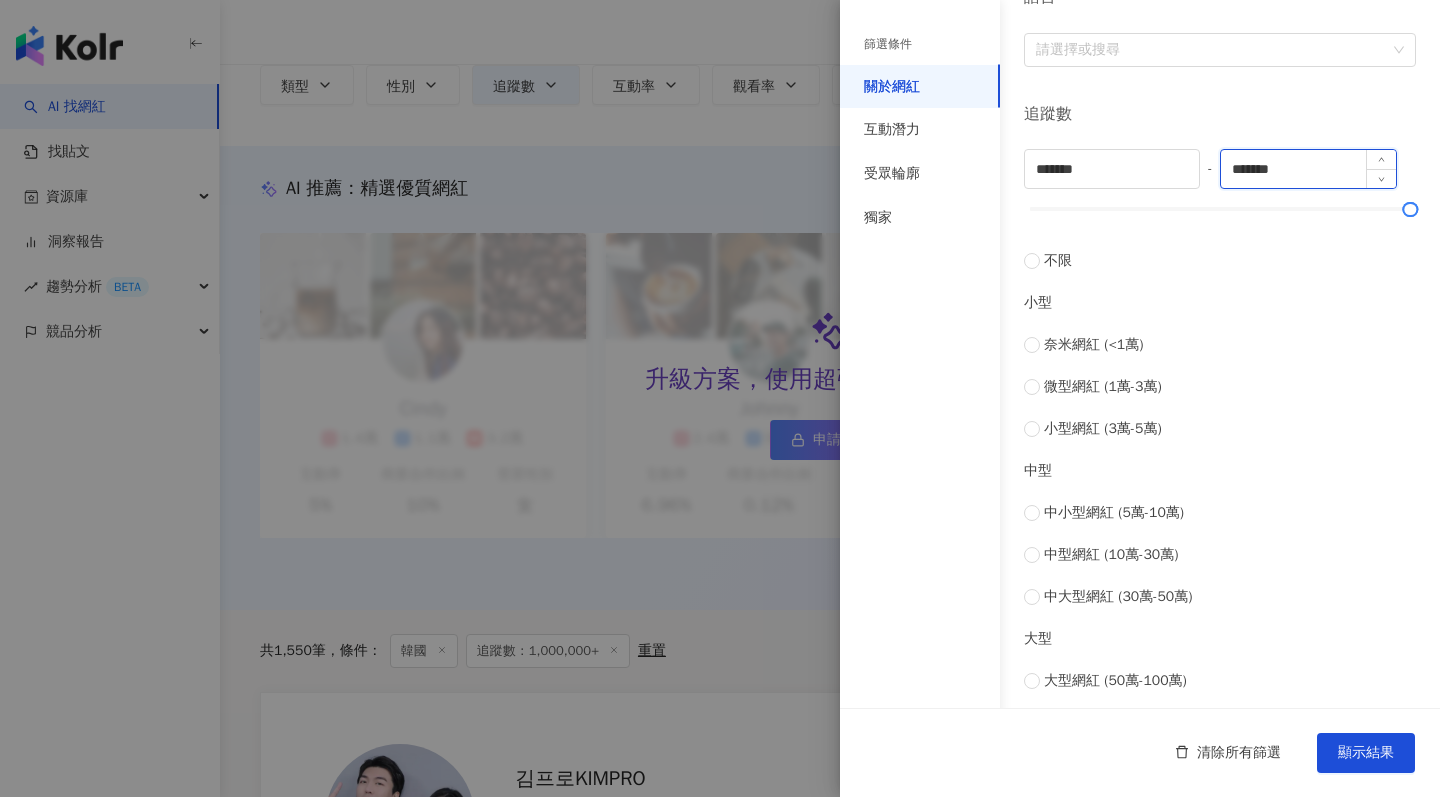 click on "*******" at bounding box center (1308, 169) 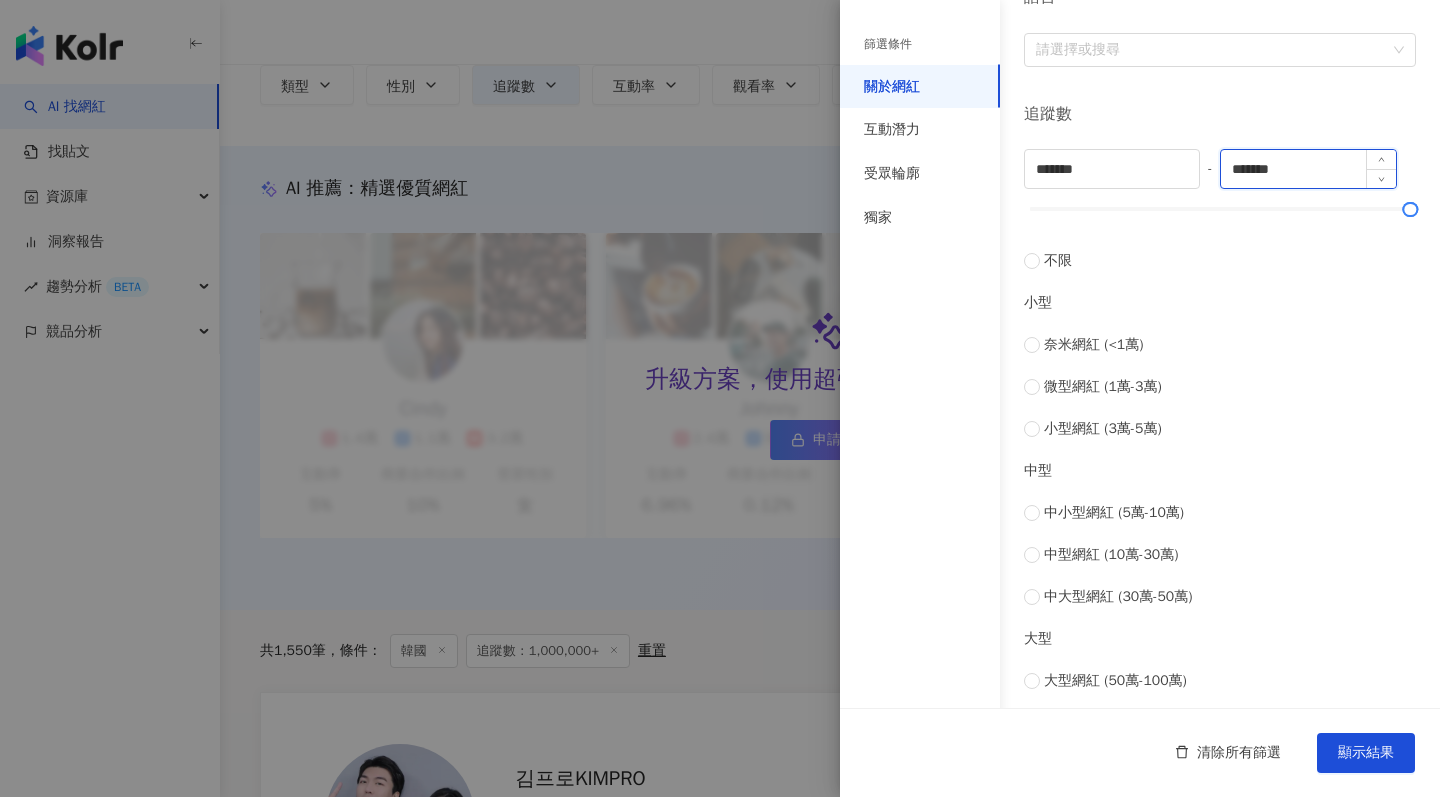 type on "*******" 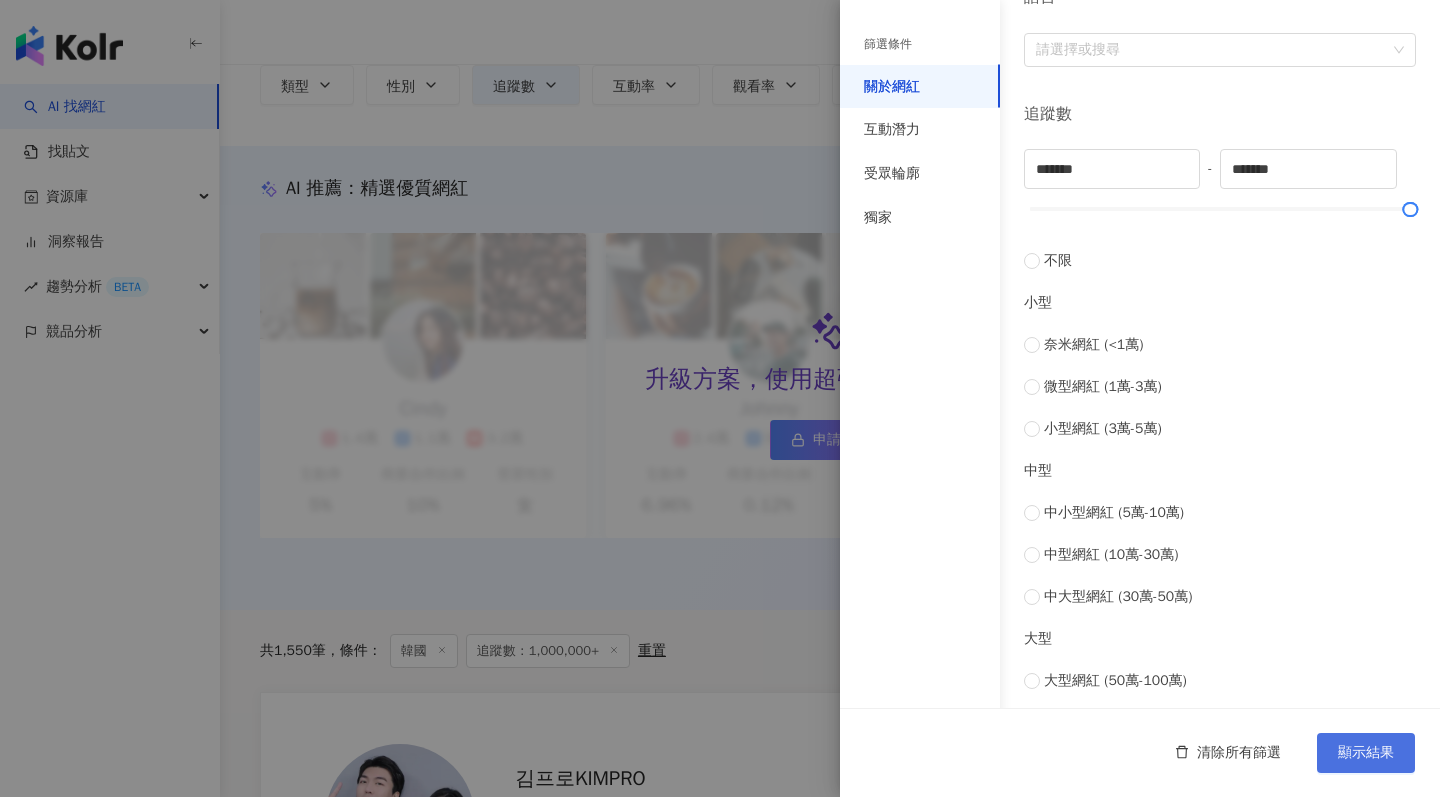 click on "顯示結果" at bounding box center [1366, 753] 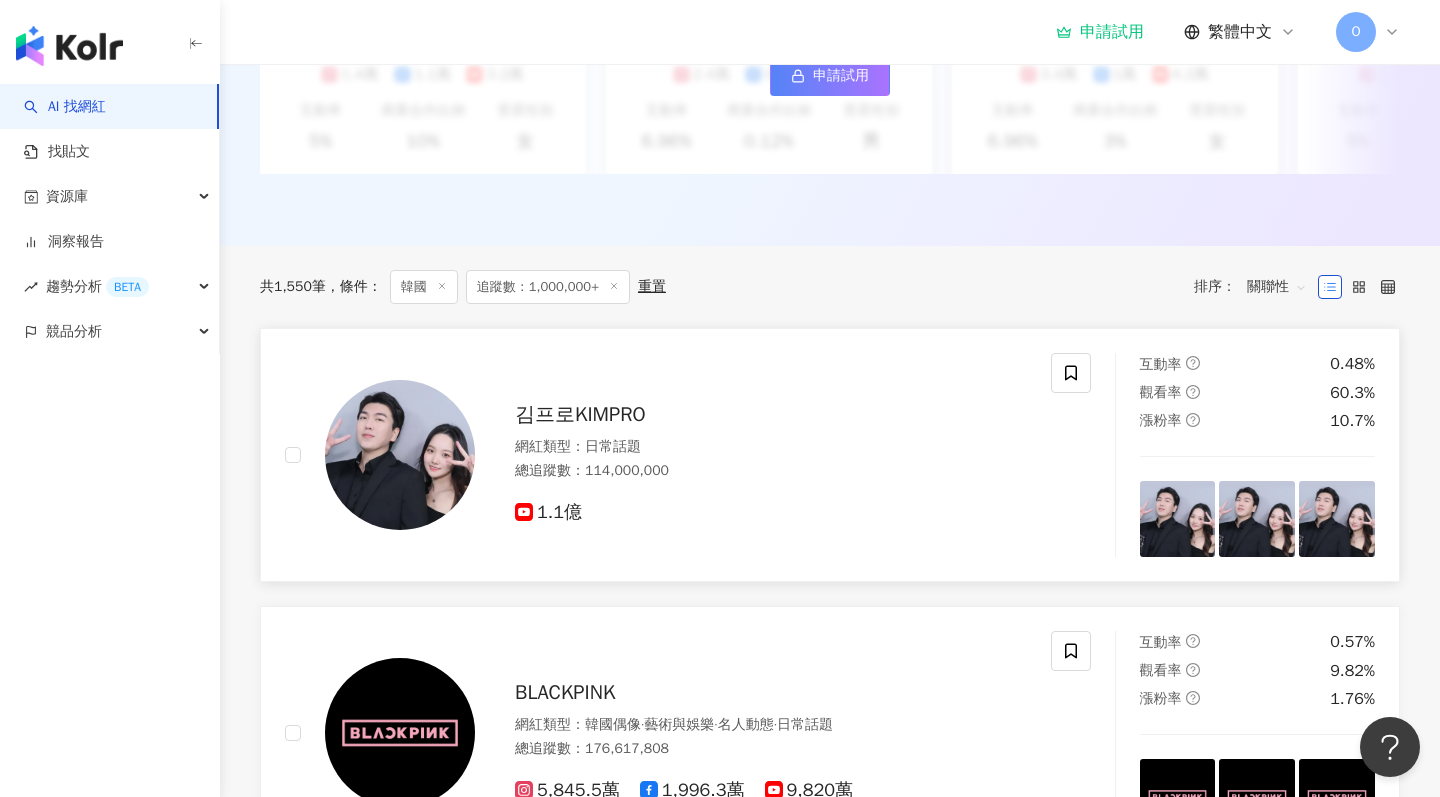 scroll, scrollTop: 476, scrollLeft: 0, axis: vertical 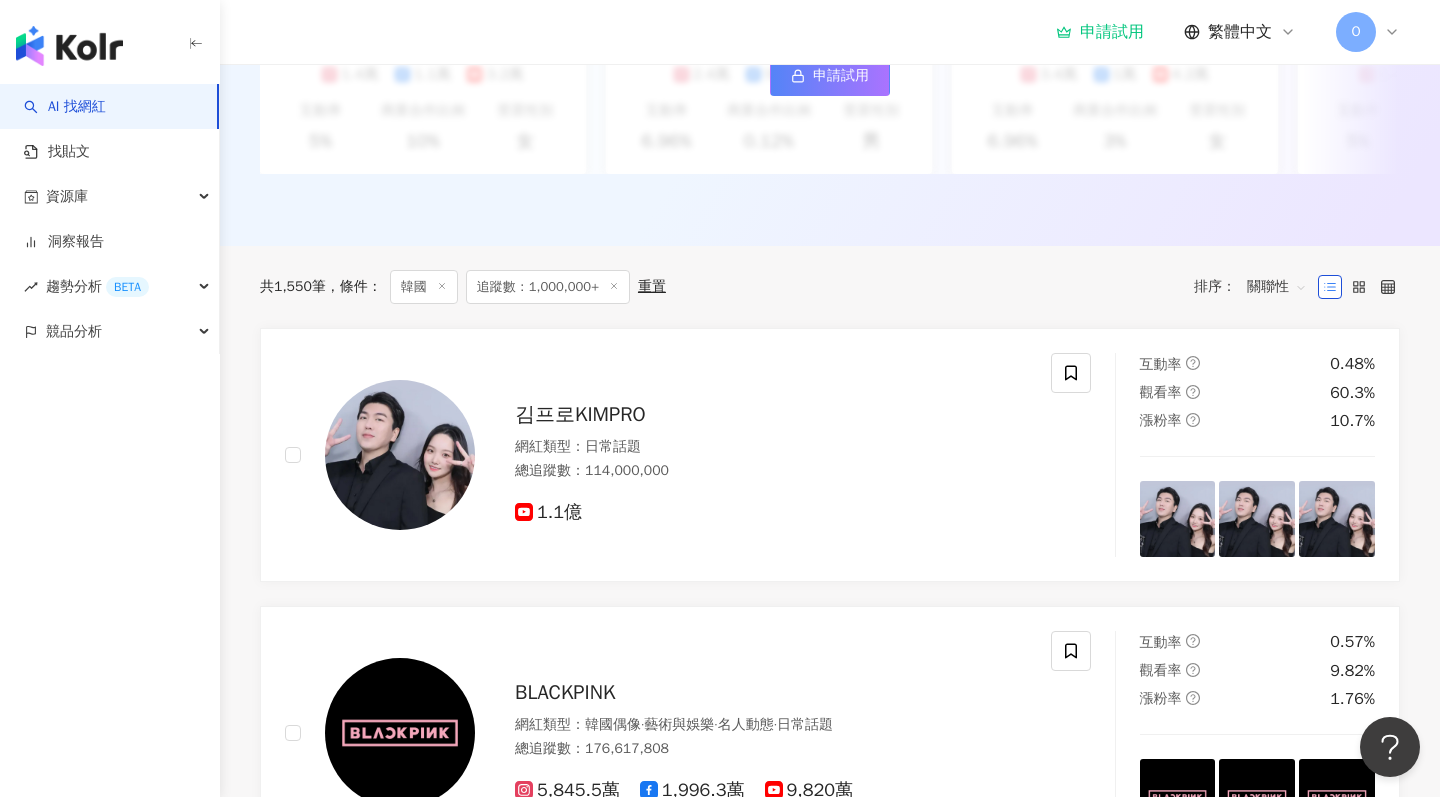click on "追蹤數：1,000,000+" at bounding box center (548, 287) 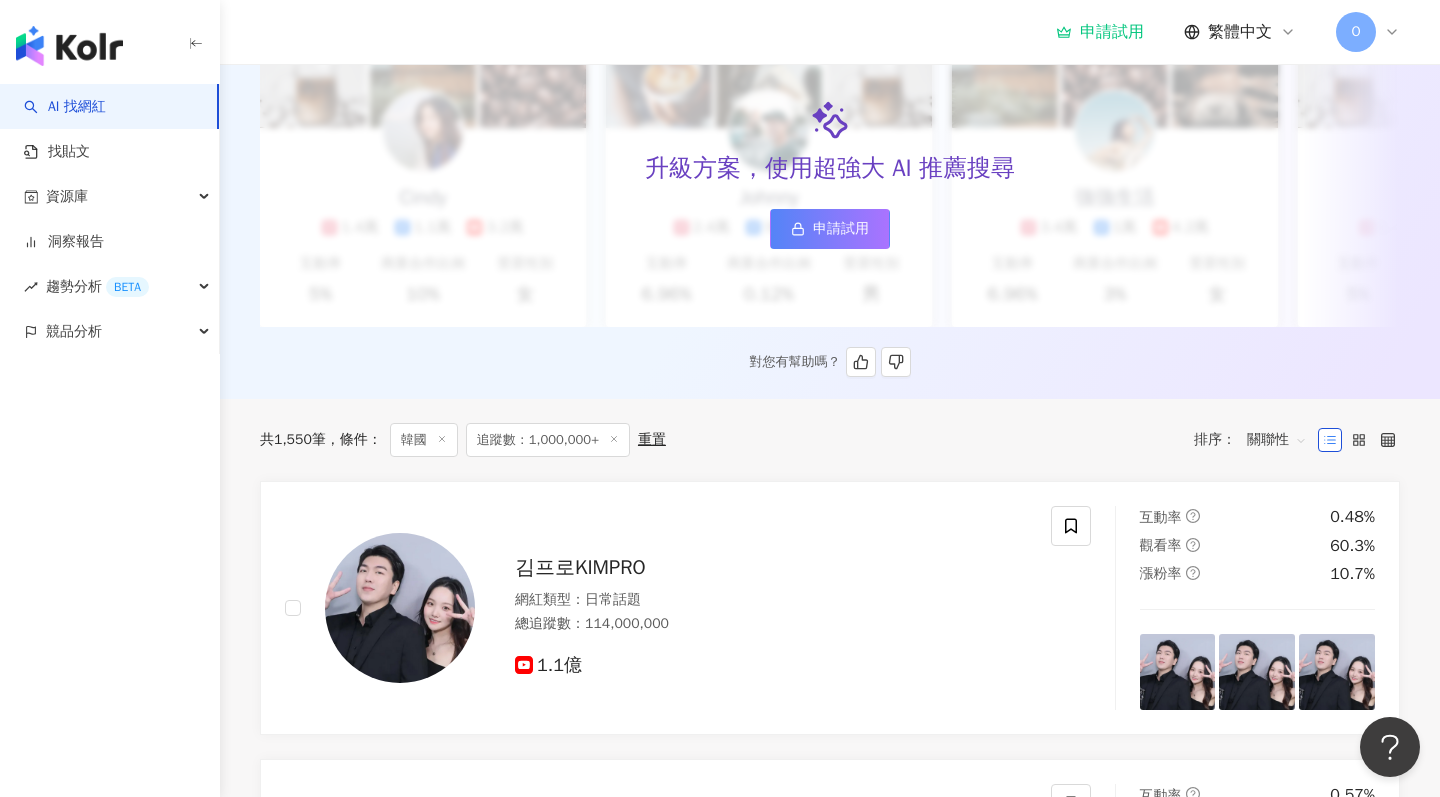 scroll, scrollTop: 394, scrollLeft: 0, axis: vertical 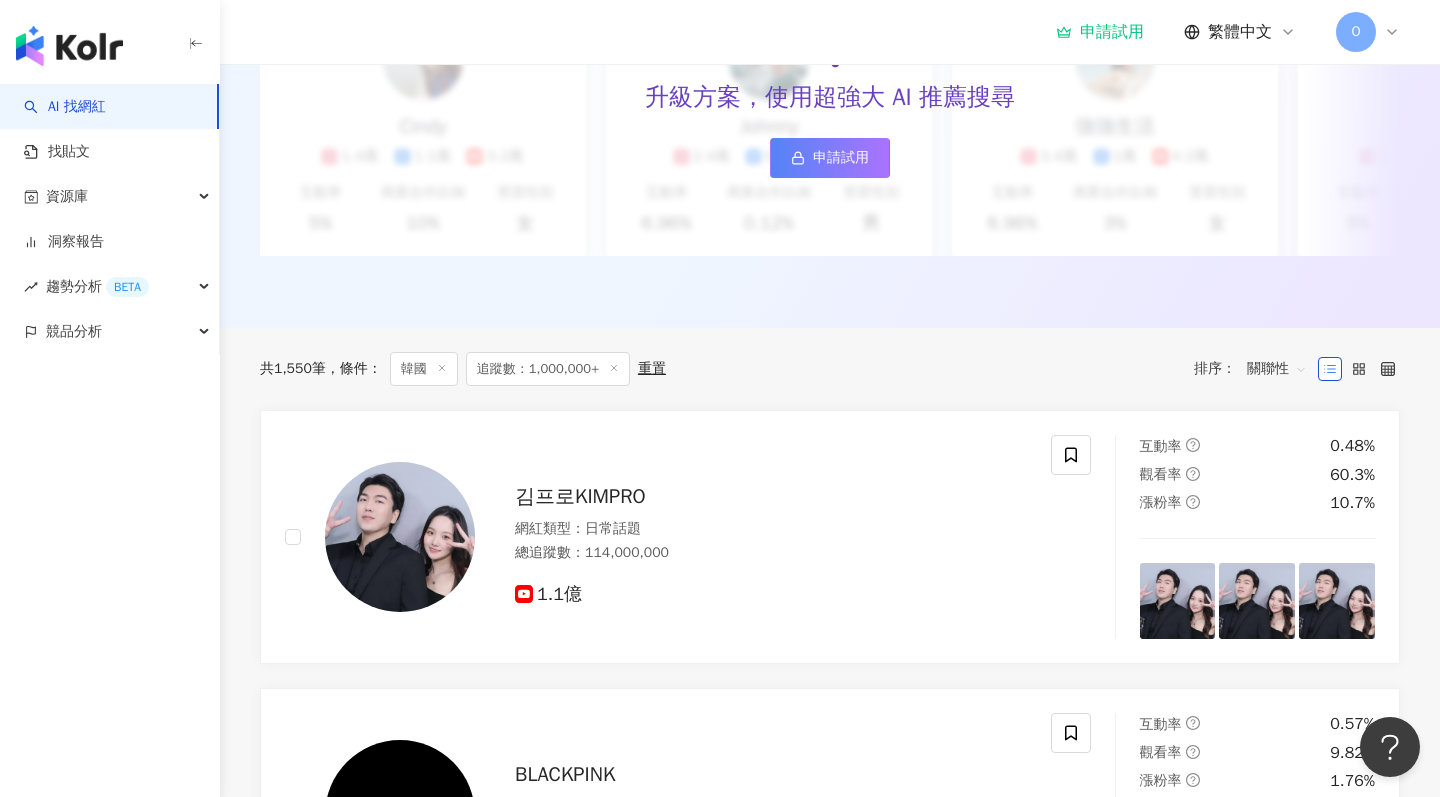 click on "追蹤數：1,000,000+" at bounding box center (548, 369) 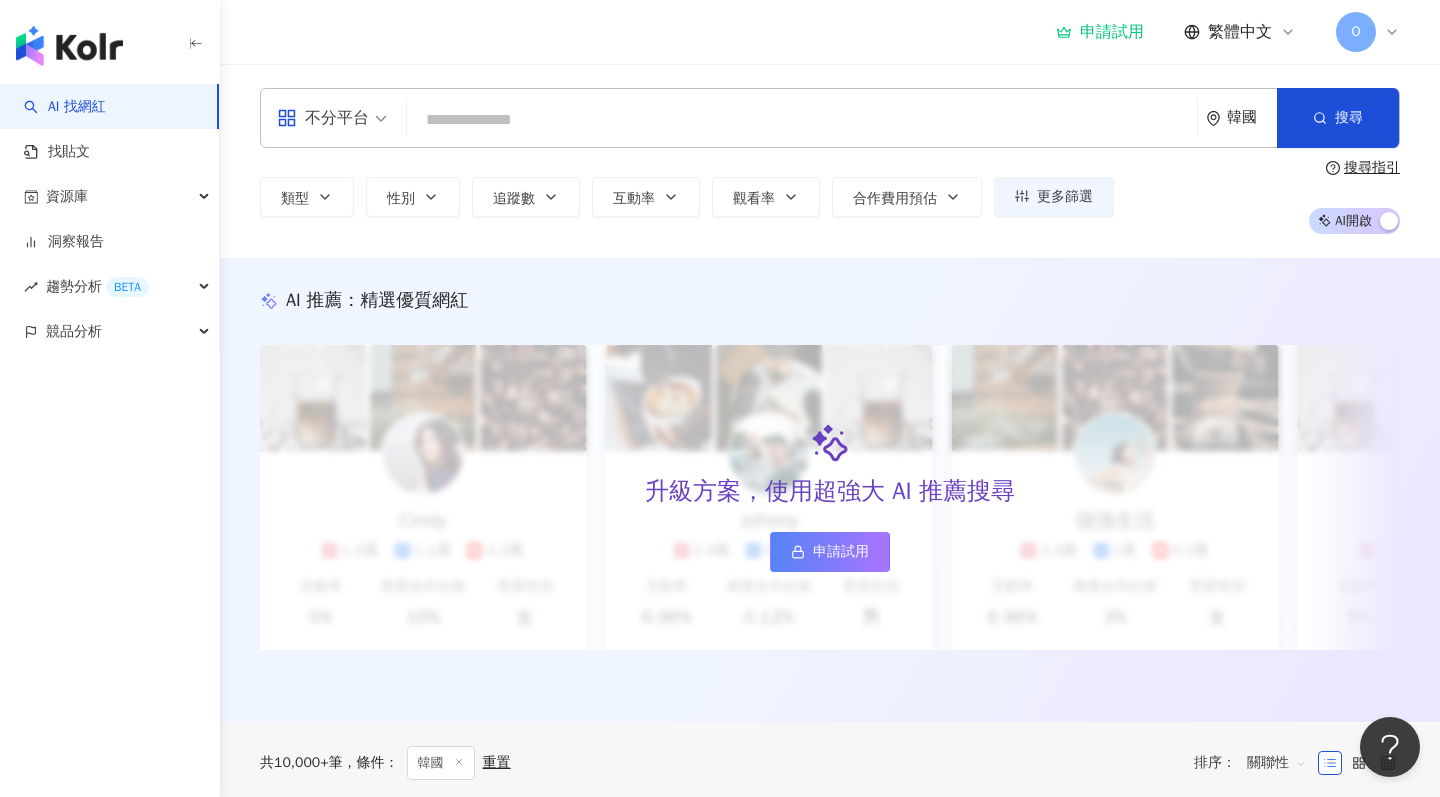 scroll, scrollTop: 0, scrollLeft: 0, axis: both 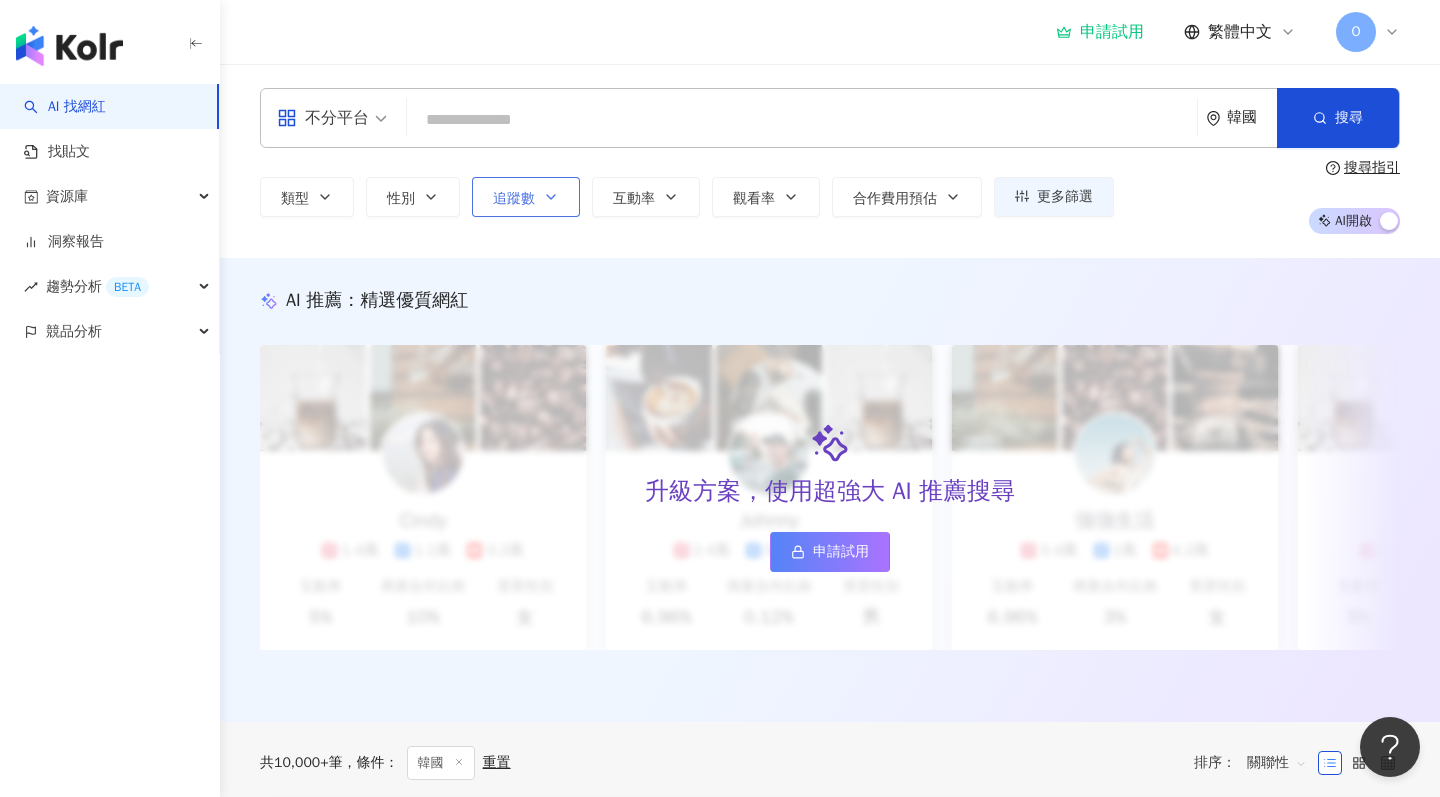 click on "追蹤數" at bounding box center (514, 199) 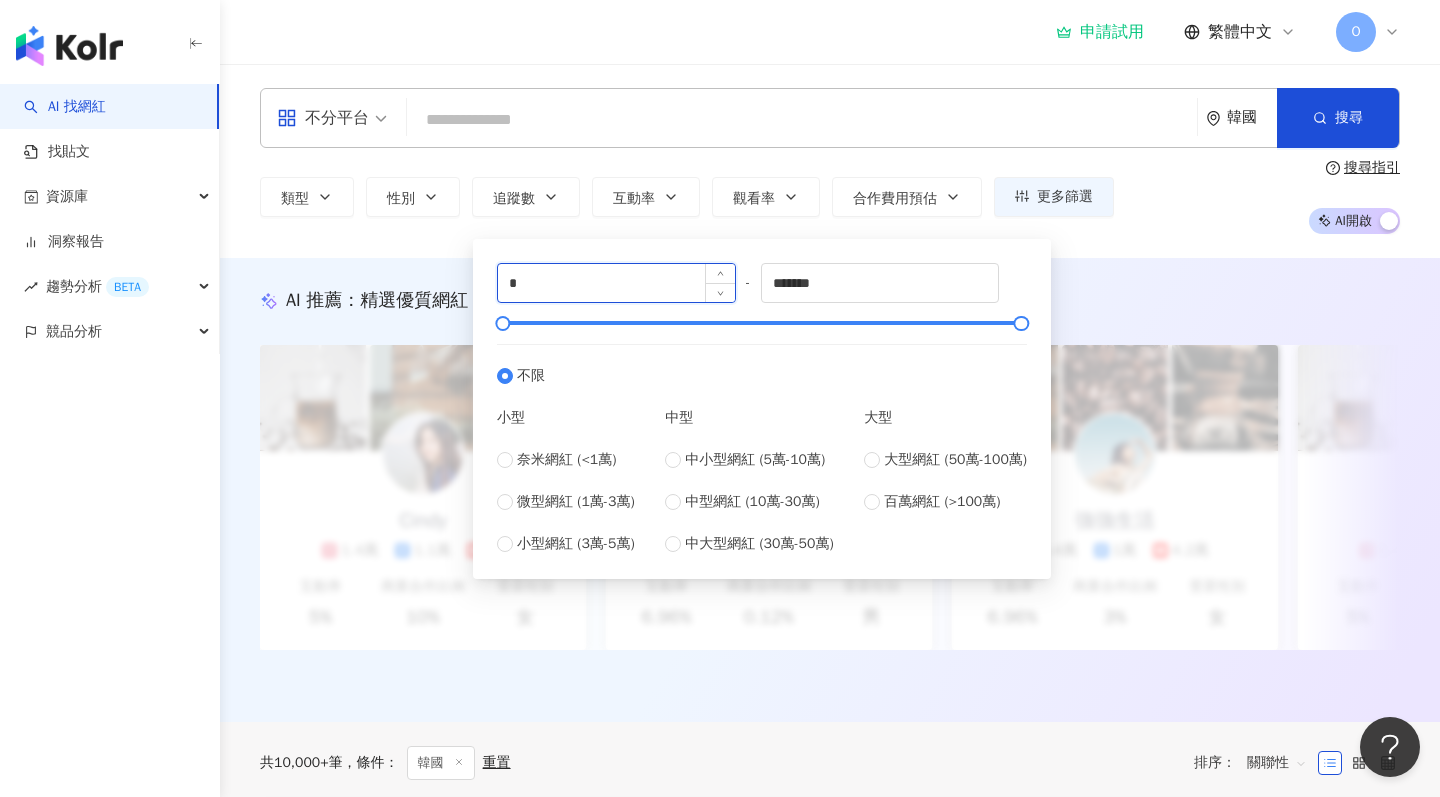 click on "*" at bounding box center [616, 283] 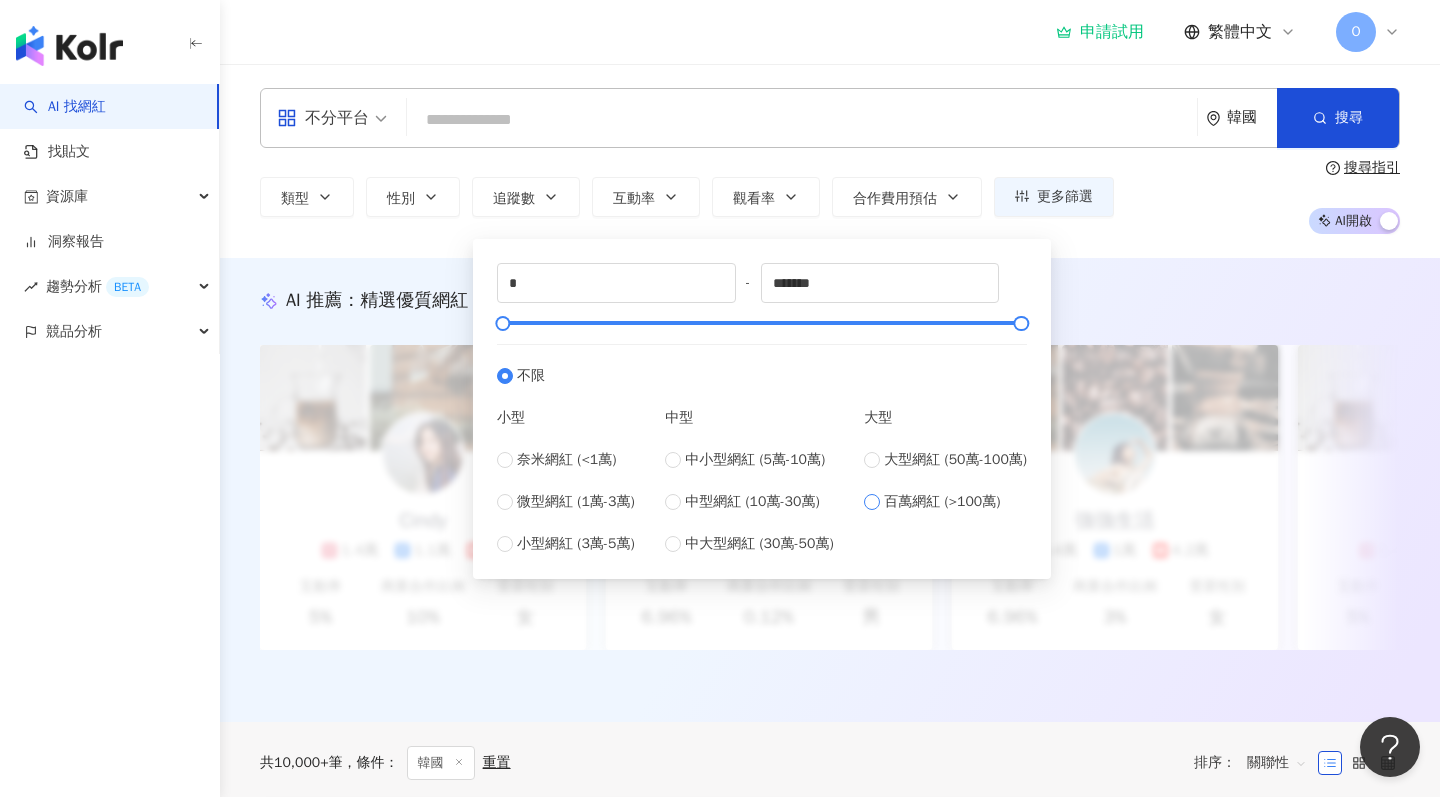 click on "百萬網紅 (>100萬)" at bounding box center (942, 502) 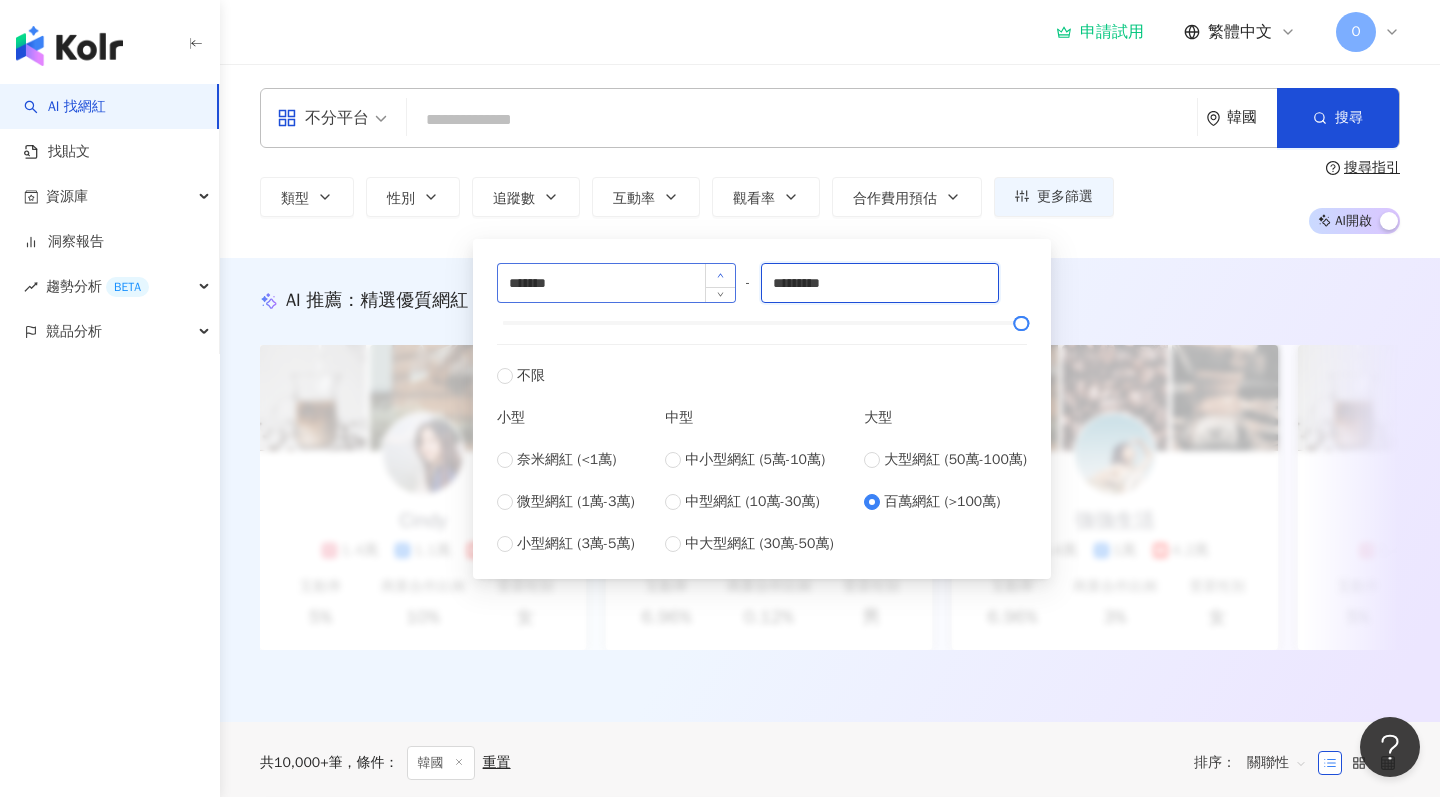 drag, startPoint x: 890, startPoint y: 290, endPoint x: 730, endPoint y: 280, distance: 160.3122 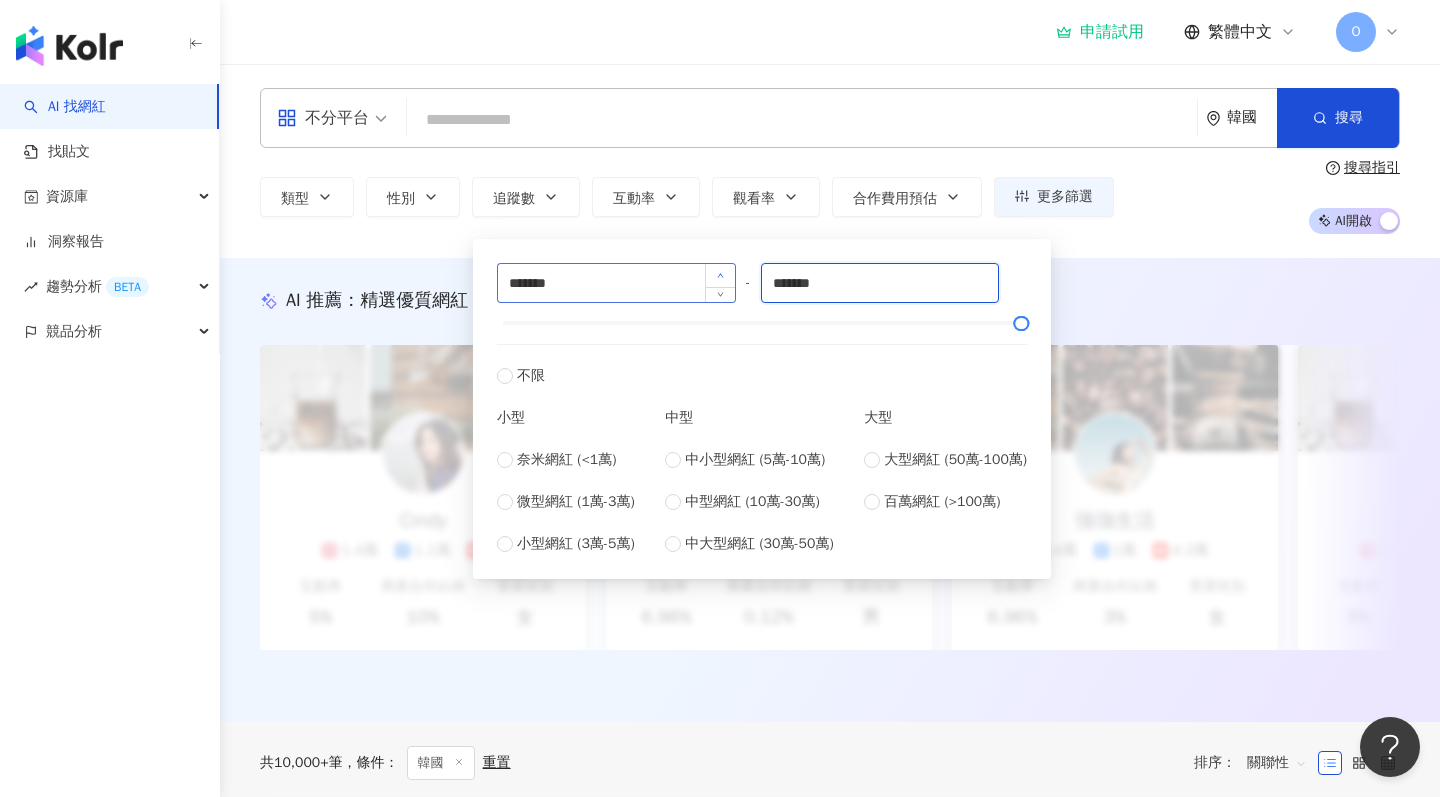 type on "*******" 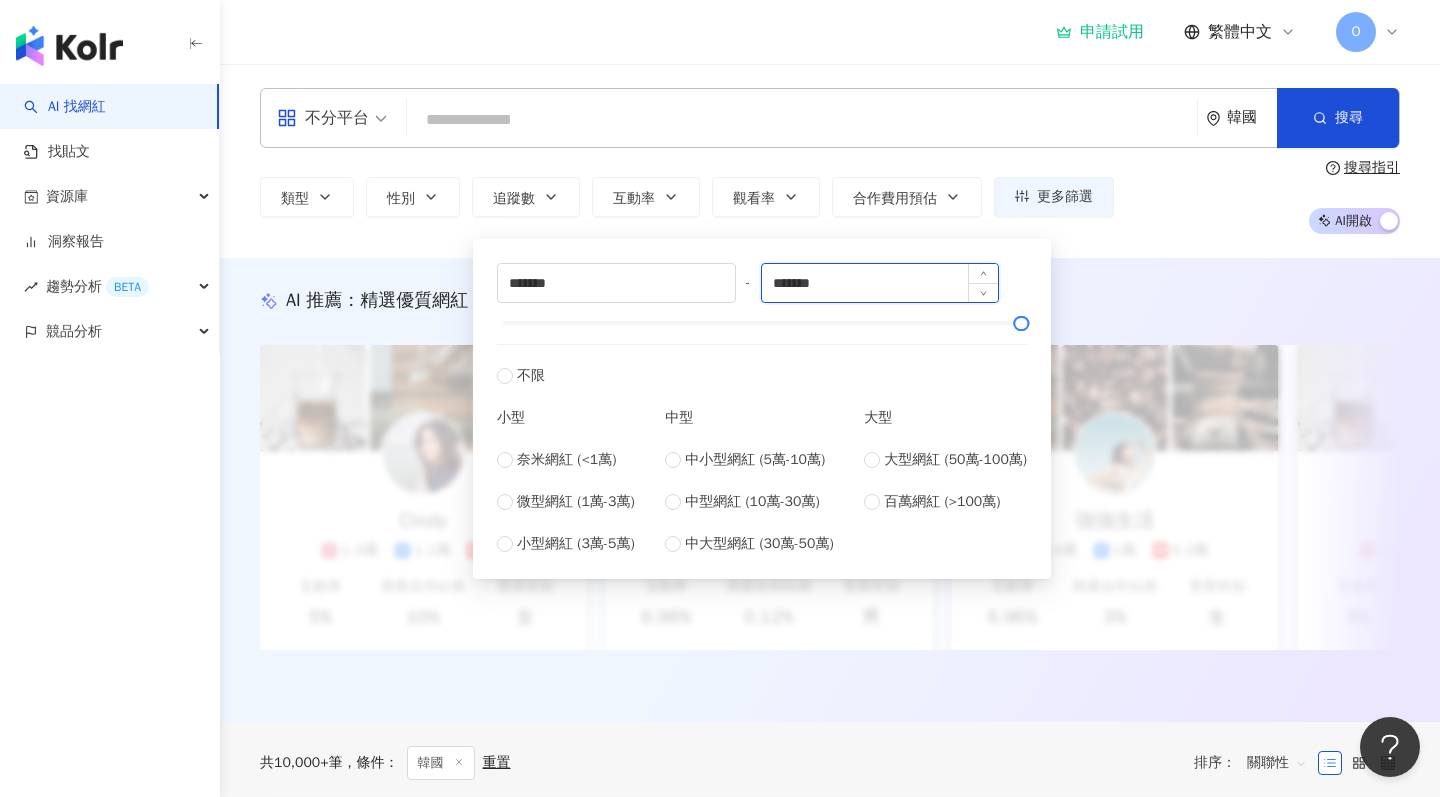 scroll, scrollTop: 0, scrollLeft: 0, axis: both 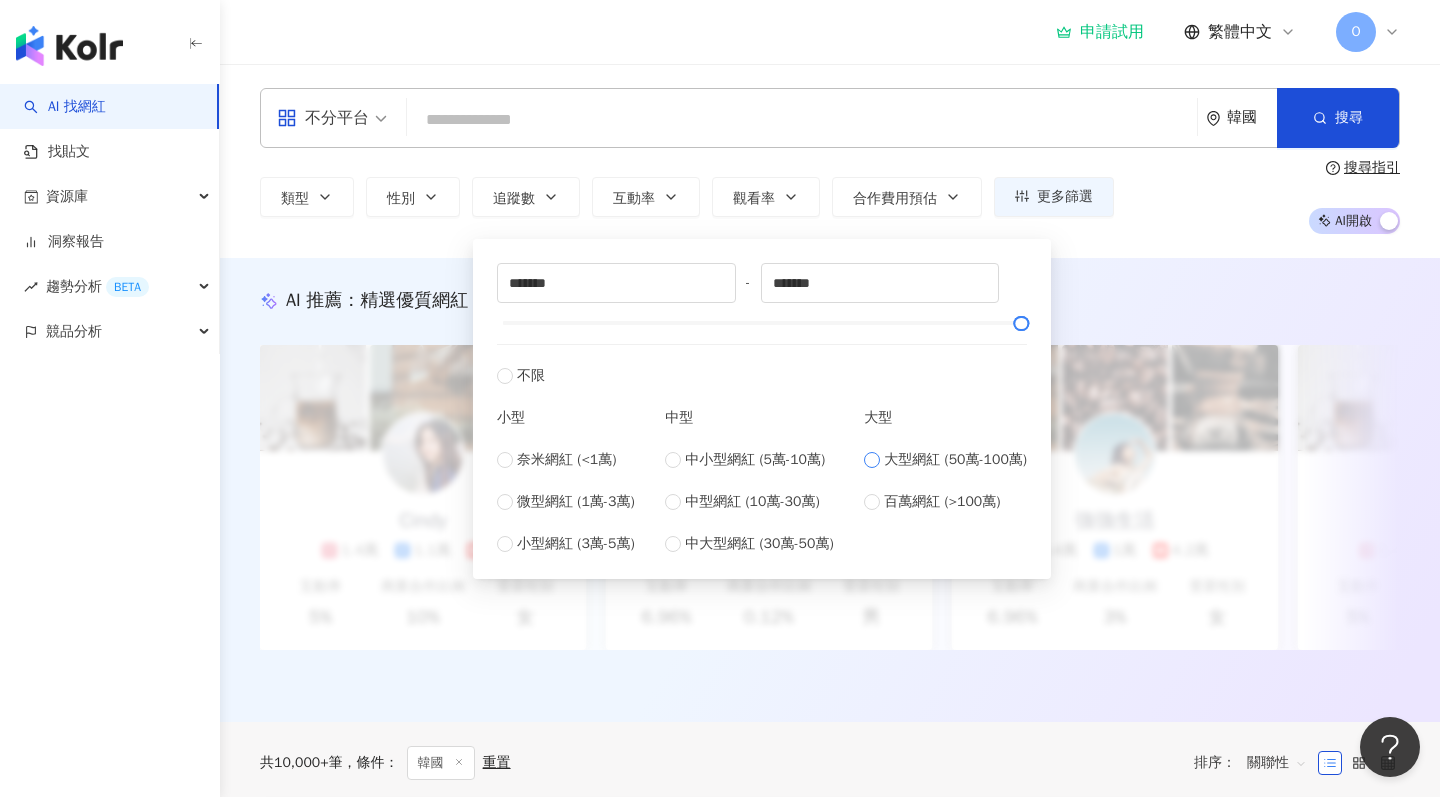 click on "大型網紅 (50萬-100萬)" at bounding box center [945, 460] 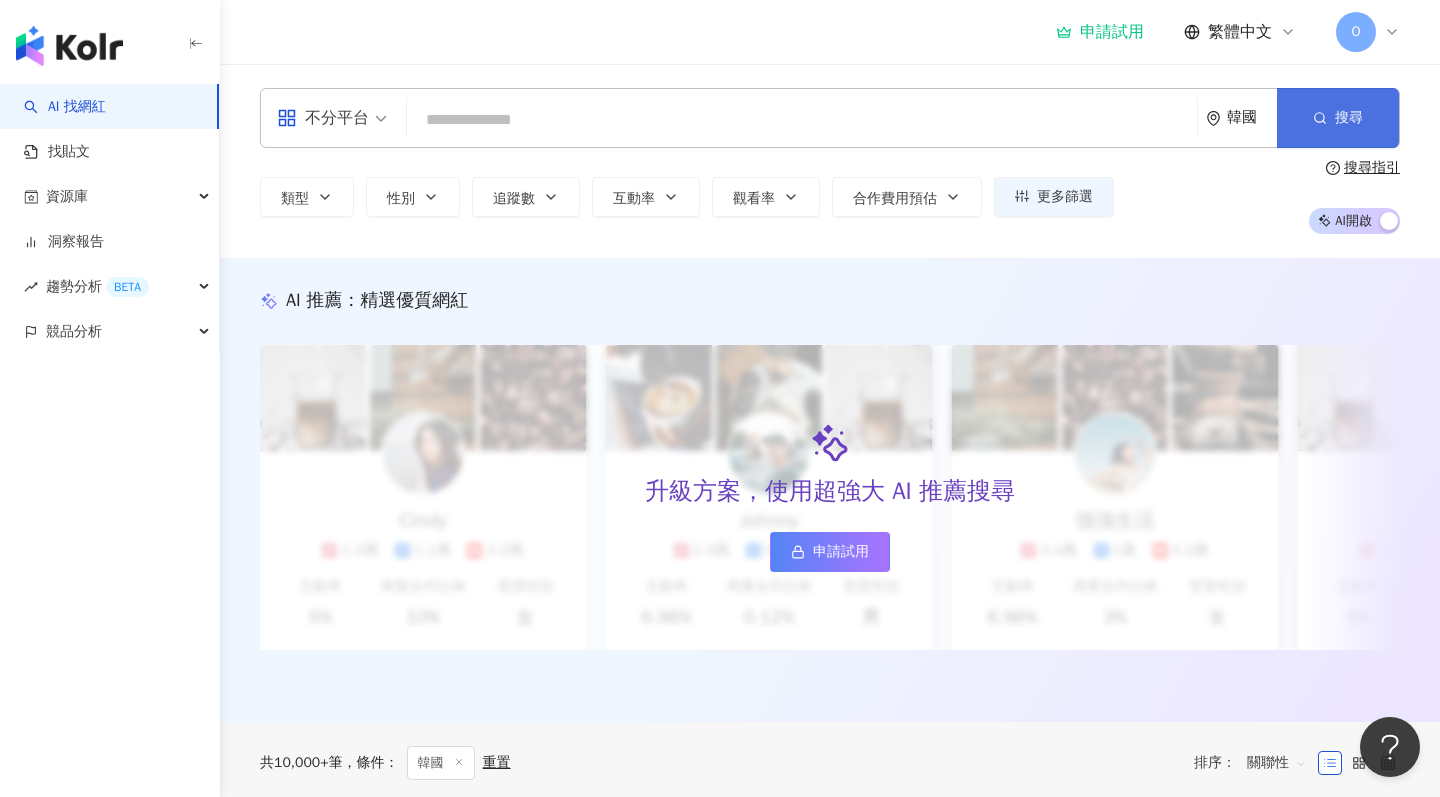 click on "搜尋" at bounding box center [1338, 118] 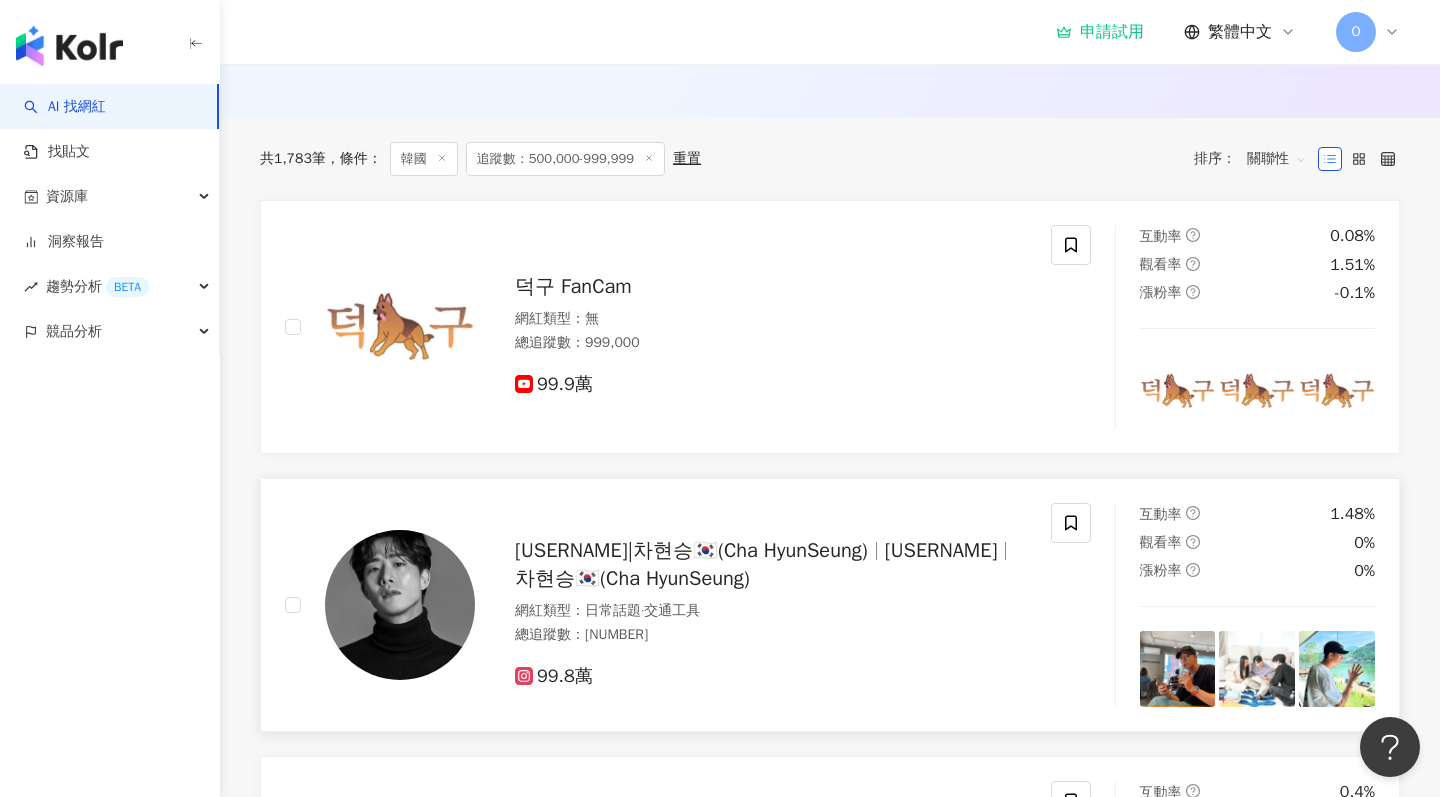 scroll, scrollTop: 610, scrollLeft: 0, axis: vertical 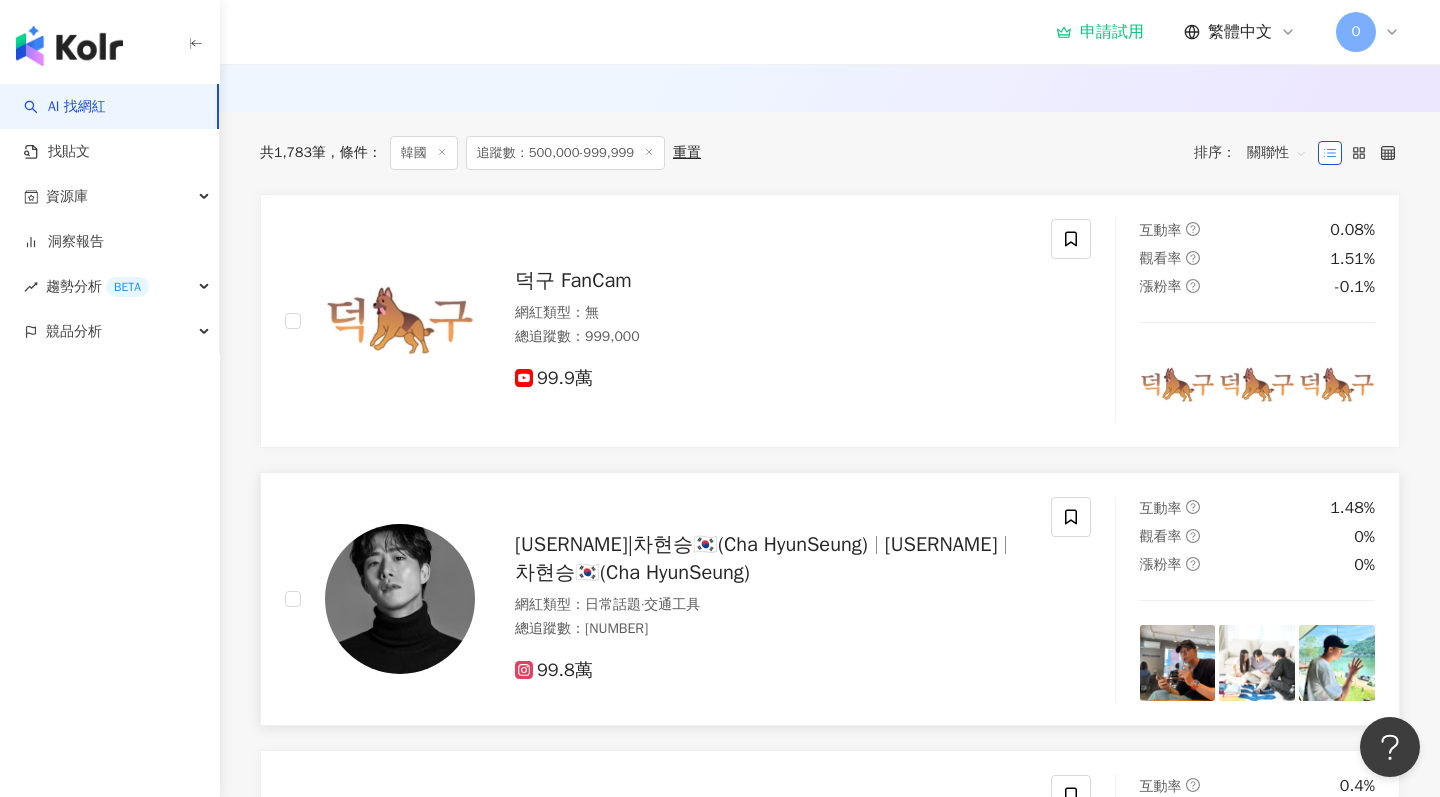 drag, startPoint x: 743, startPoint y: 564, endPoint x: 700, endPoint y: 562, distance: 43.046486 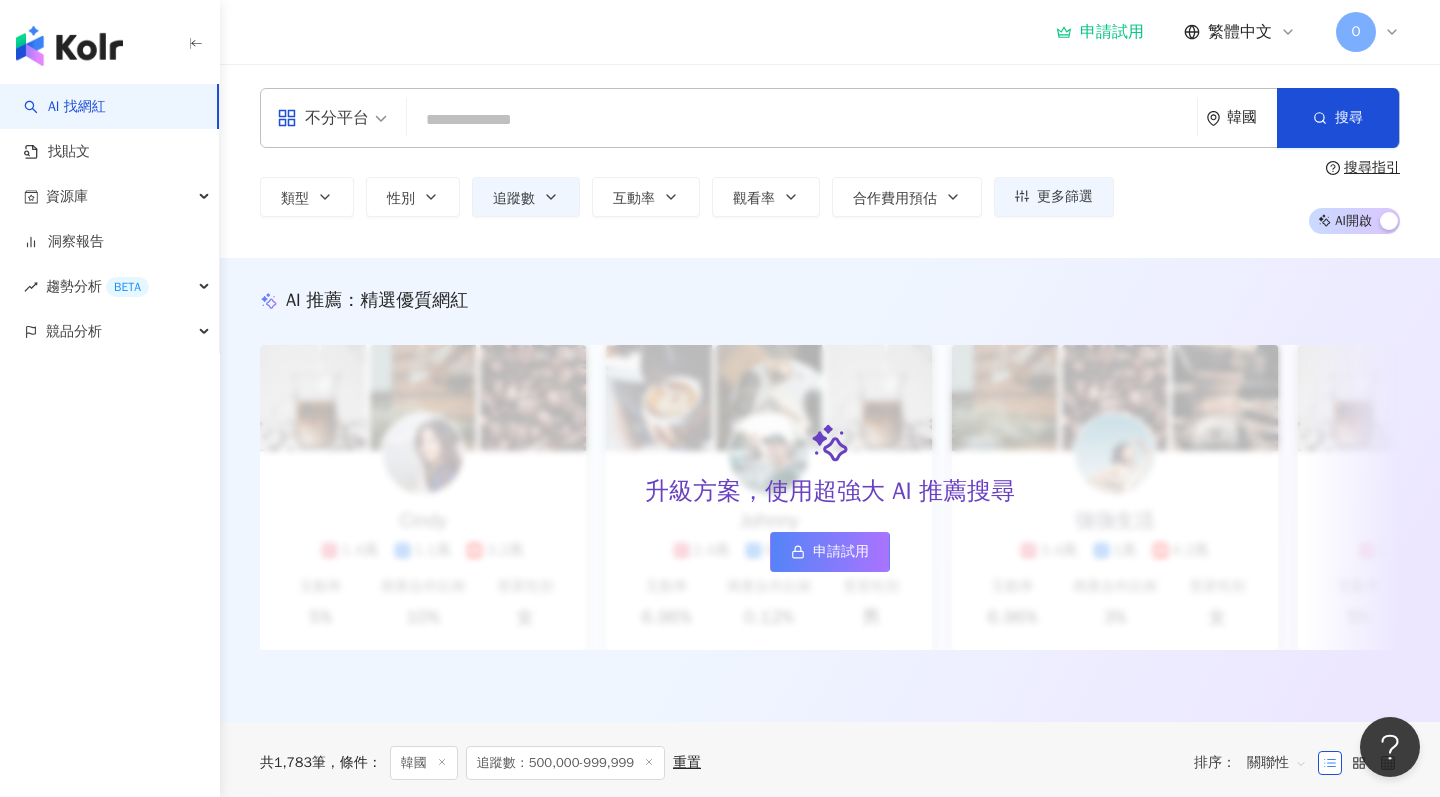 scroll, scrollTop: 0, scrollLeft: 0, axis: both 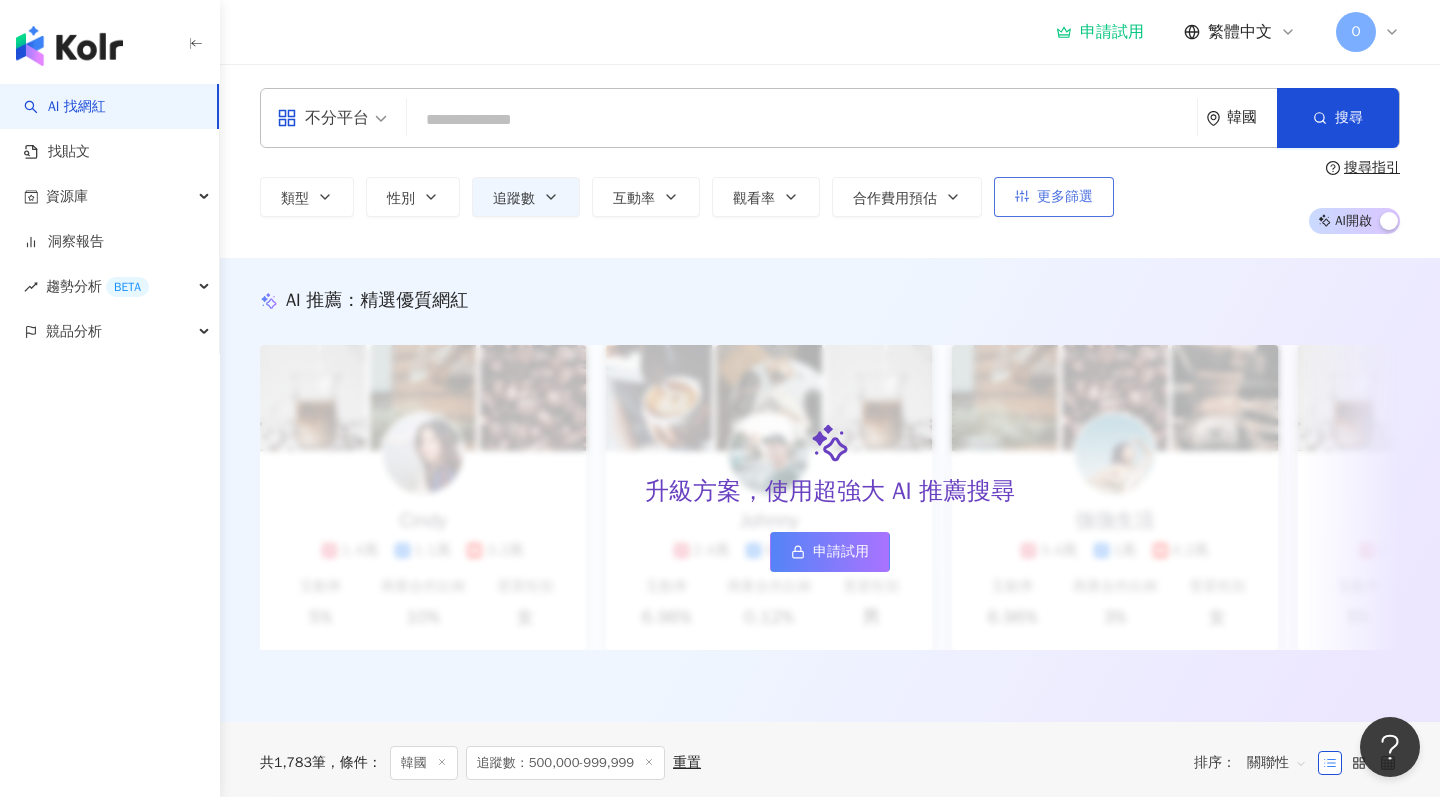 click on "更多篩選" at bounding box center (1054, 197) 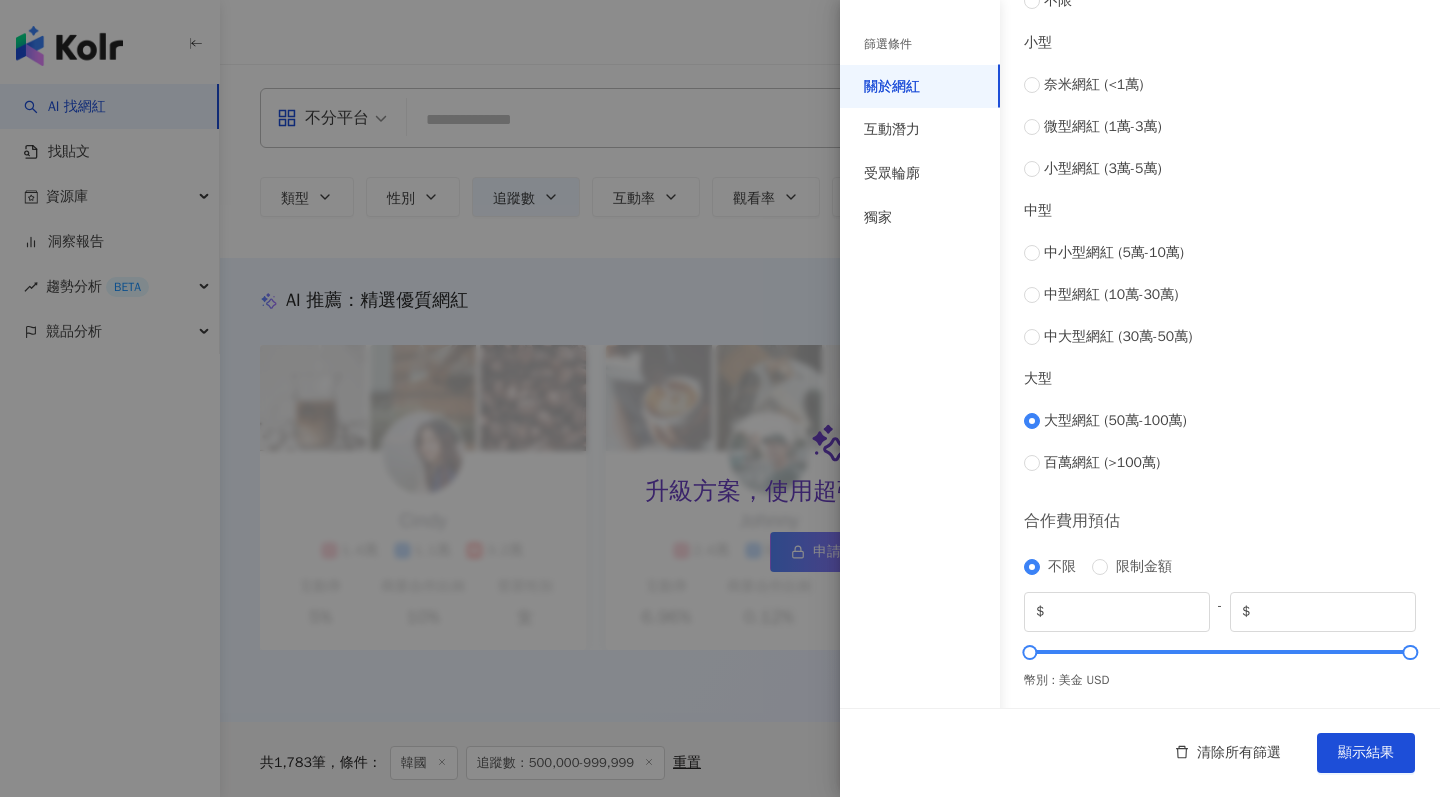 scroll, scrollTop: 710, scrollLeft: 0, axis: vertical 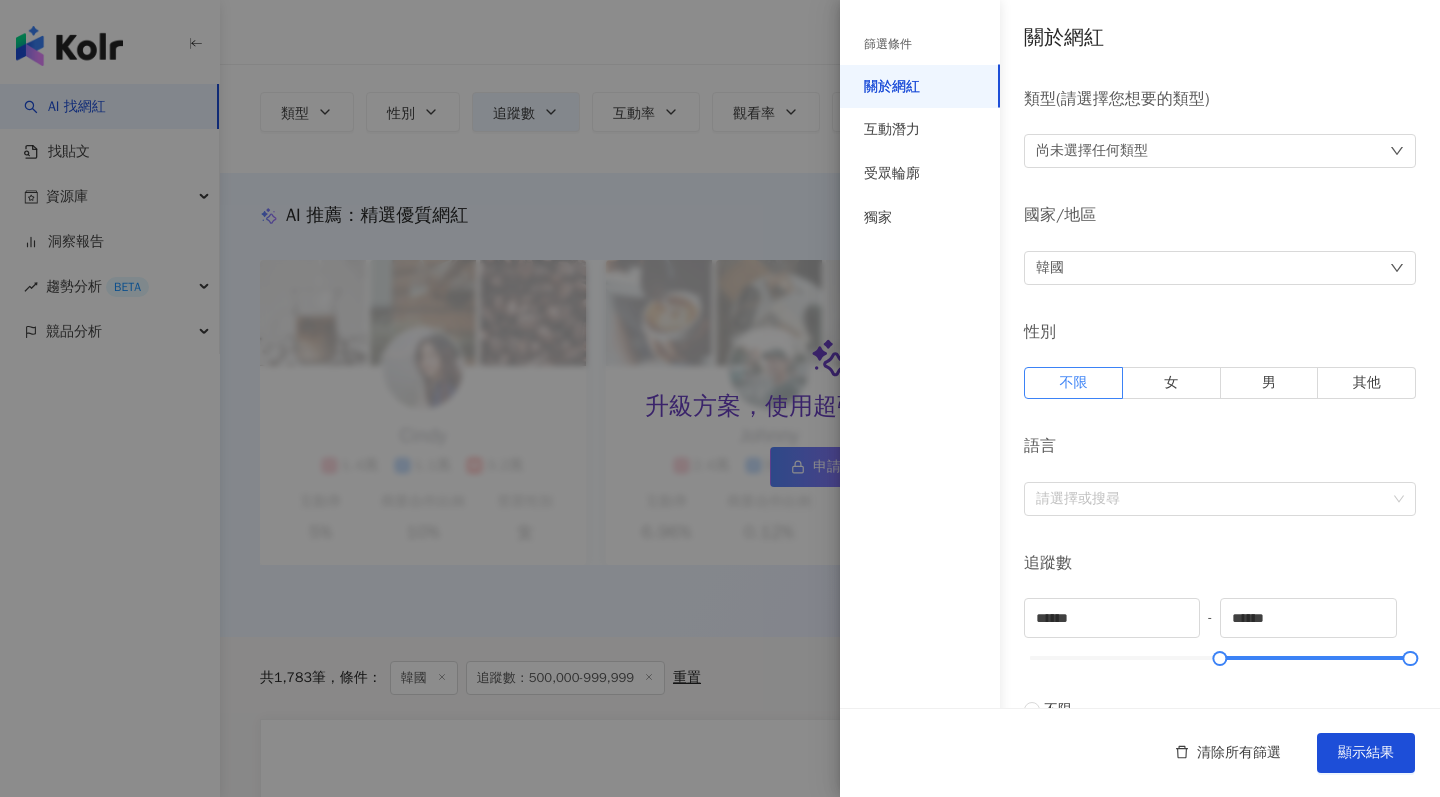 click on "尚未選擇任何類型" at bounding box center [1092, 151] 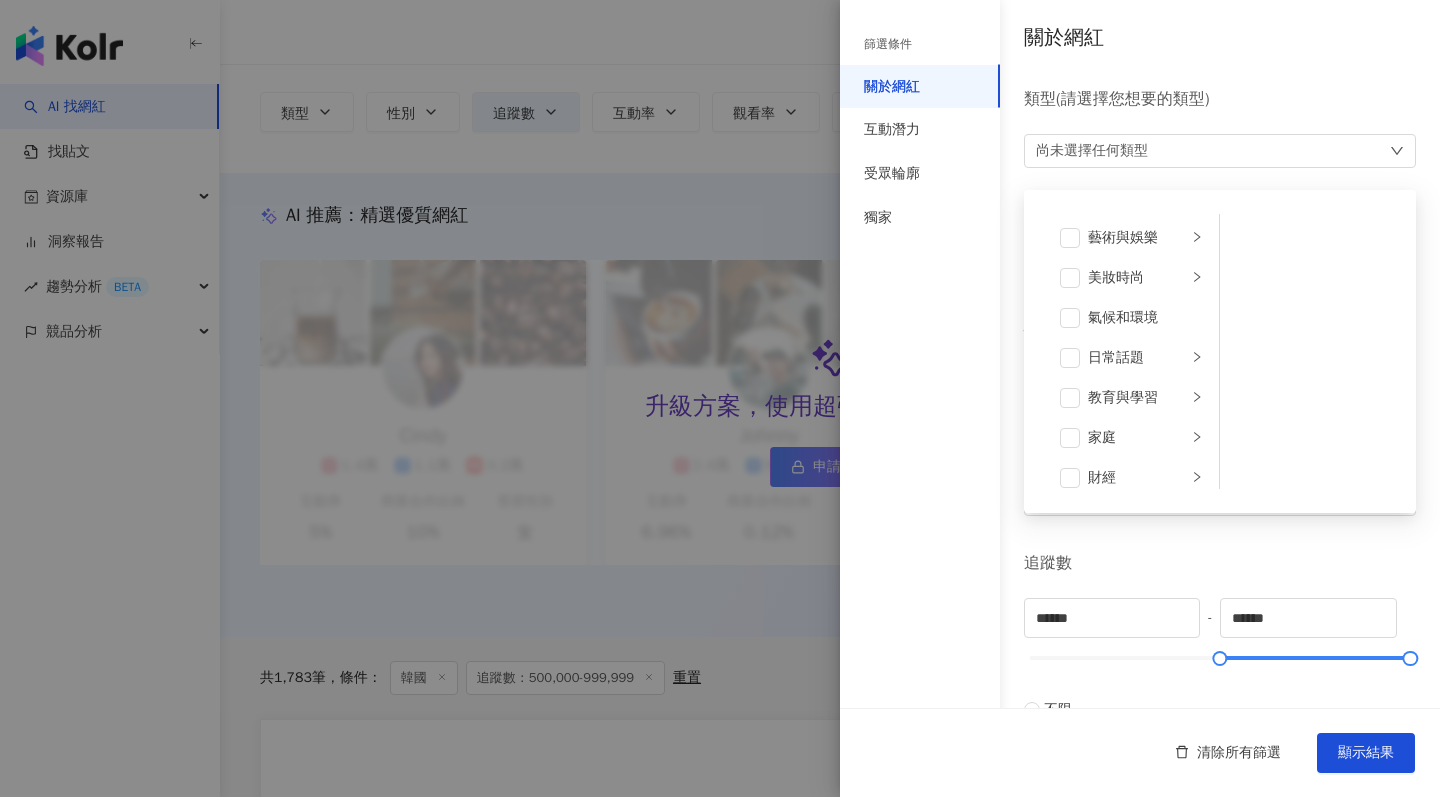 click on "尚未選擇任何類型 藝術與娛樂 美妝時尚 氣候和環境 日常話題 教育與學習 家庭 財經 美食 命理占卜 遊戲 法政社會 生活風格 影視娛樂 醫療與健康 寵物 攝影 感情 宗教 促購導購 運動 科技 交通工具 旅遊 成人" at bounding box center [1220, 151] 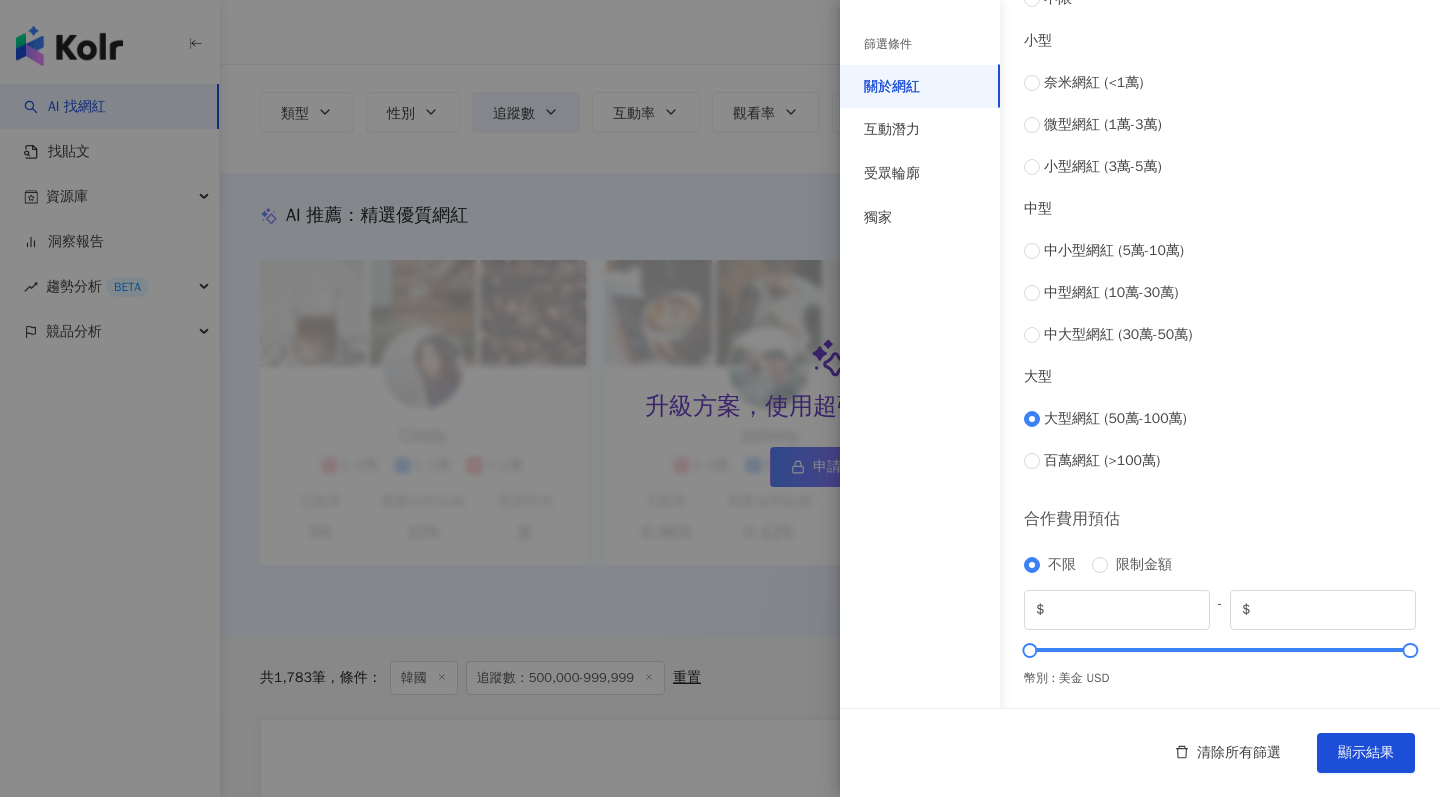 scroll, scrollTop: 710, scrollLeft: 0, axis: vertical 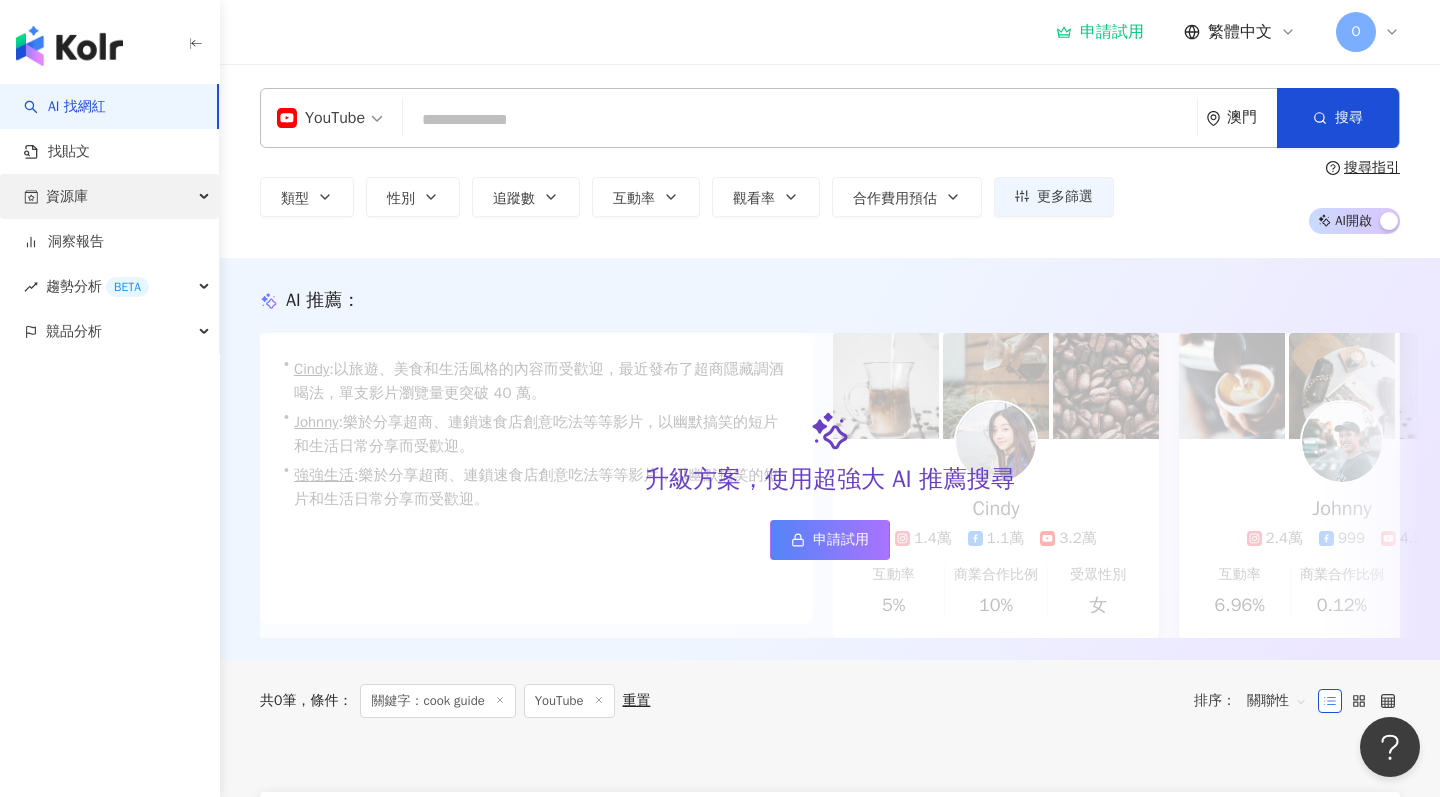 click on "資源庫" at bounding box center (109, 196) 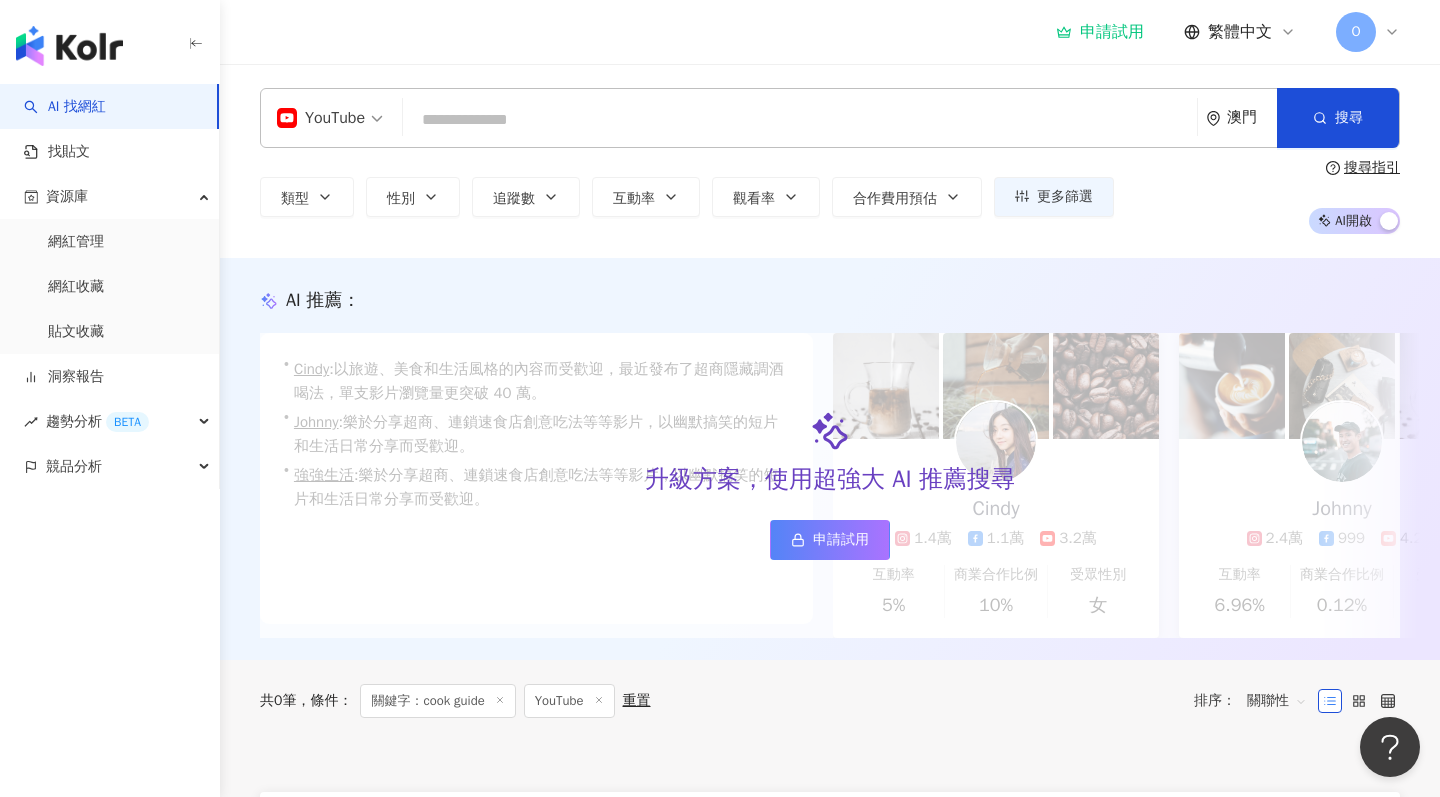 click on "AI 找網紅" at bounding box center (65, 107) 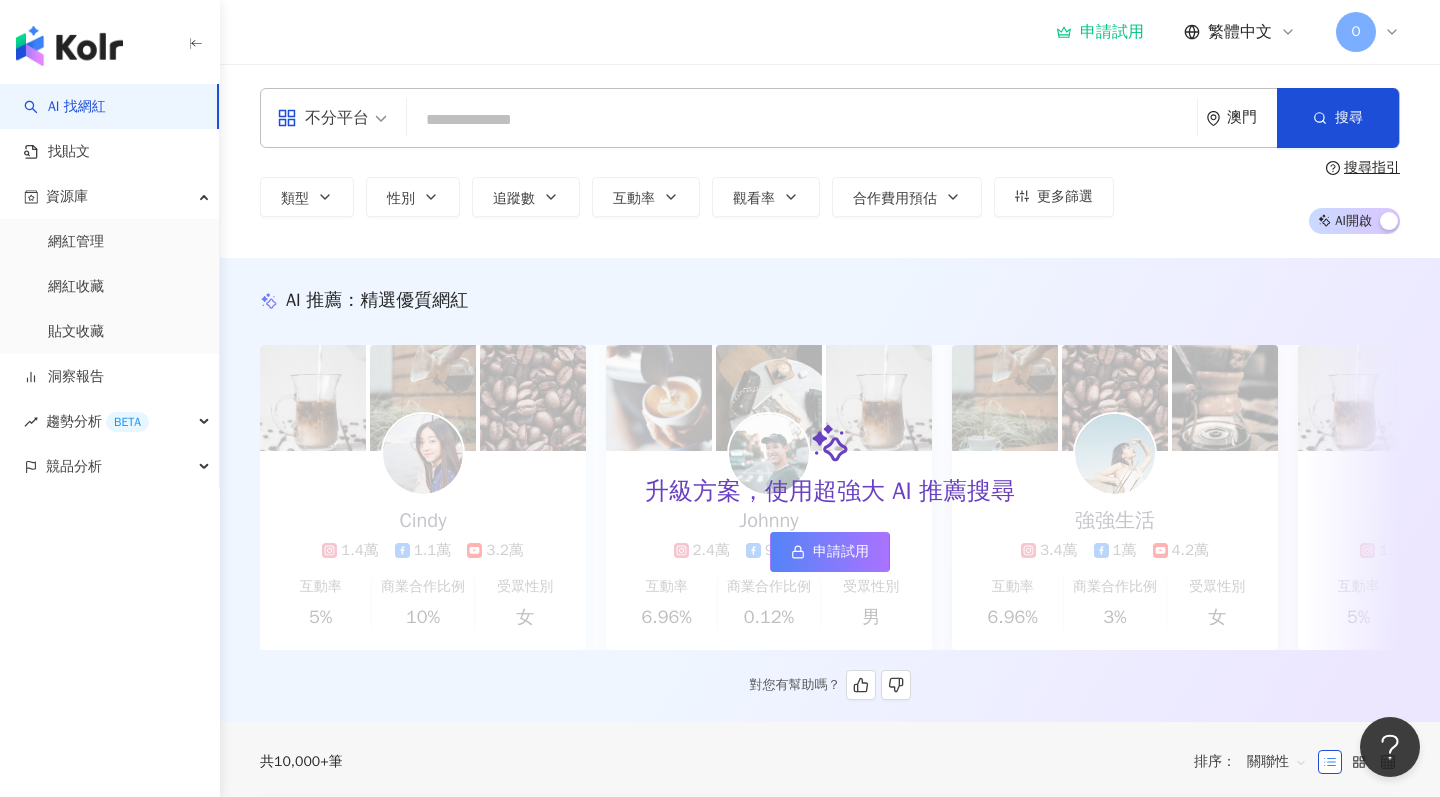 scroll, scrollTop: 0, scrollLeft: 0, axis: both 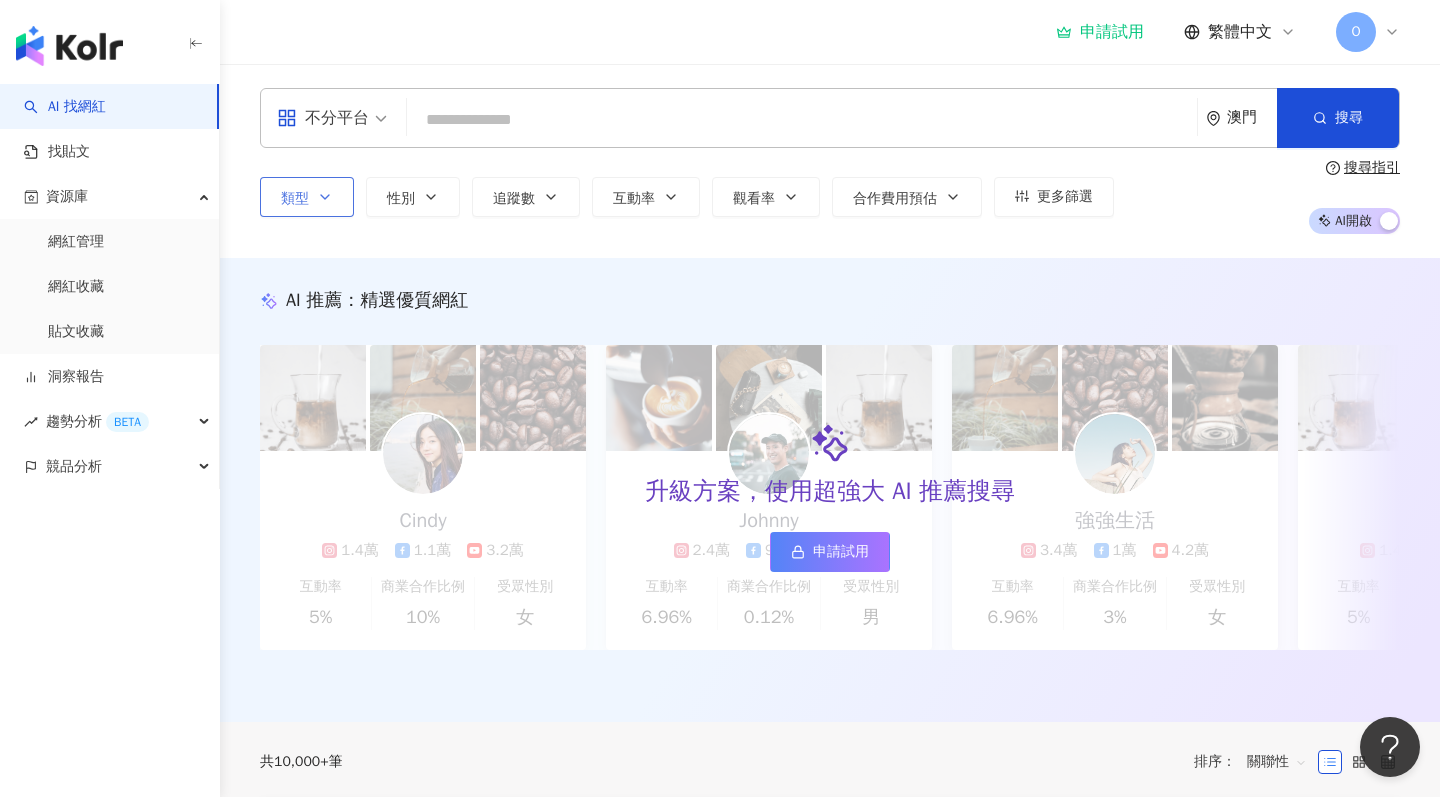 click on "類型" at bounding box center (295, 199) 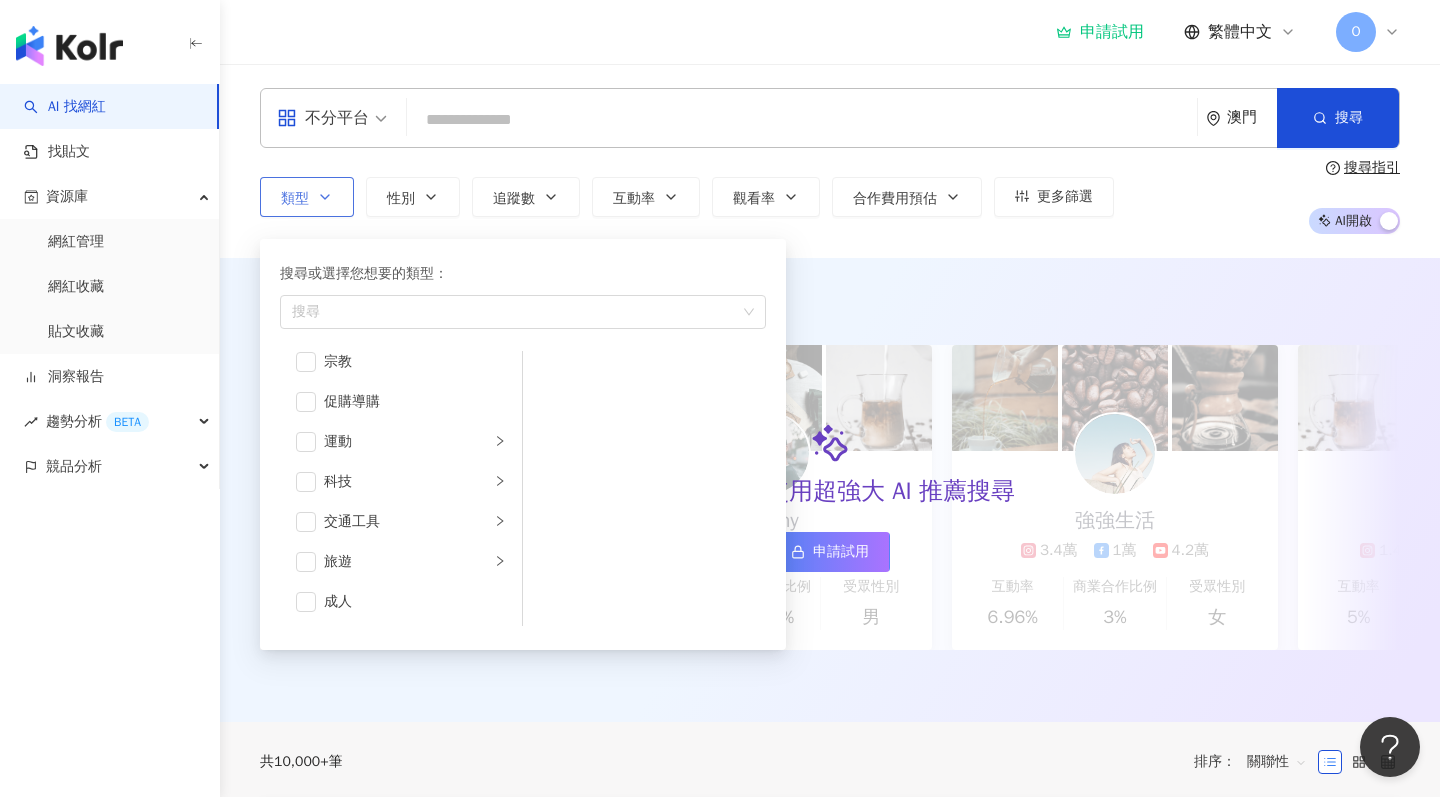 scroll, scrollTop: 693, scrollLeft: 0, axis: vertical 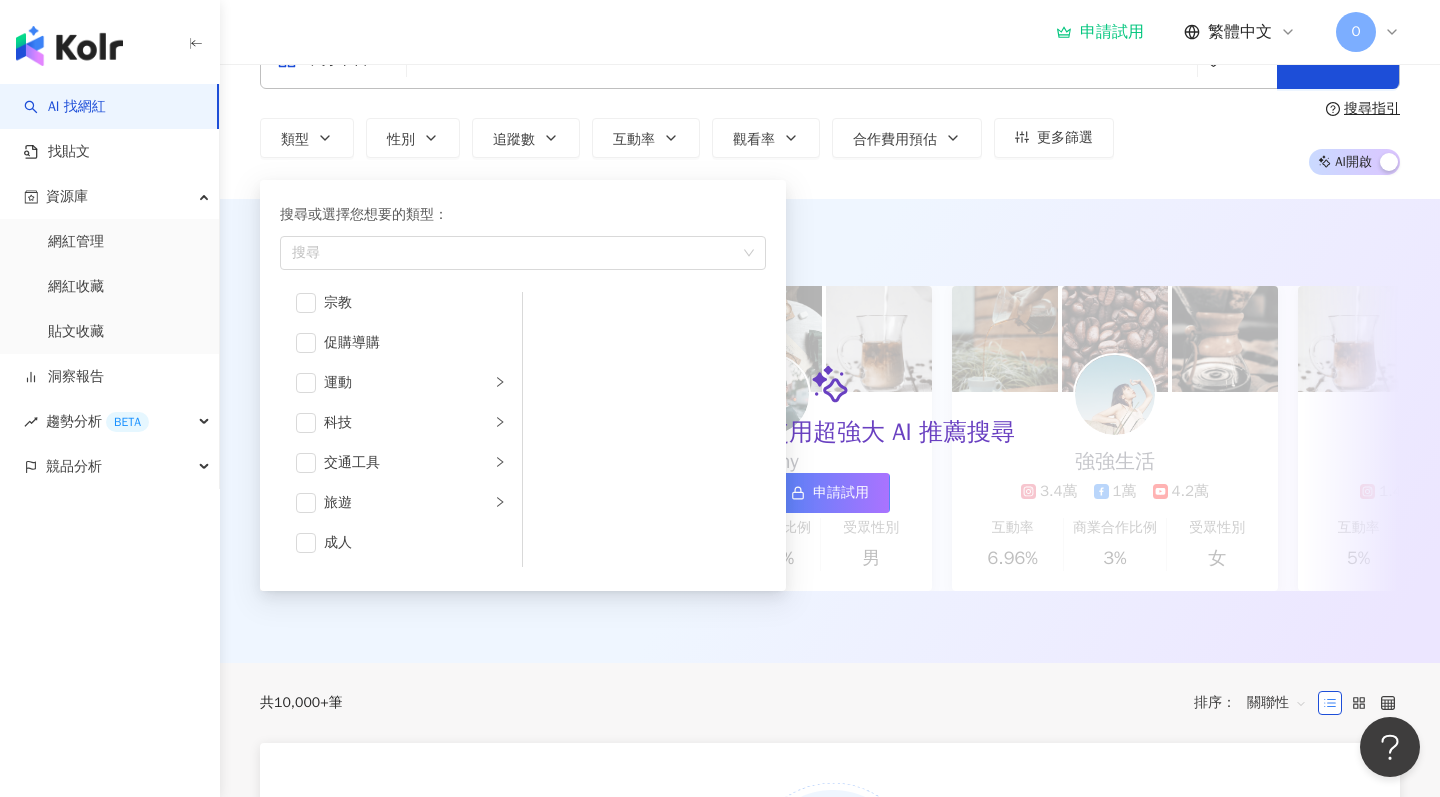 click on "不分平台 [COUNTRY] 搜尋 [UUID] [FIRST] [LAST] 1,566,152   追蹤者 [FIRST] [LAST] 8,690   追蹤者 搜尋名稱、敘述、貼文含有關鍵字 “ cook guide ” 的網紅 類型 搜尋或選擇您想要的類型：   搜尋 藝術與娛樂 美妝時尚 氣候和環境 日常話題 教育與學習 家庭 財經 美食 命理占卜 遊戲 法政社會 生活風格 影視娛樂 醫療與健康 寵物 攝影 感情 宗教 促購導購 運動 科技 交通工具 旅遊 成人 性別 追蹤數 互動率 觀看率 合作費用預估  更多篩選 搜尋指引 AI  開啟 AI  關閉" at bounding box center (830, 102) 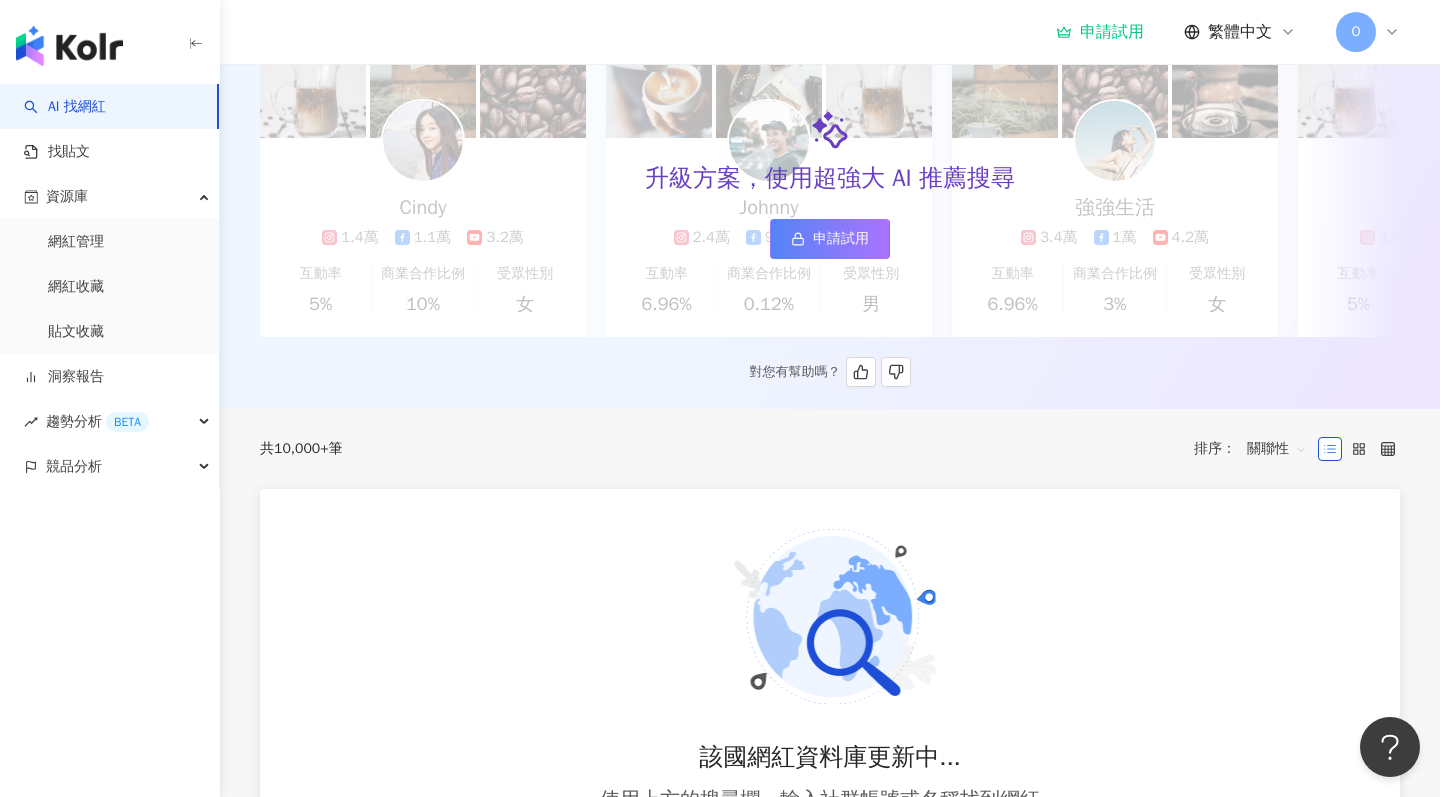 scroll, scrollTop: 318, scrollLeft: 0, axis: vertical 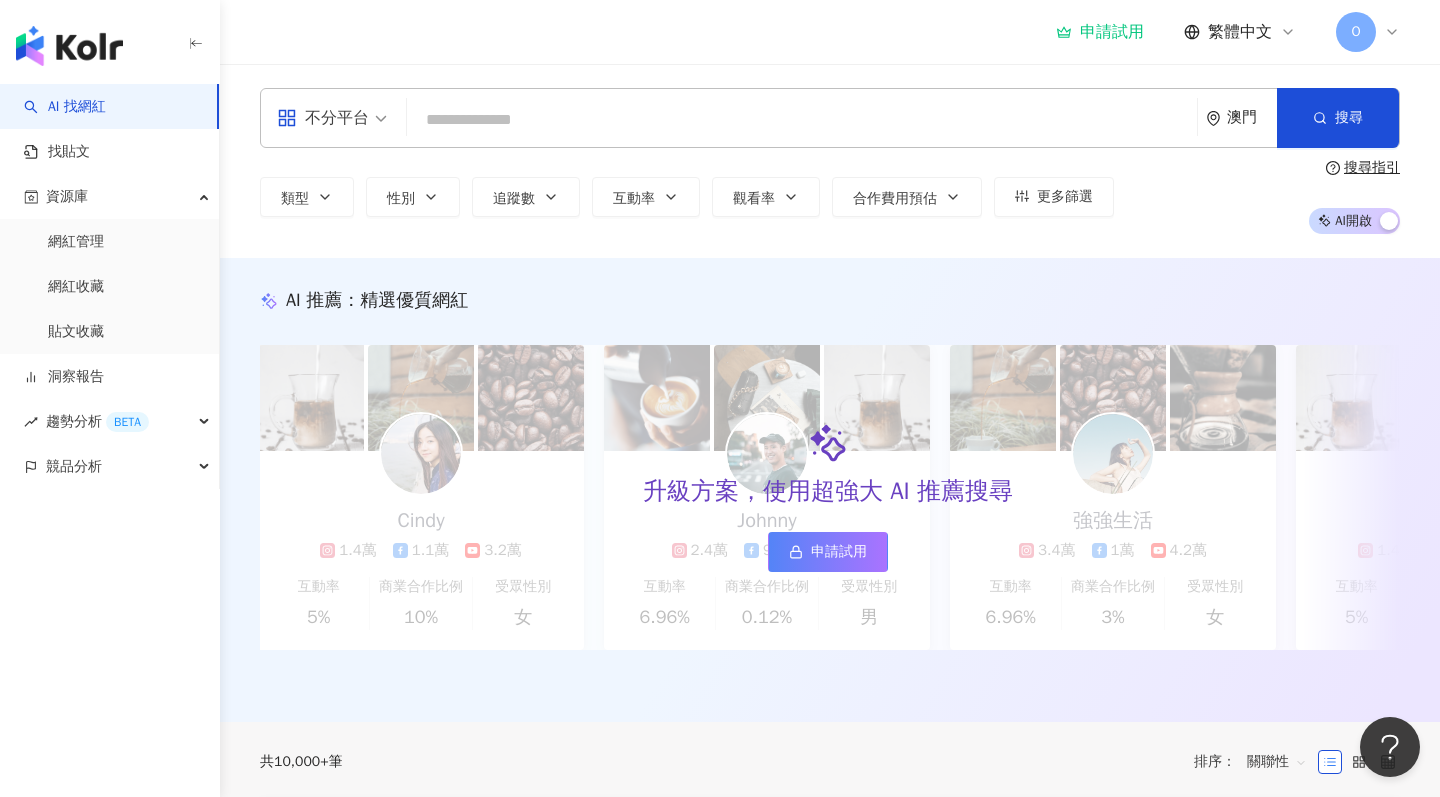 click at bounding box center [802, 120] 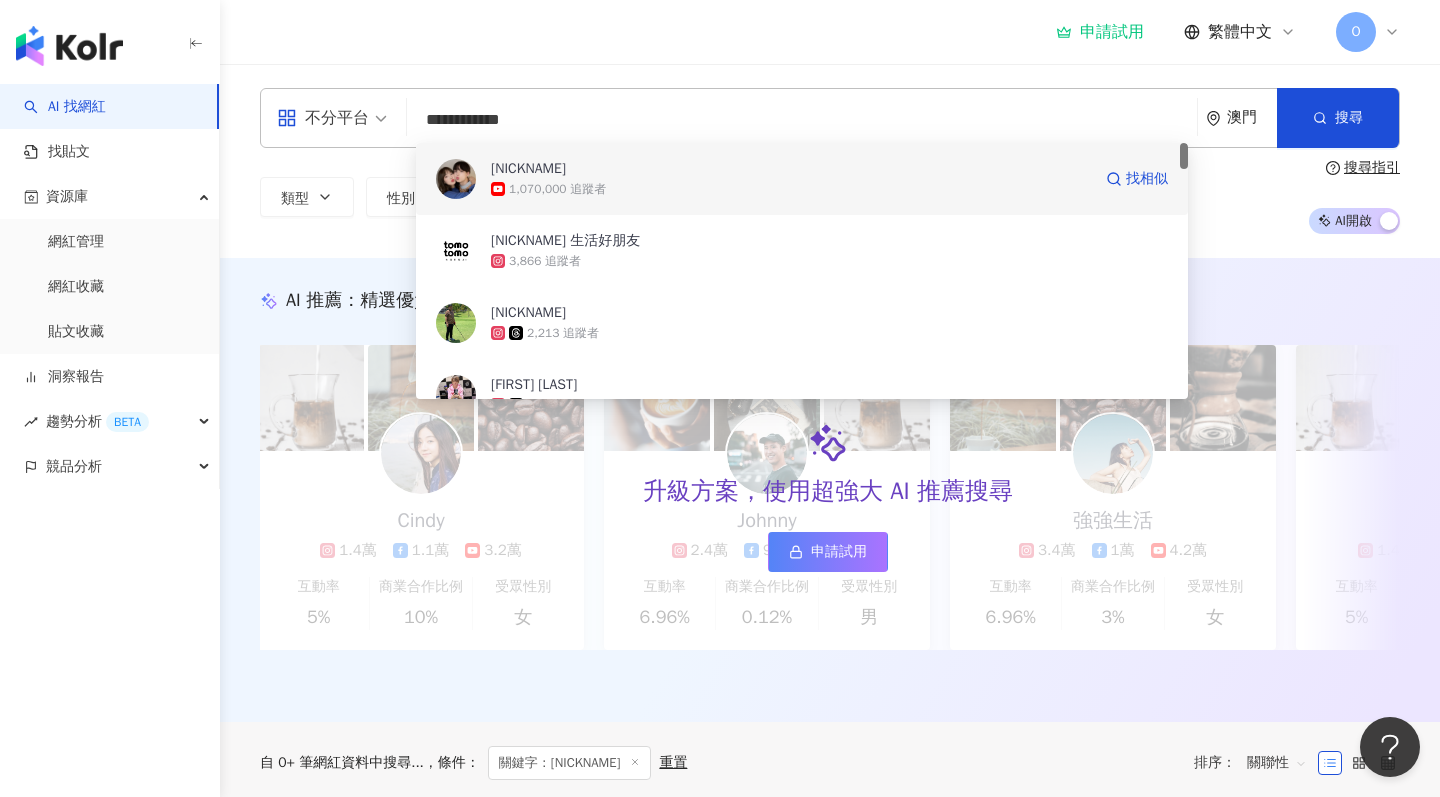 click on "1,070,000   追蹤者" at bounding box center (791, 189) 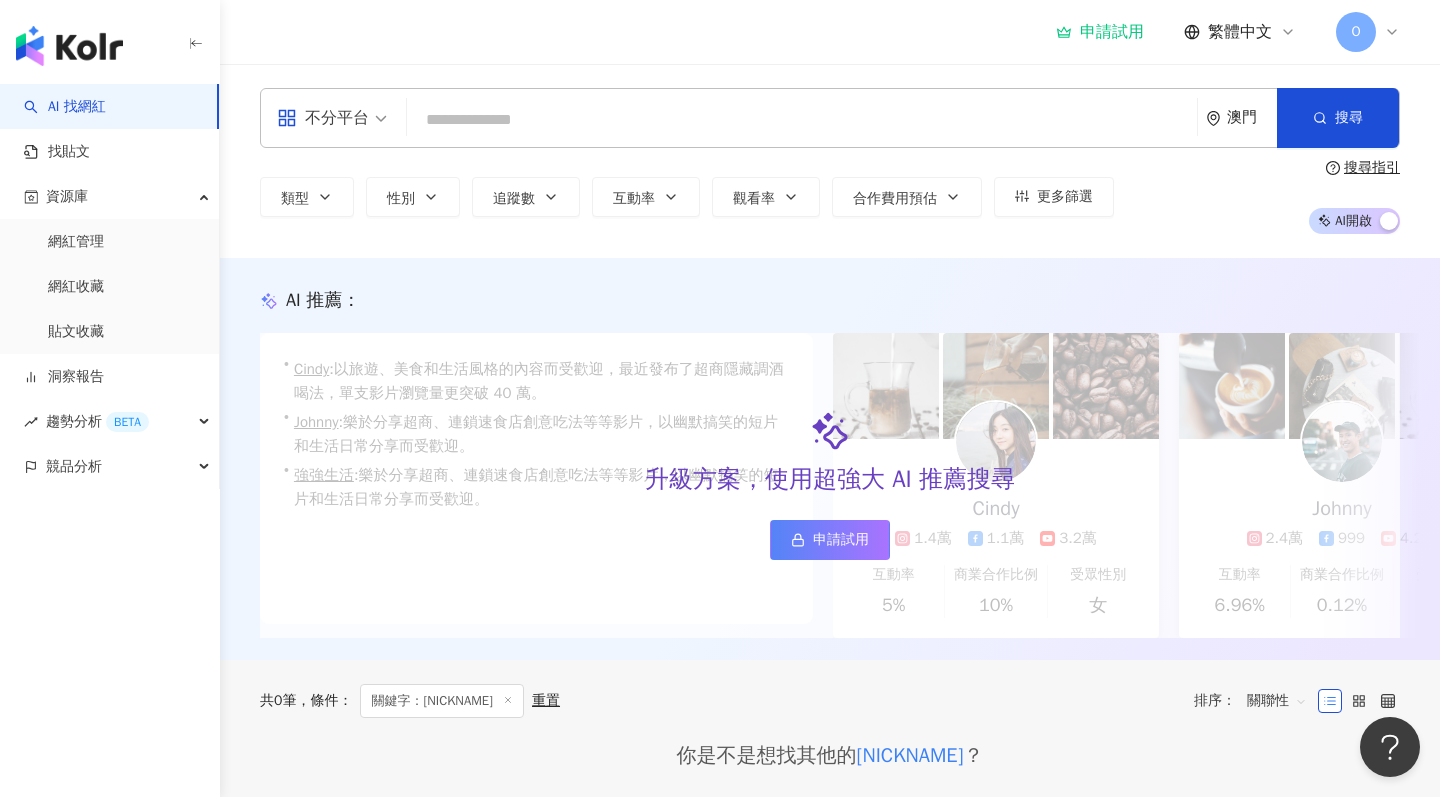 paste on "**********" 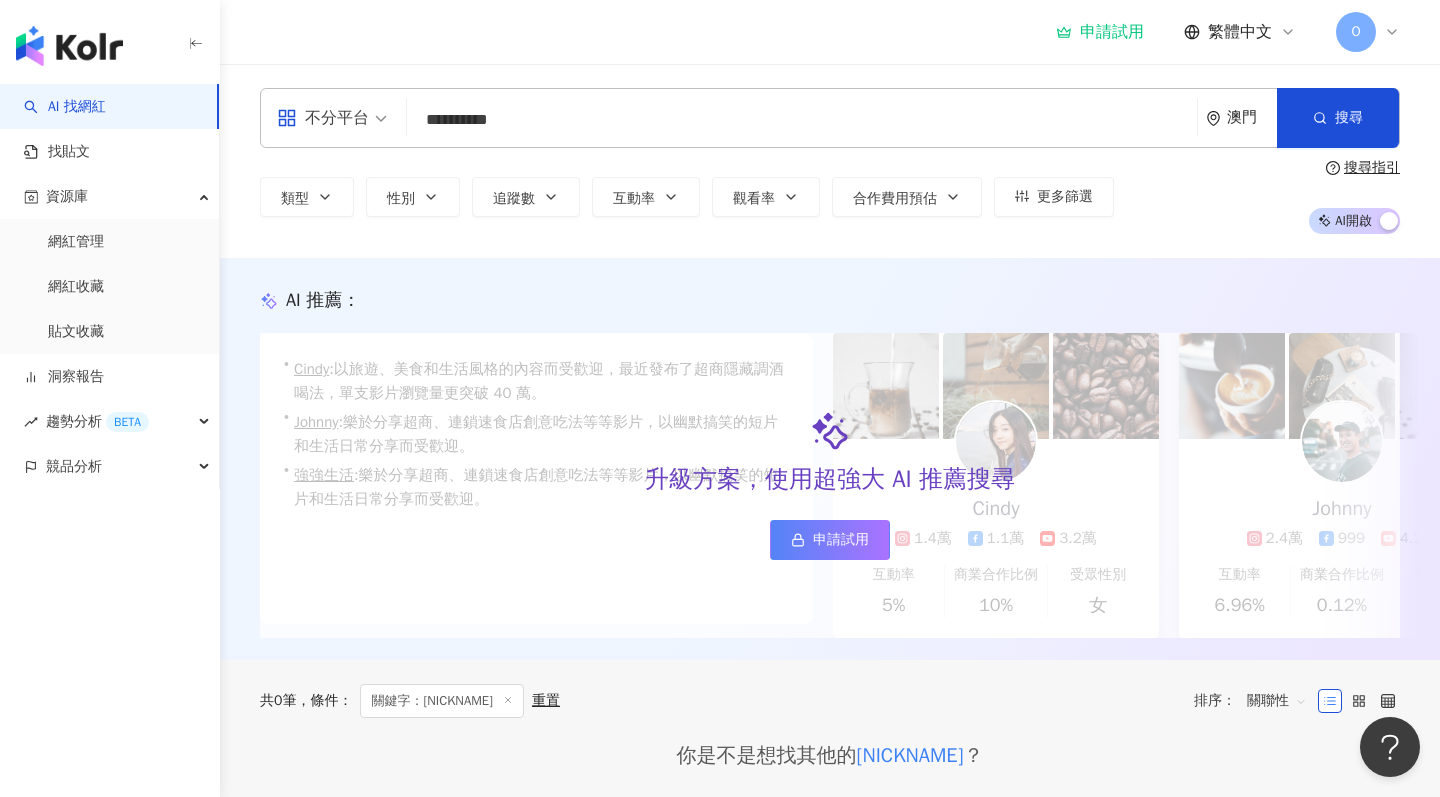 type on "**********" 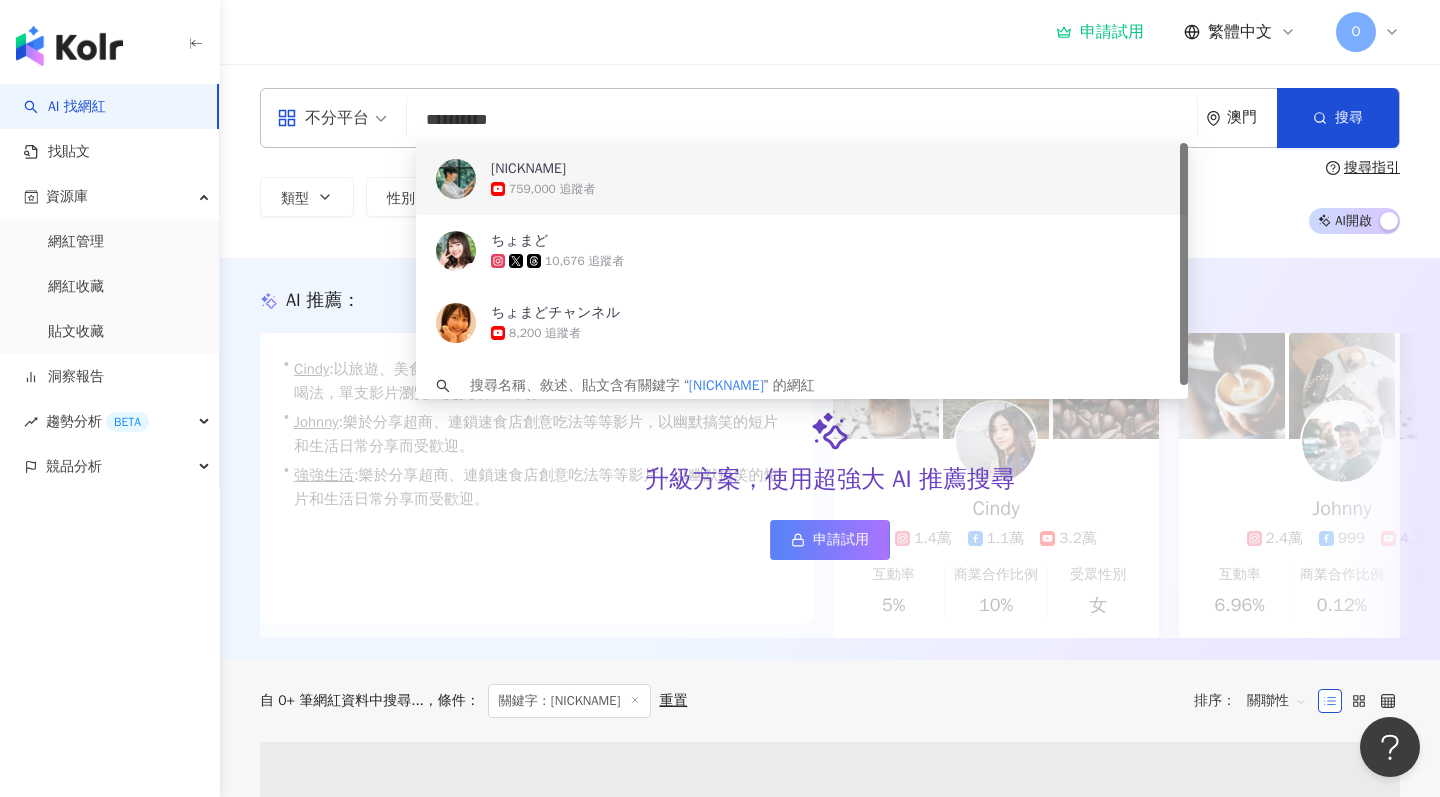 click on "CHOMAD 759,000   追蹤者" at bounding box center (802, 179) 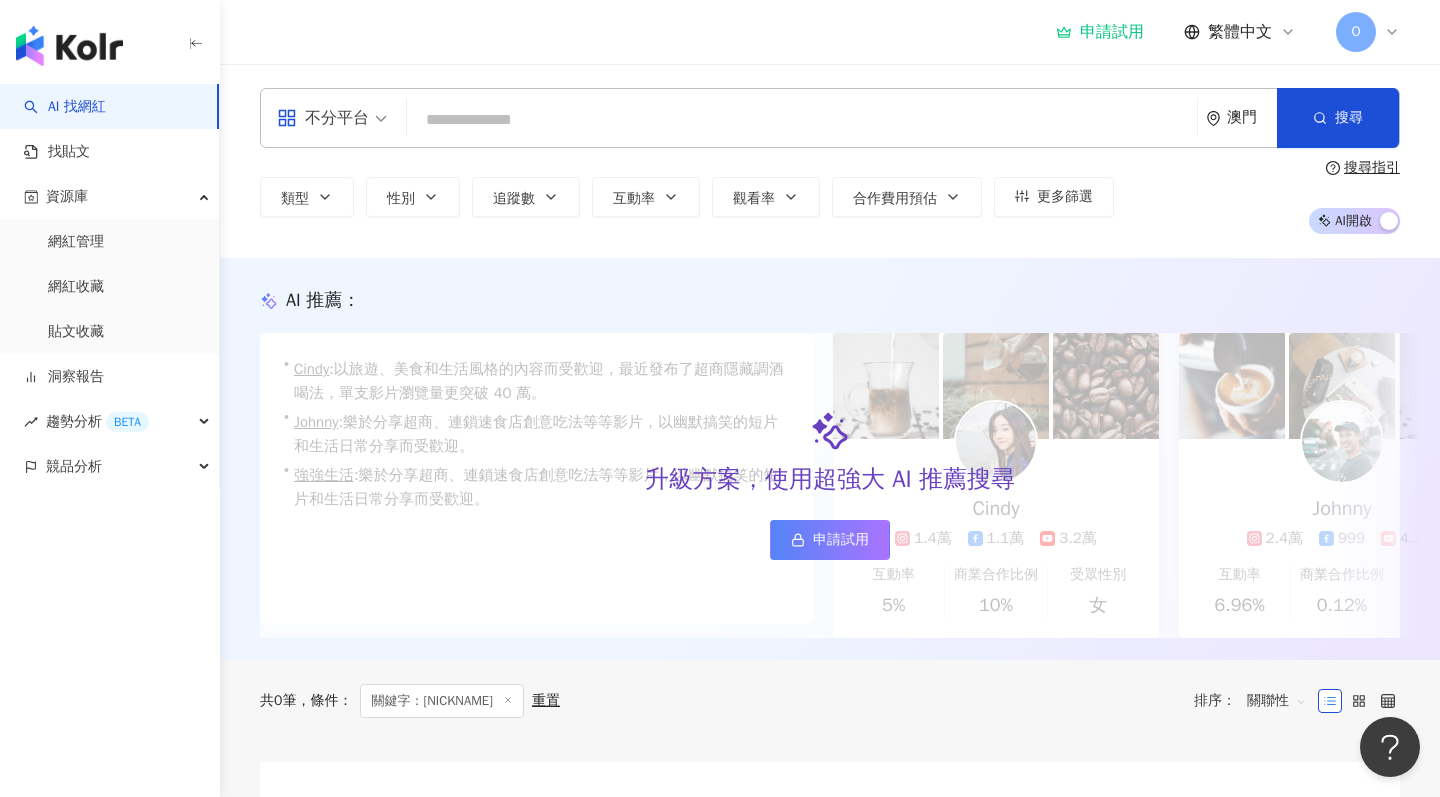 click at bounding box center [802, 120] 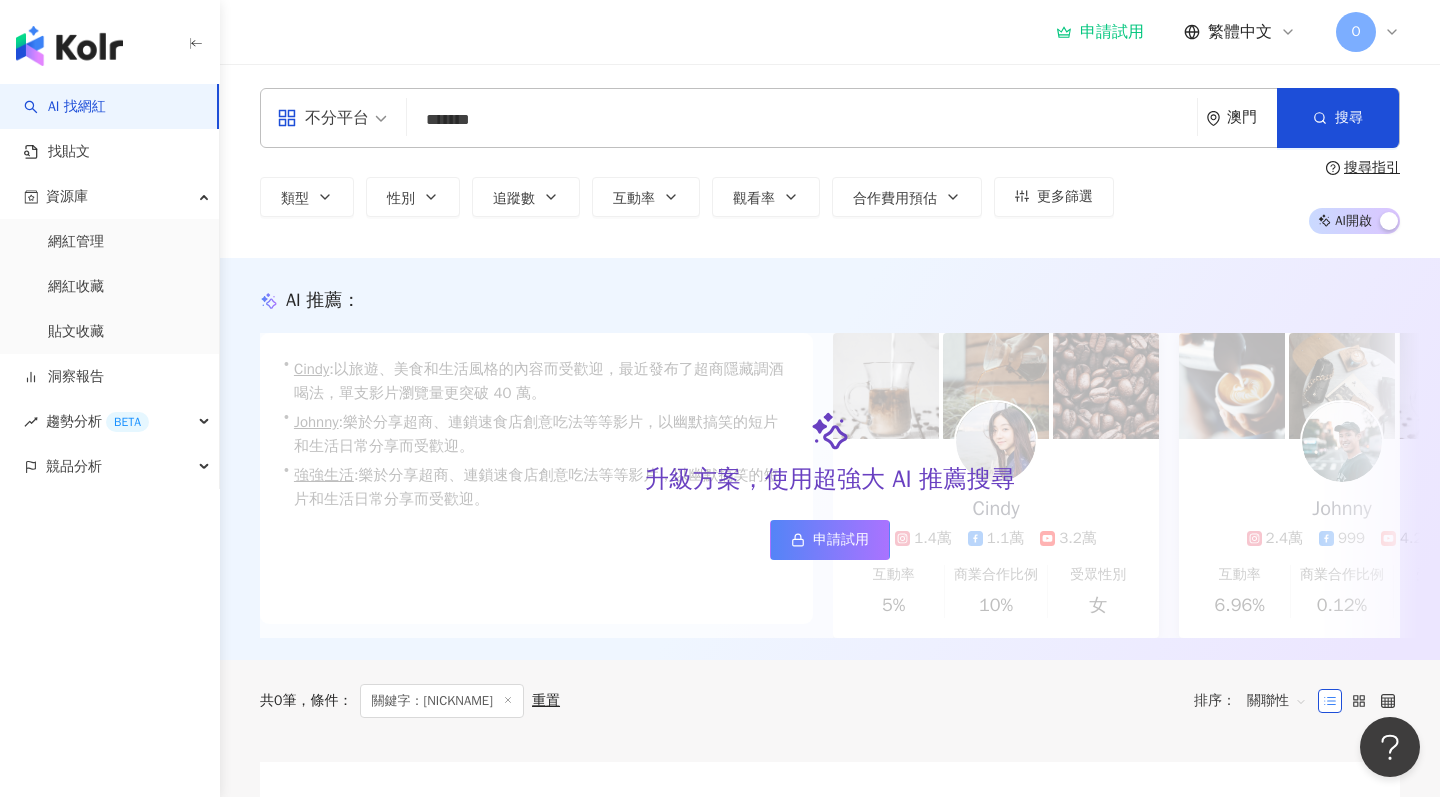 type on "*******" 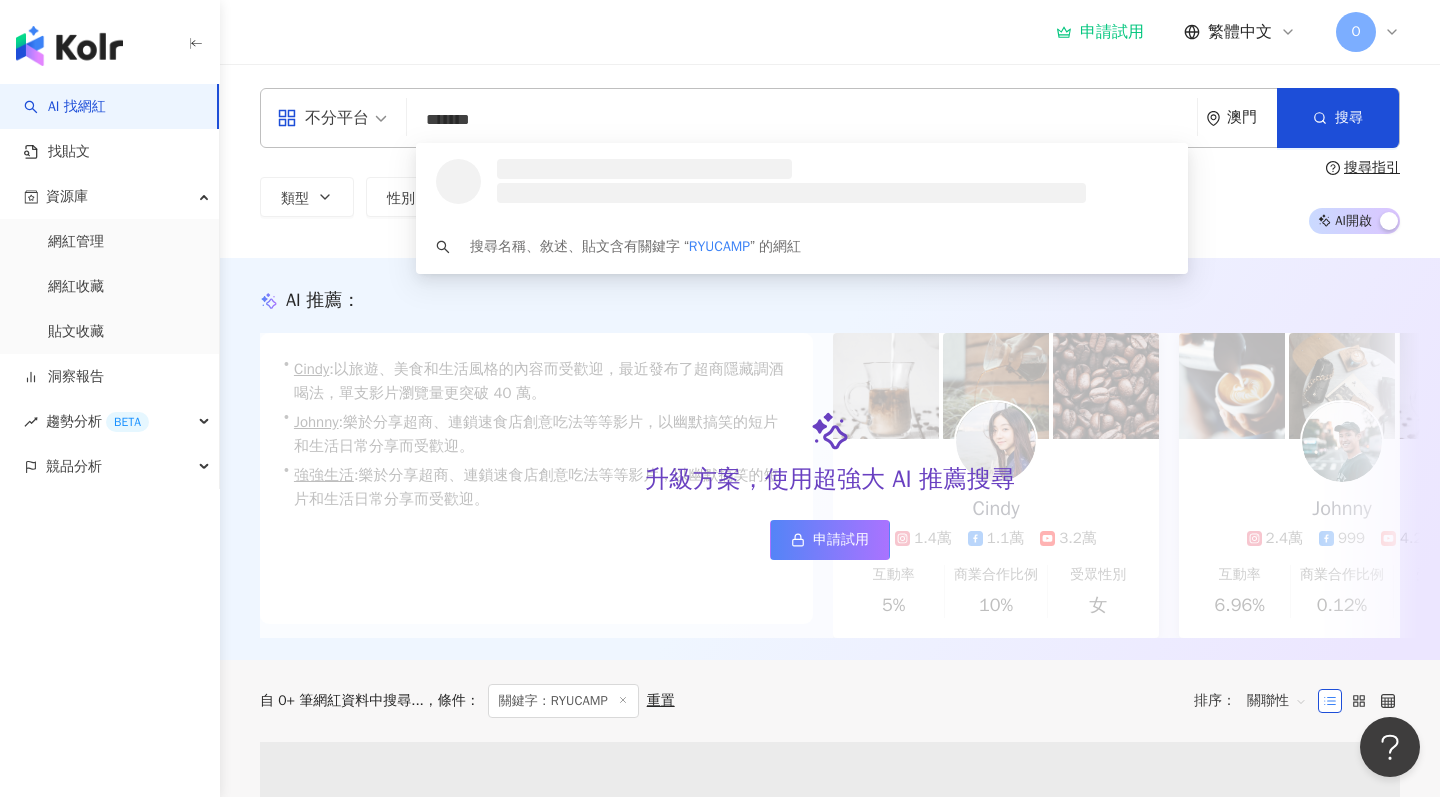 scroll, scrollTop: 52, scrollLeft: 0, axis: vertical 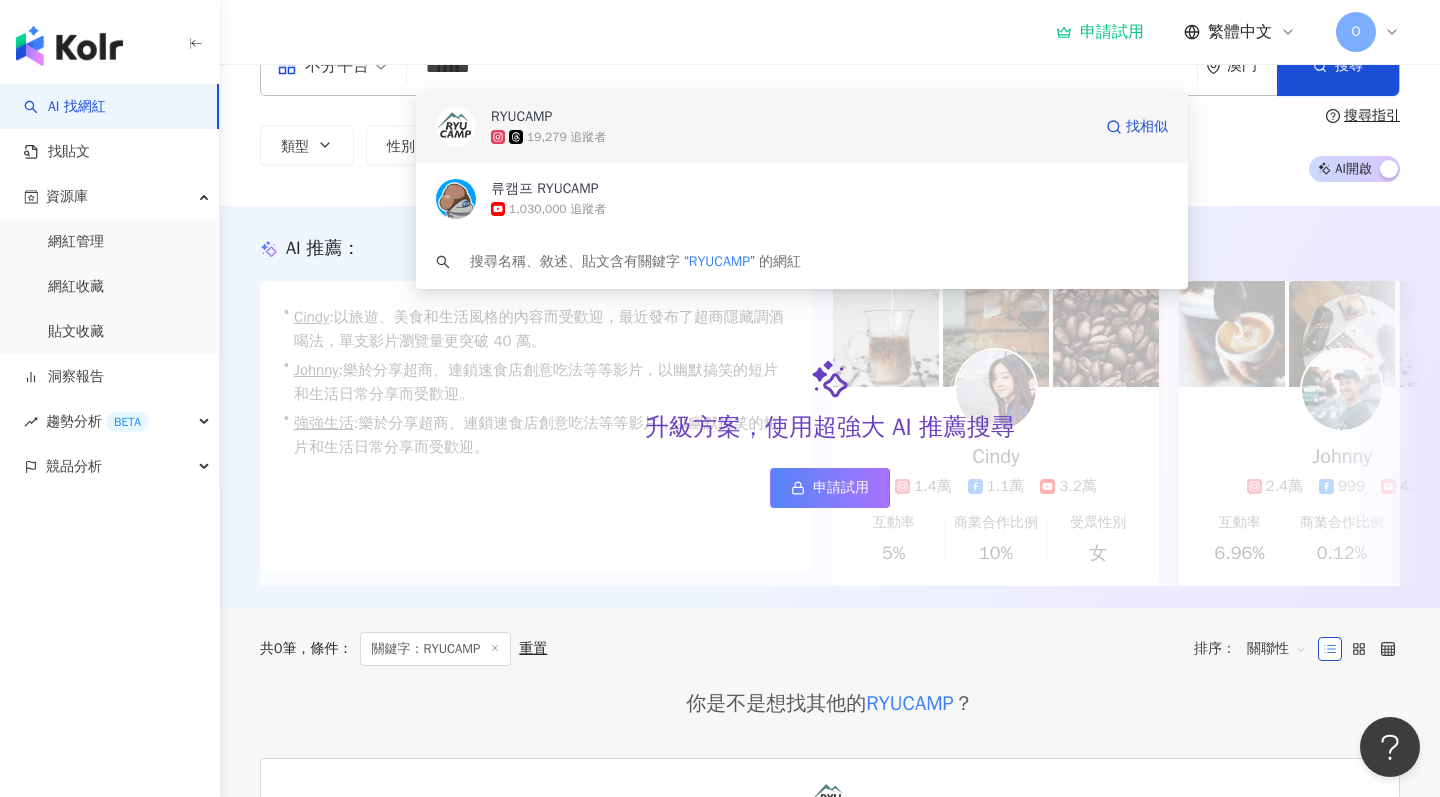 click on "RYUCAMP" at bounding box center [791, 117] 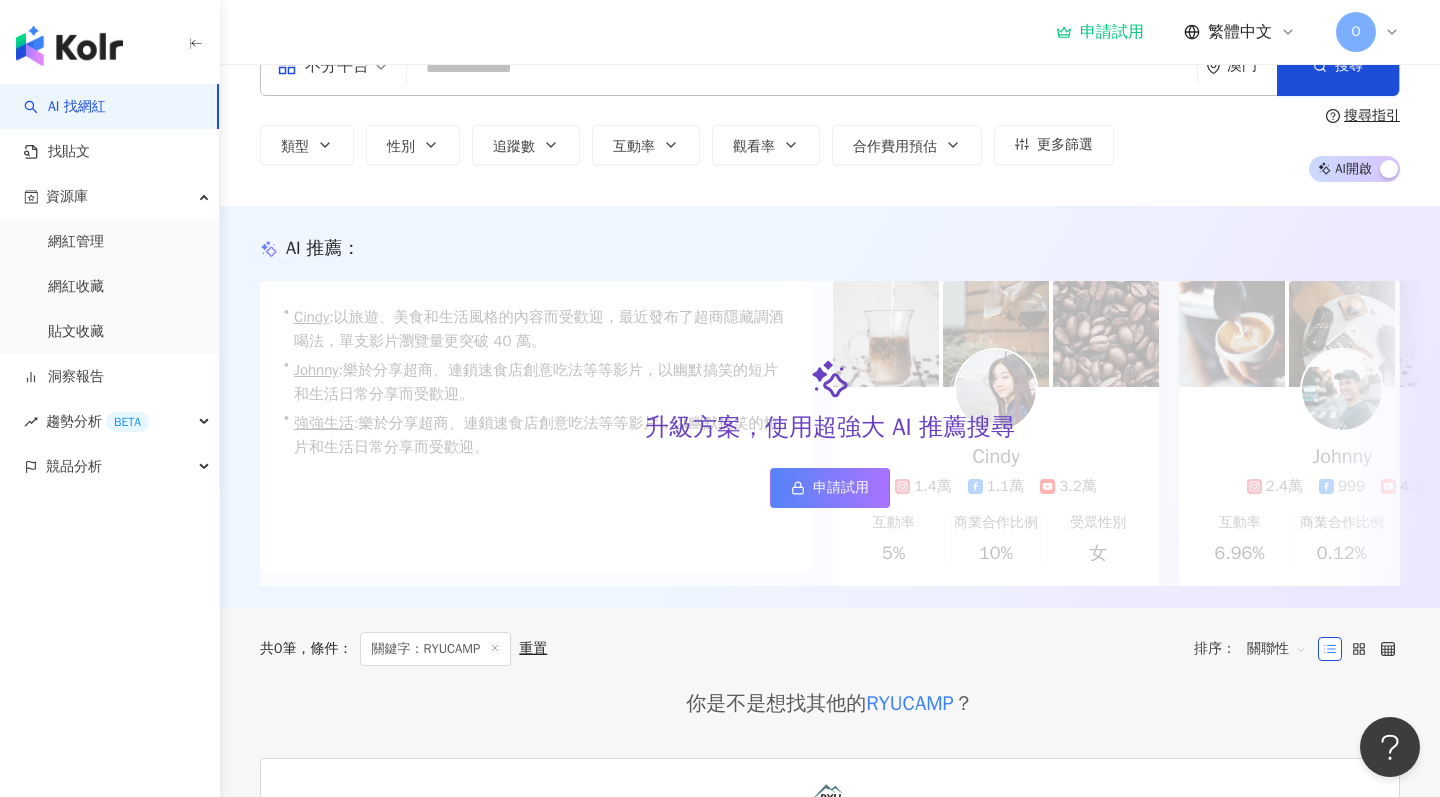 click at bounding box center (802, 68) 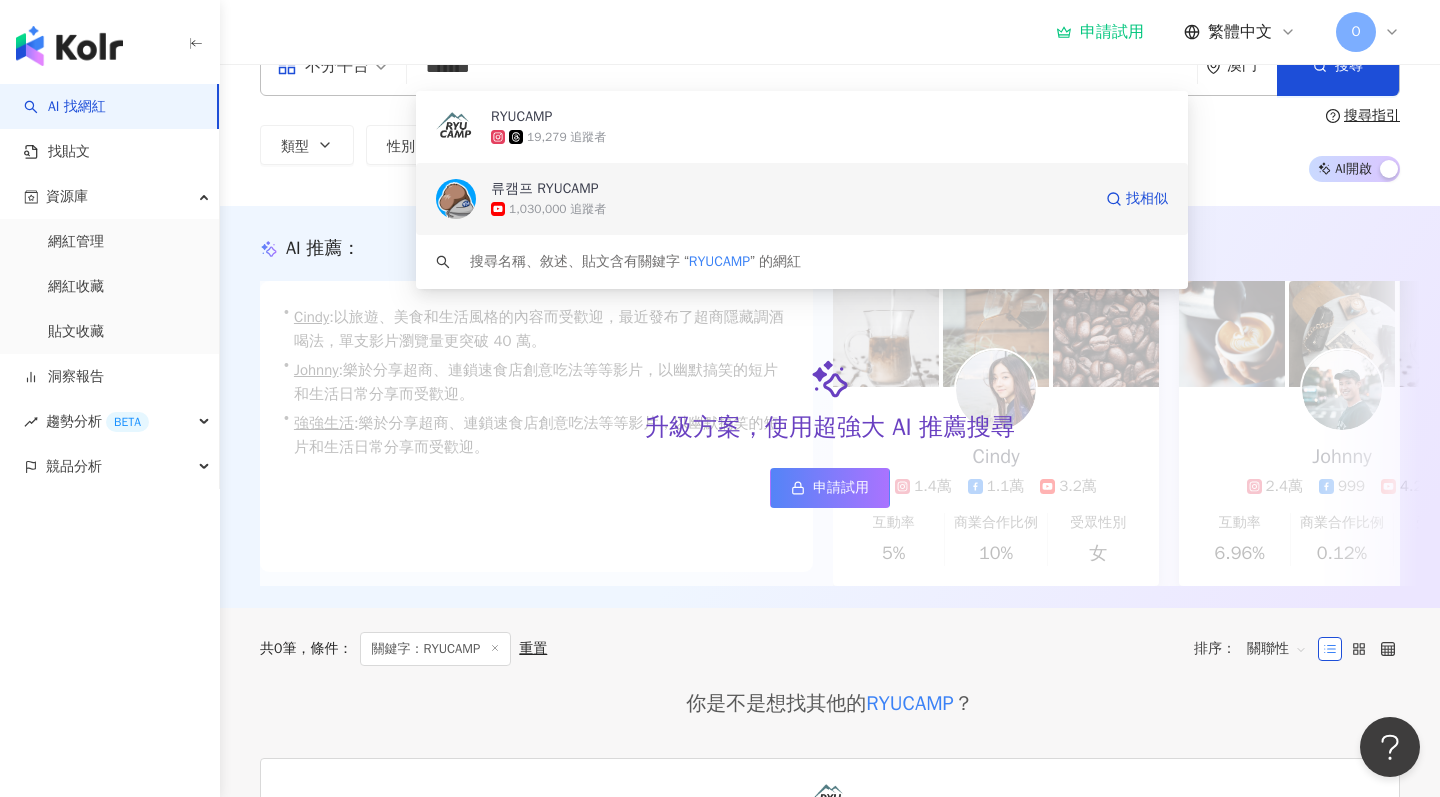 click on "1,030,000   追蹤者" at bounding box center (557, 209) 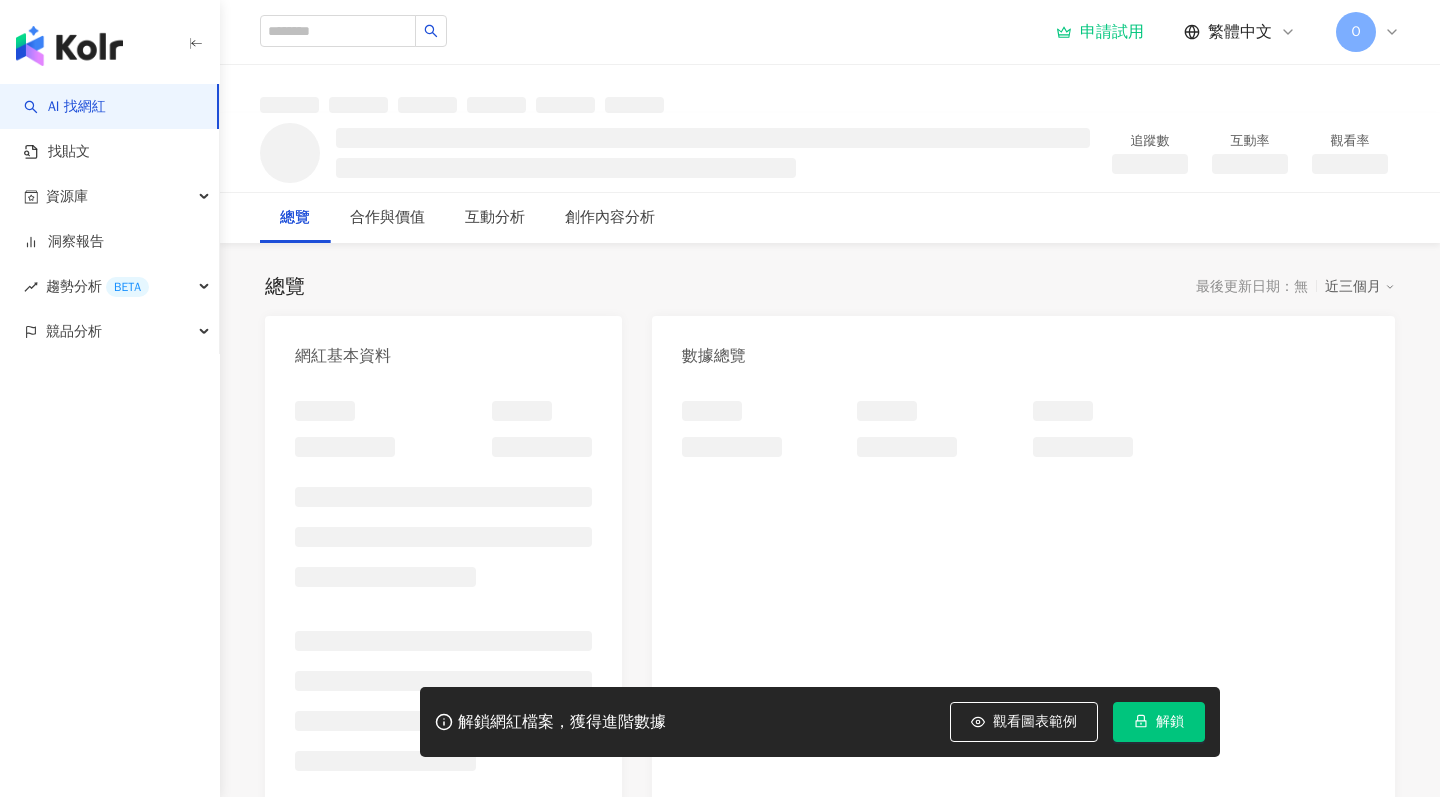 scroll, scrollTop: 0, scrollLeft: 0, axis: both 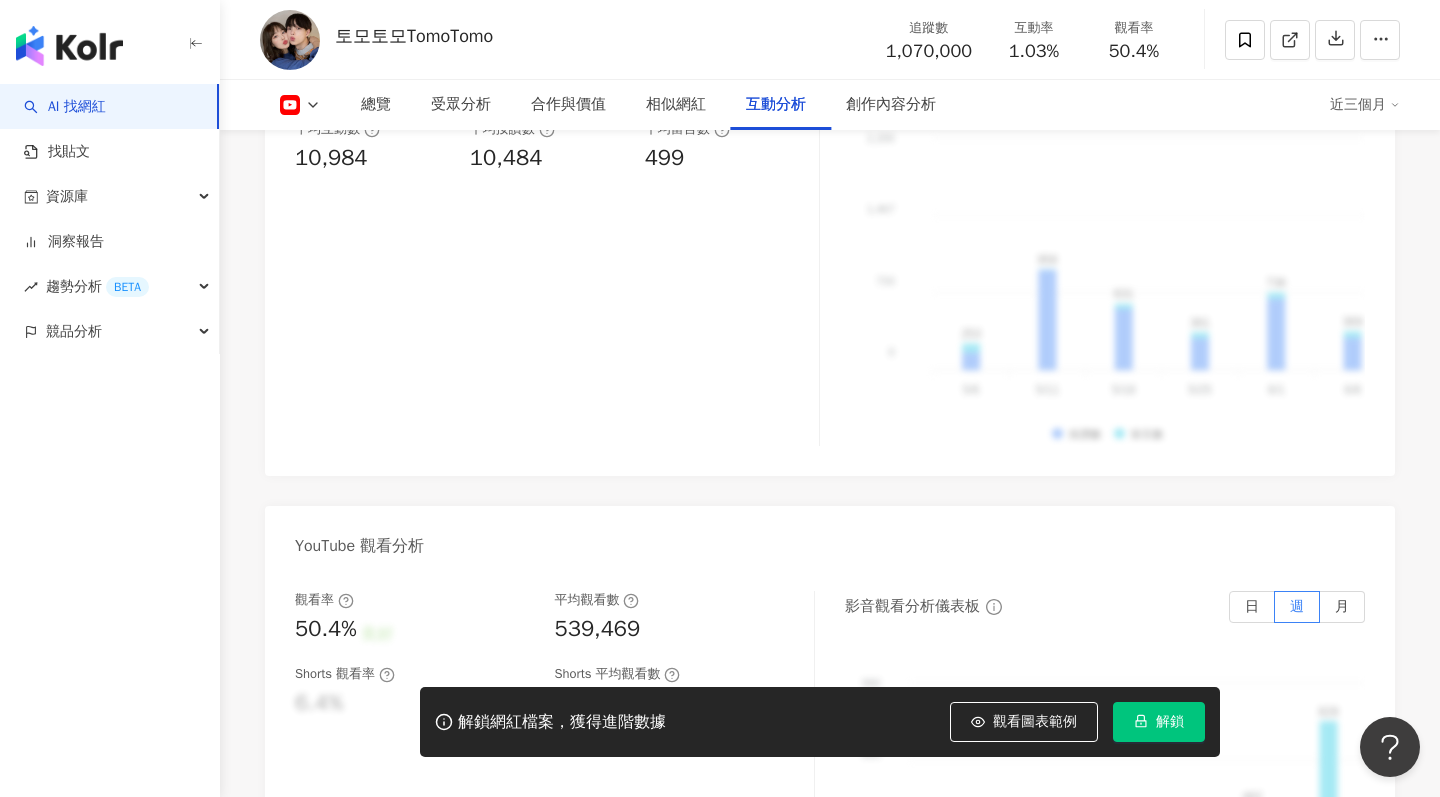 click at bounding box center (300, 105) 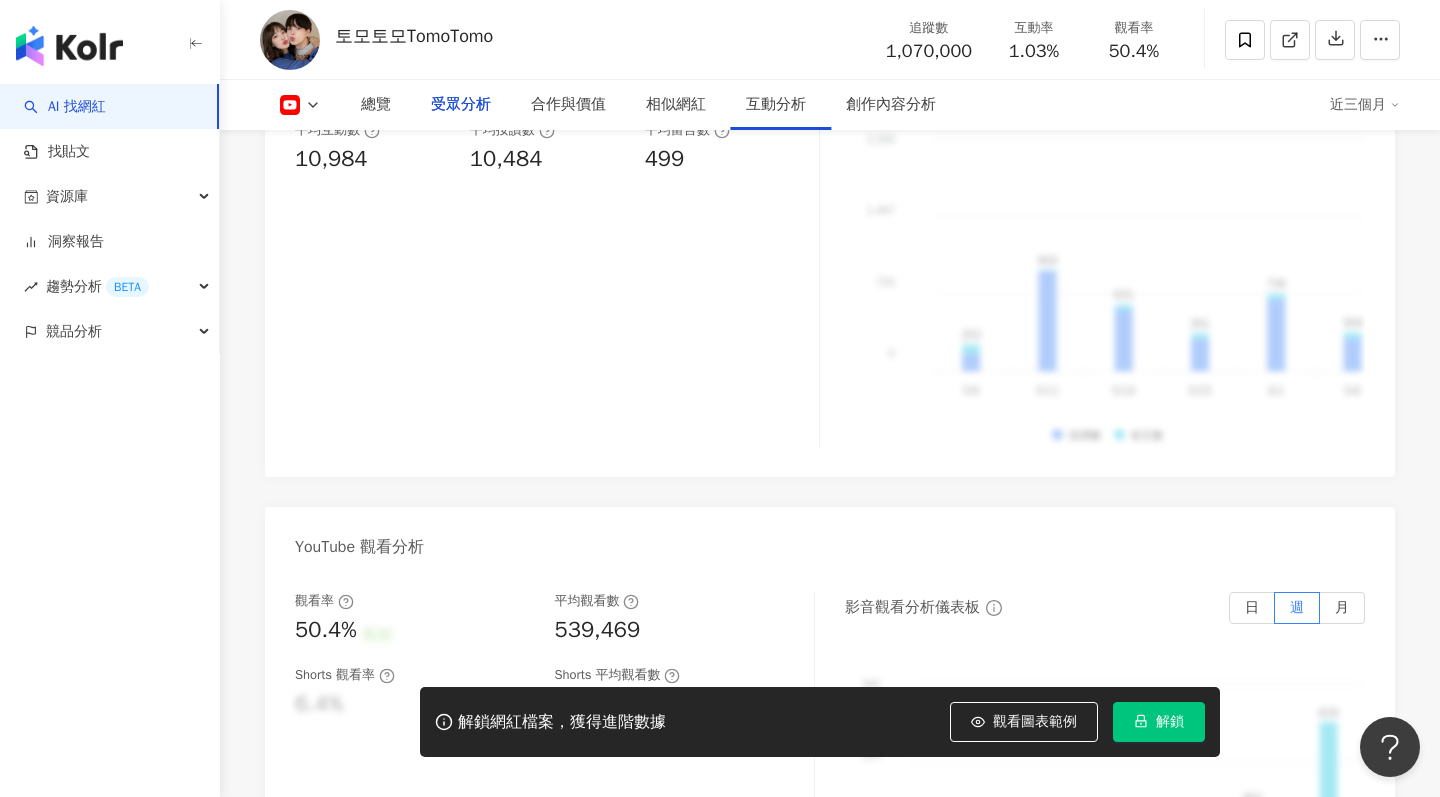 scroll, scrollTop: 1953, scrollLeft: 0, axis: vertical 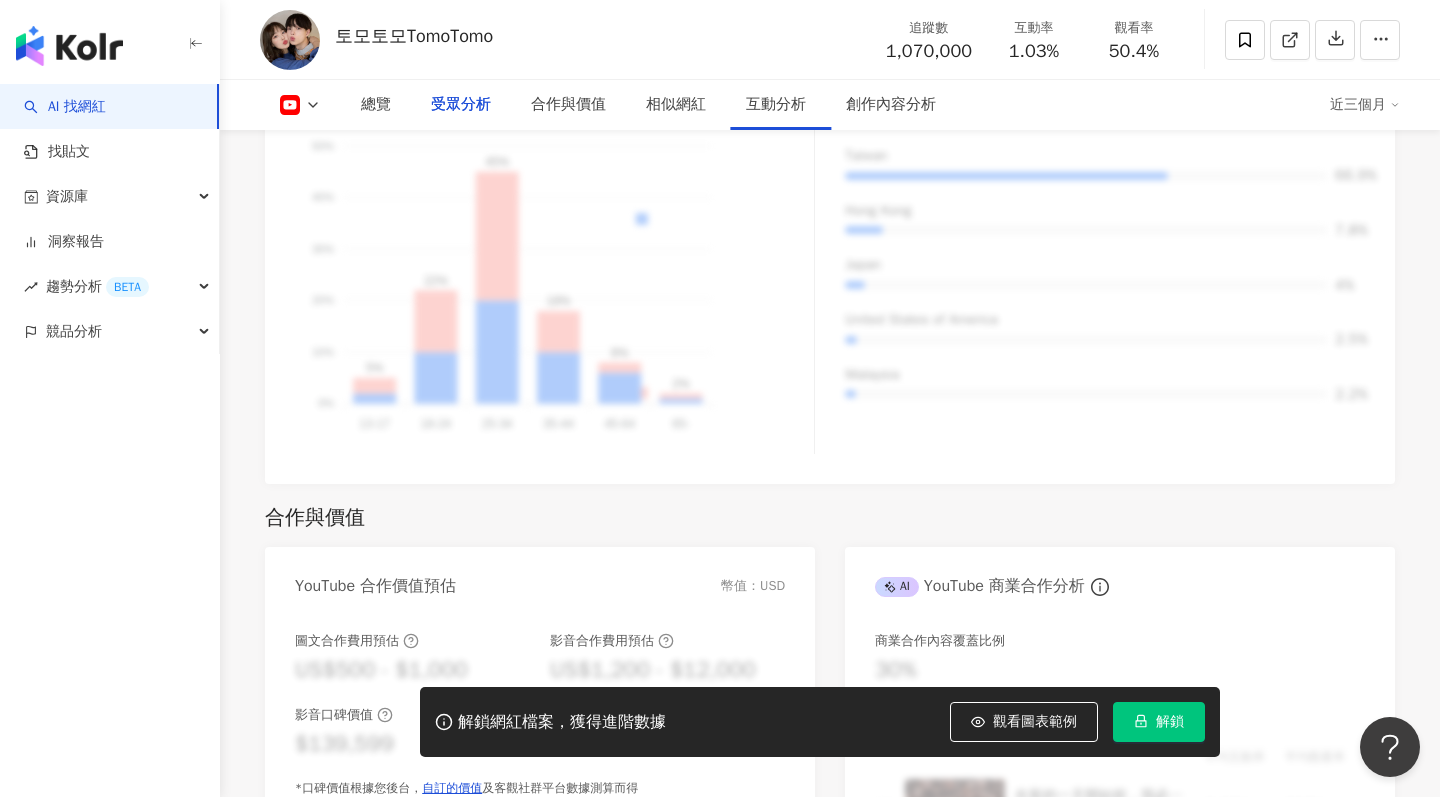 click on "總覽 受眾分析 合作與價值 相似網紅 互動分析 創作內容分析 近三個月" at bounding box center [830, 105] 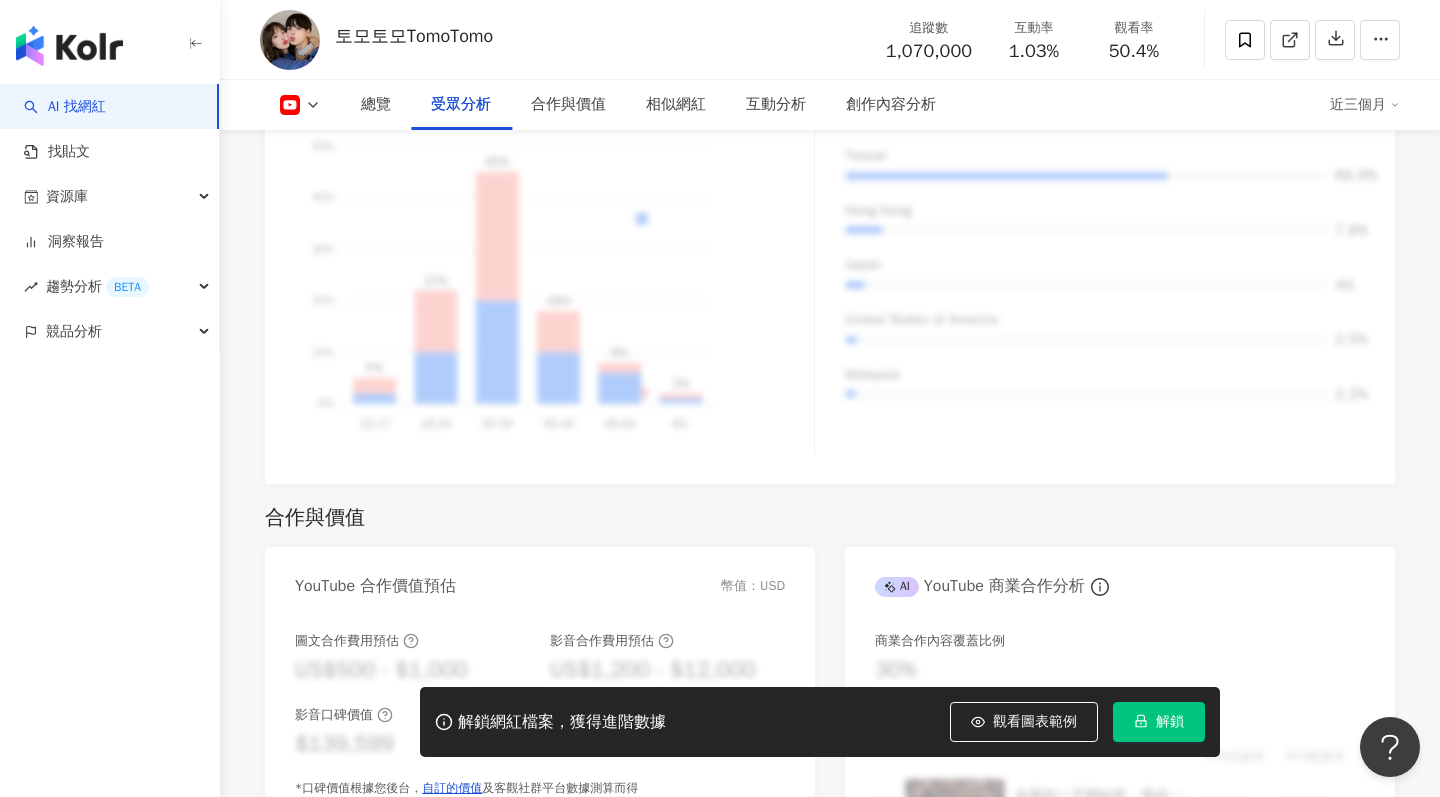 click 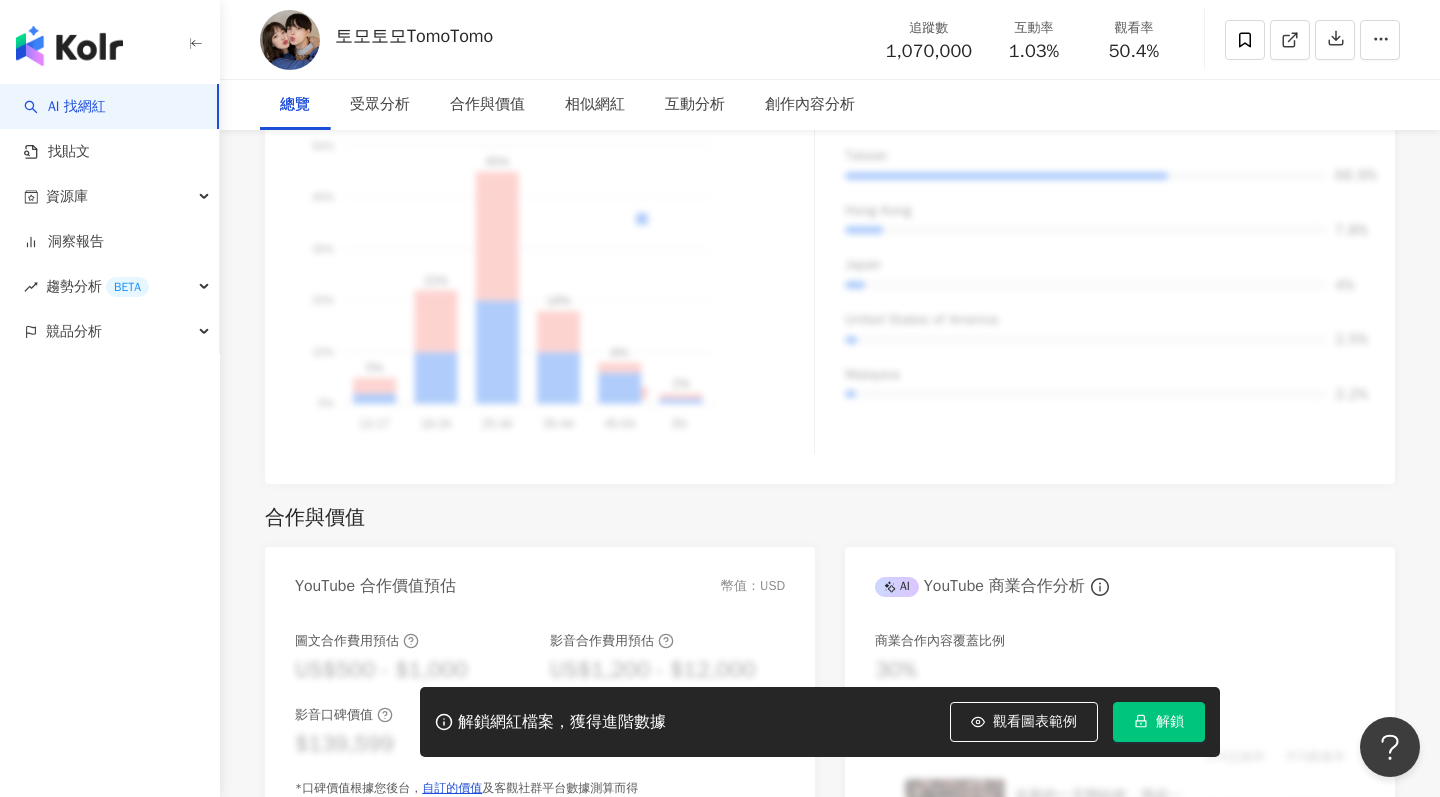 scroll, scrollTop: 0, scrollLeft: 0, axis: both 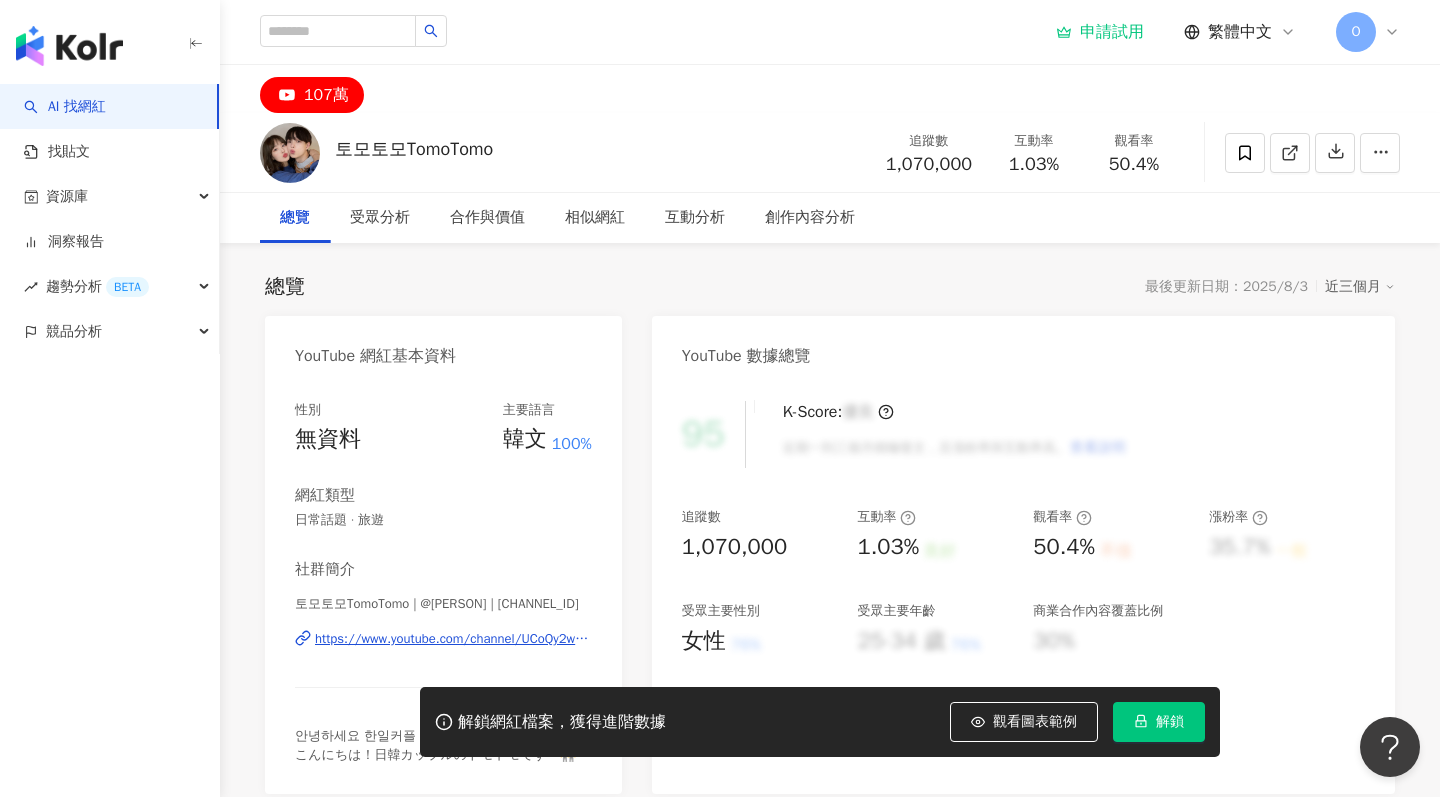 click on "107萬" at bounding box center [326, 95] 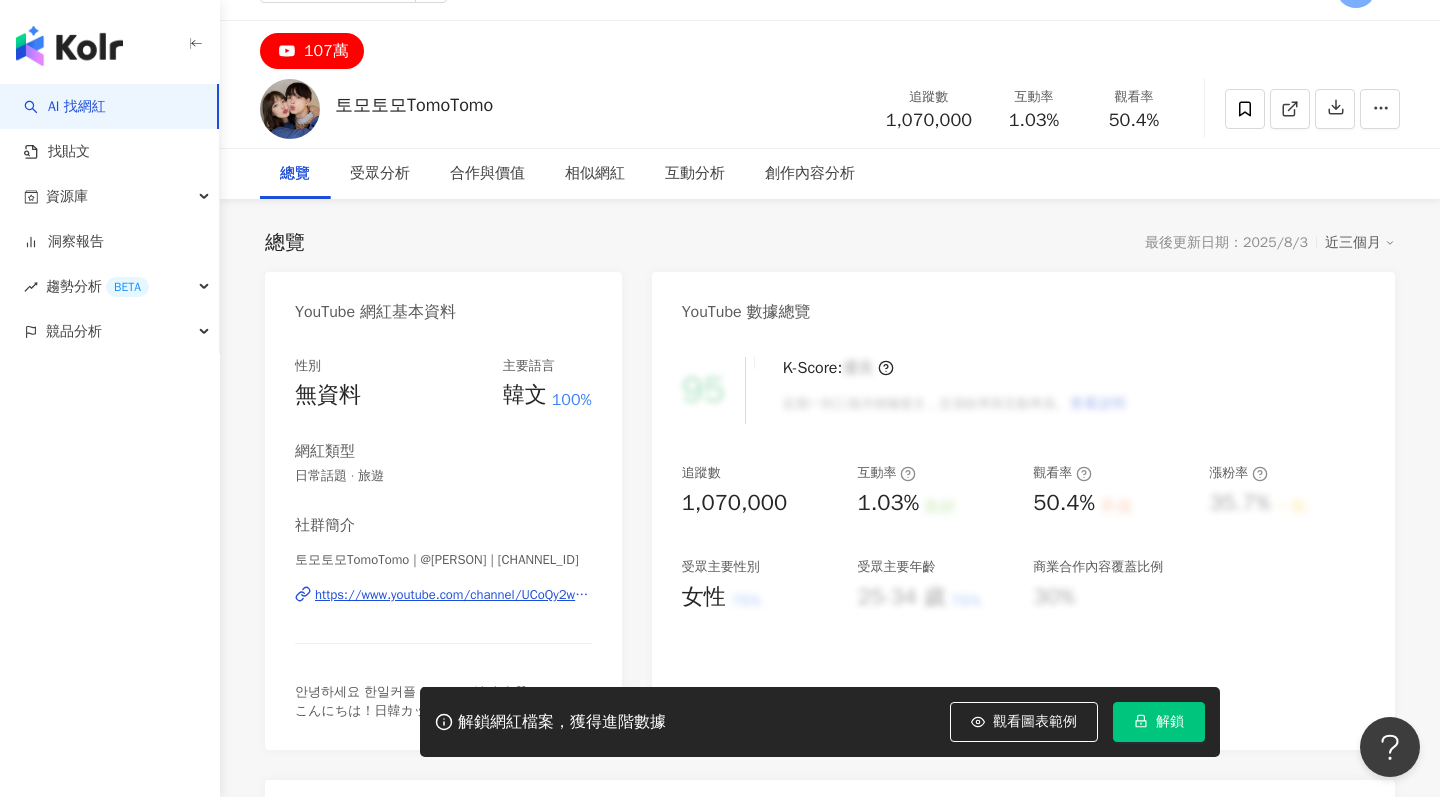scroll, scrollTop: 47, scrollLeft: 0, axis: vertical 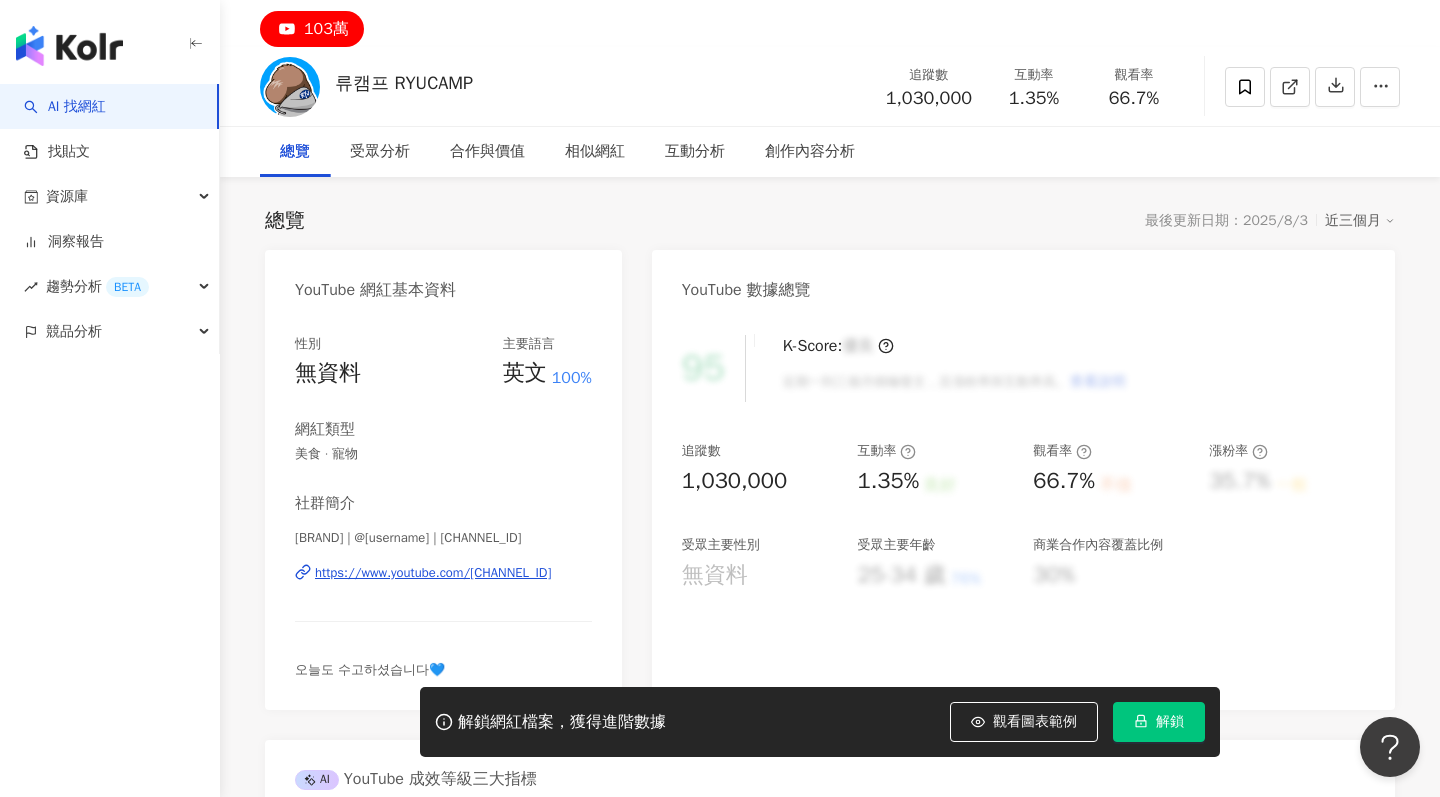 click on "103萬" at bounding box center [830, 23] 